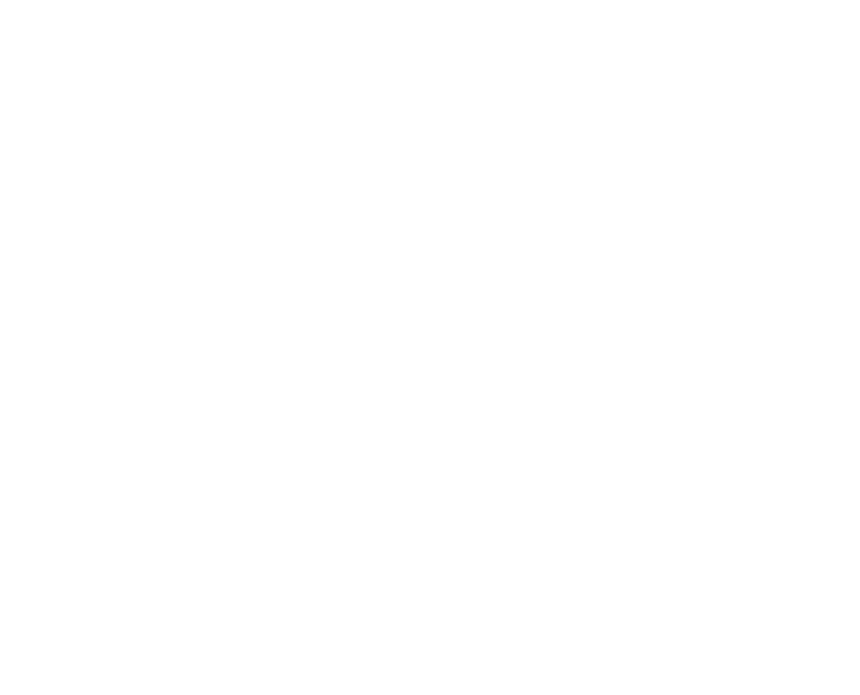 scroll, scrollTop: 0, scrollLeft: 0, axis: both 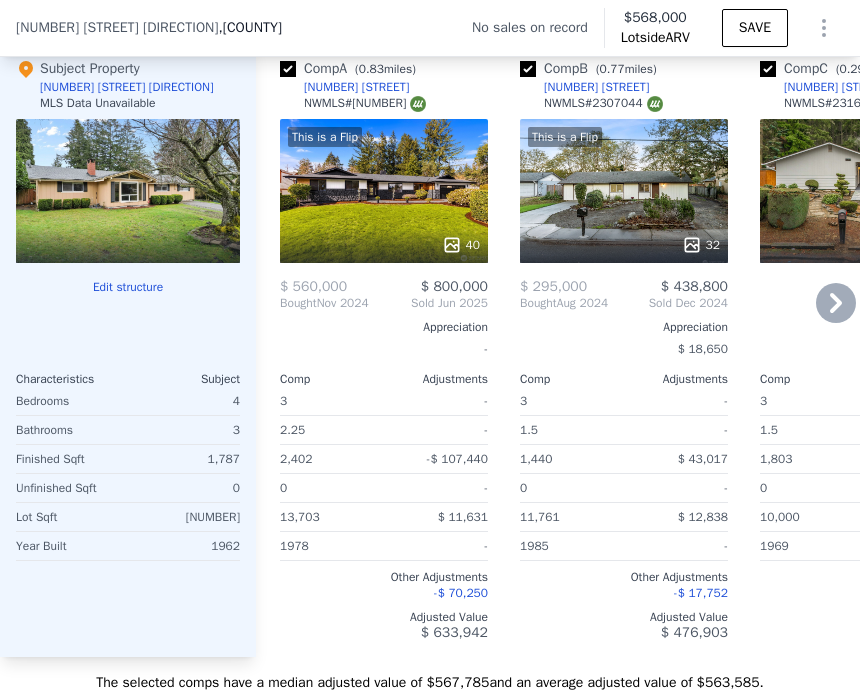 click 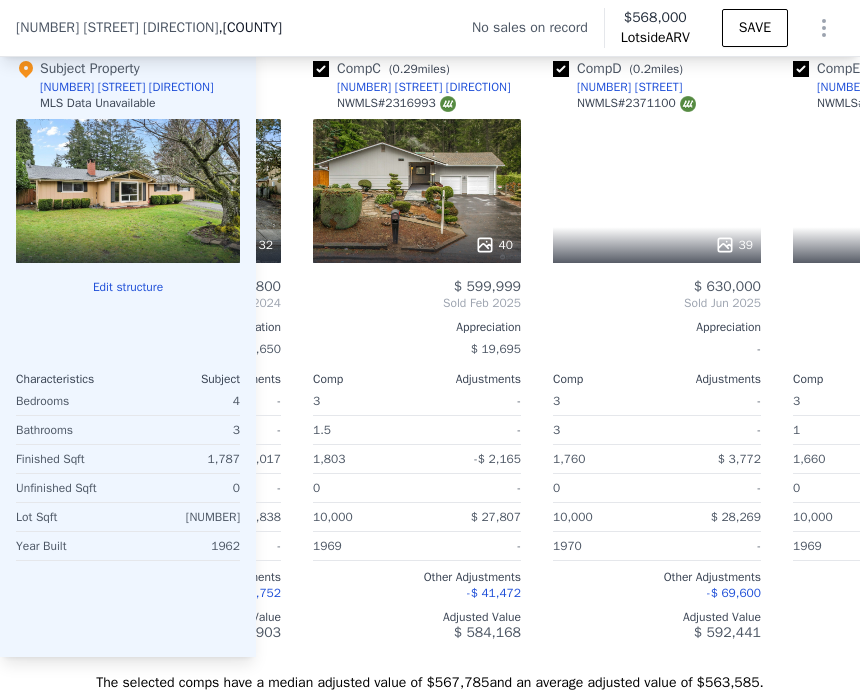 scroll, scrollTop: 0, scrollLeft: 480, axis: horizontal 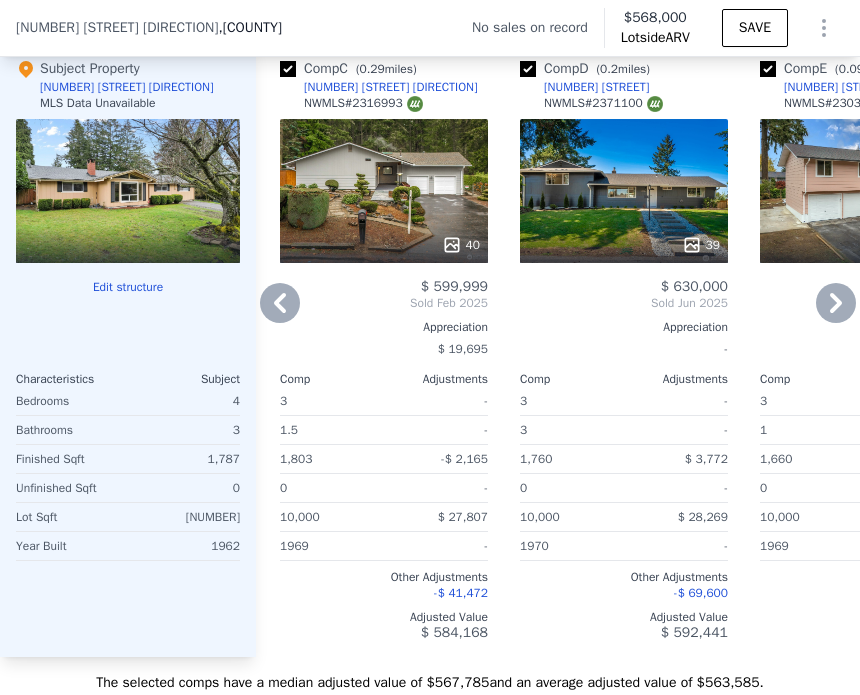 click 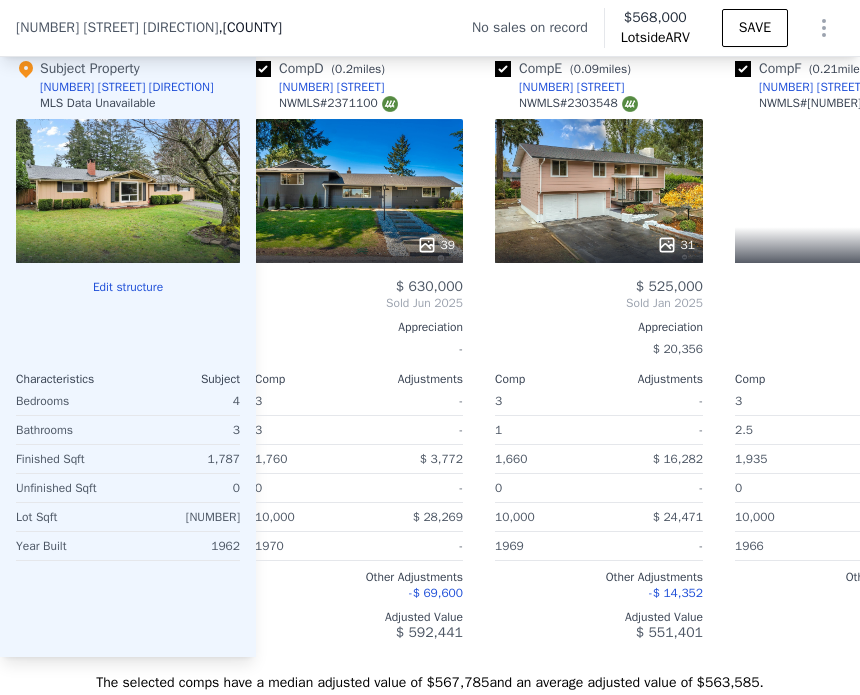 scroll, scrollTop: 0, scrollLeft: 960, axis: horizontal 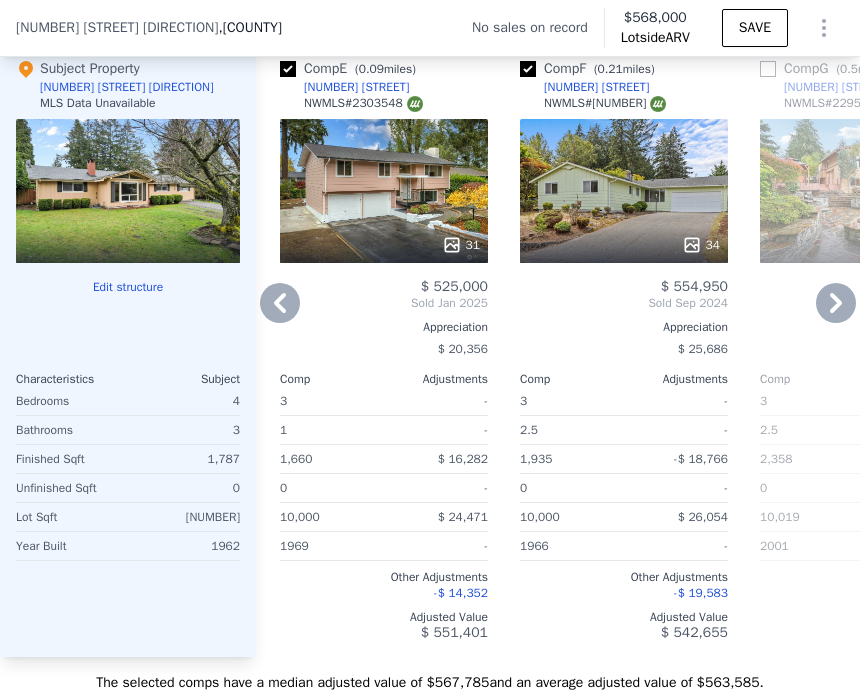click 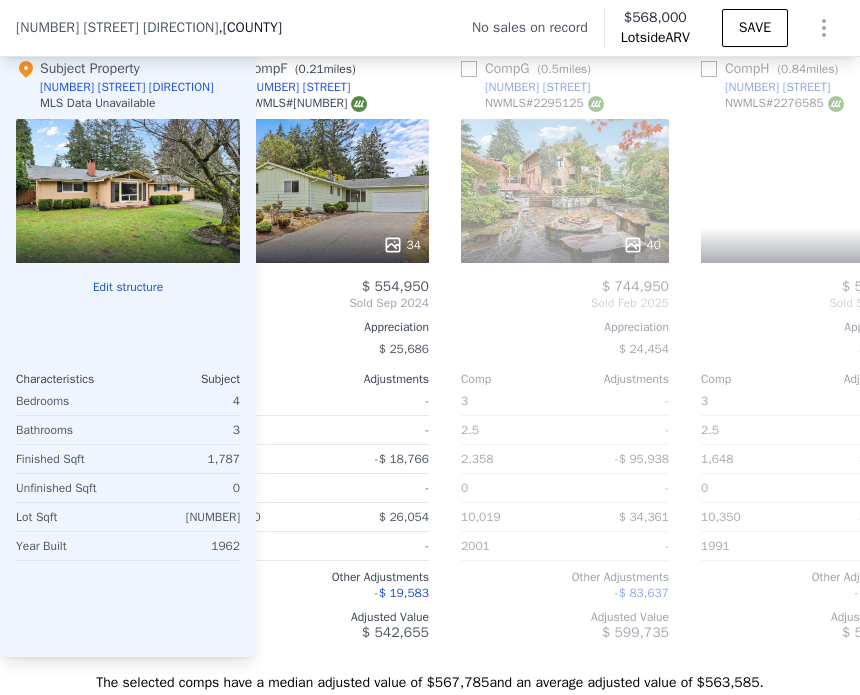 scroll, scrollTop: 0, scrollLeft: 1440, axis: horizontal 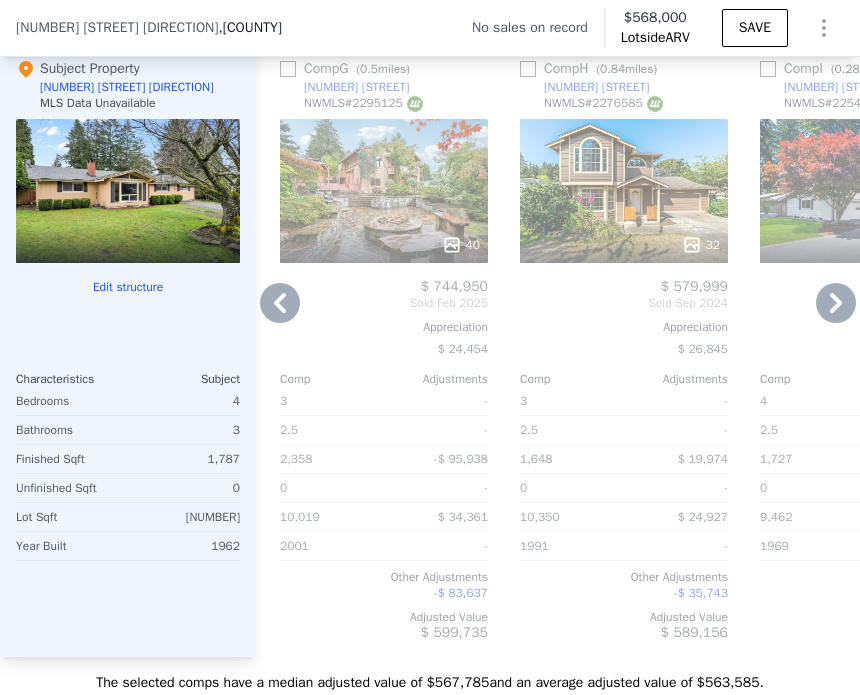 click 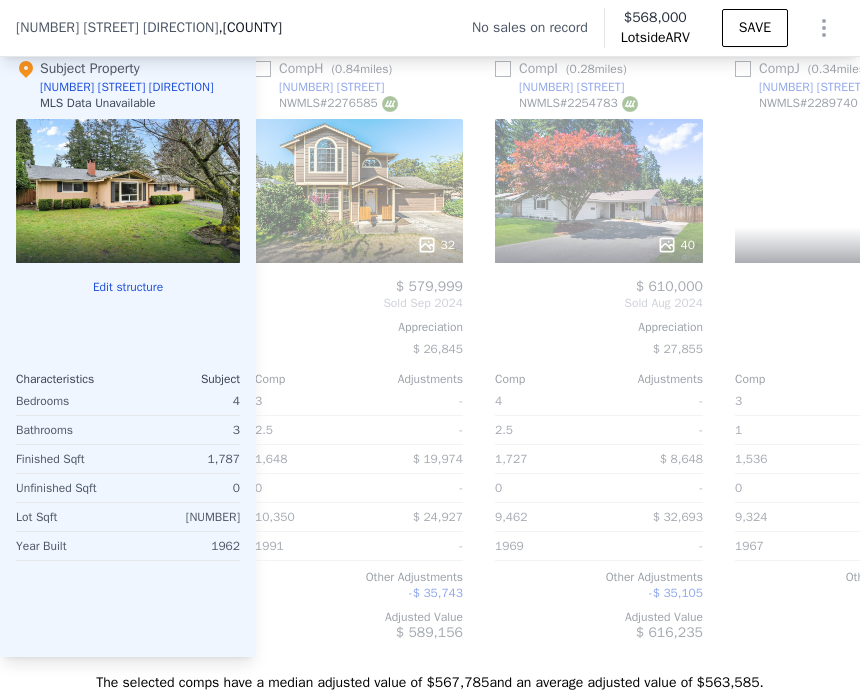 scroll, scrollTop: 0, scrollLeft: 1920, axis: horizontal 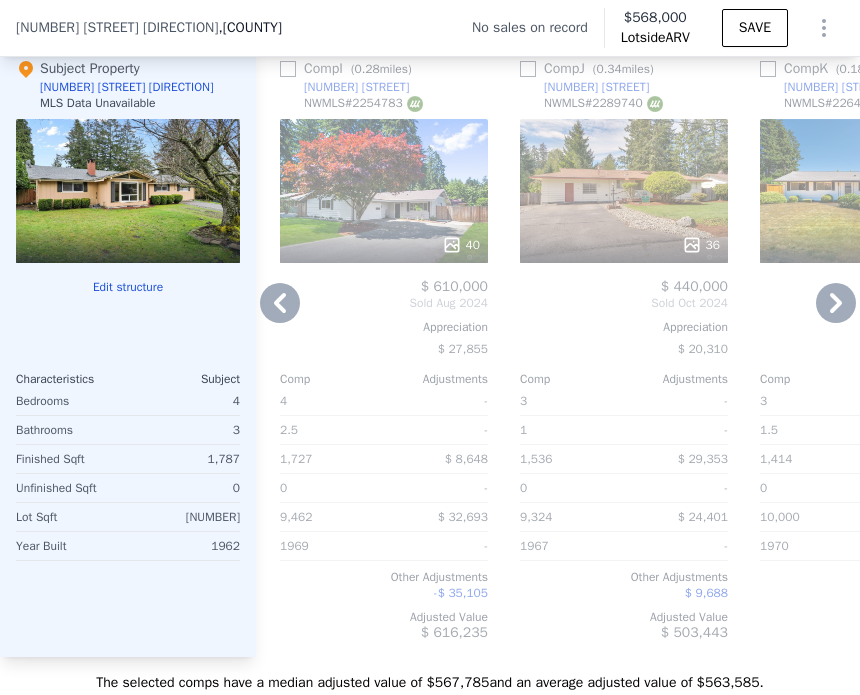 click 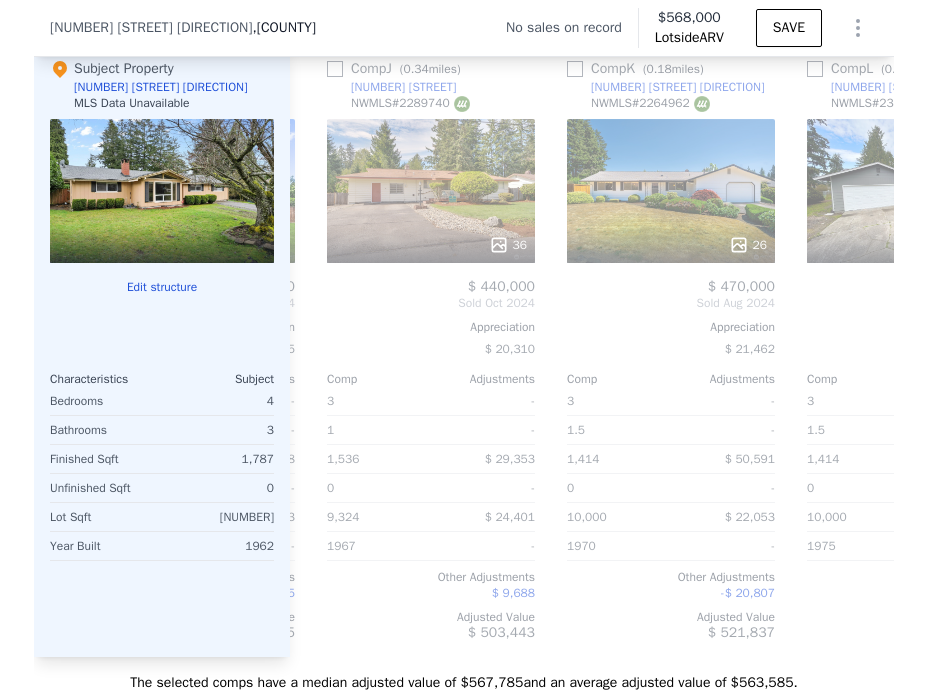 scroll, scrollTop: 0, scrollLeft: 2339, axis: horizontal 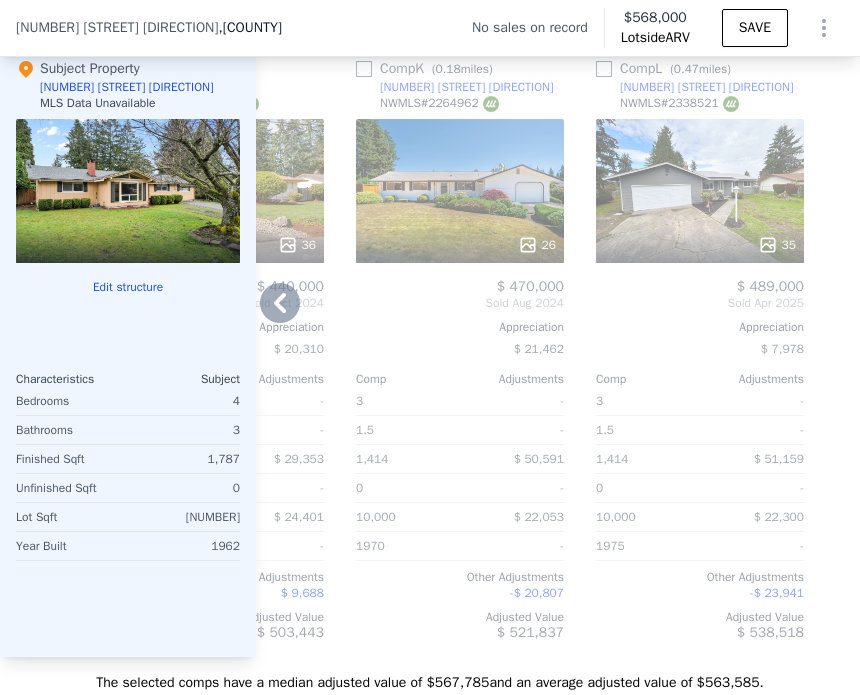click at bounding box center [844, 350] 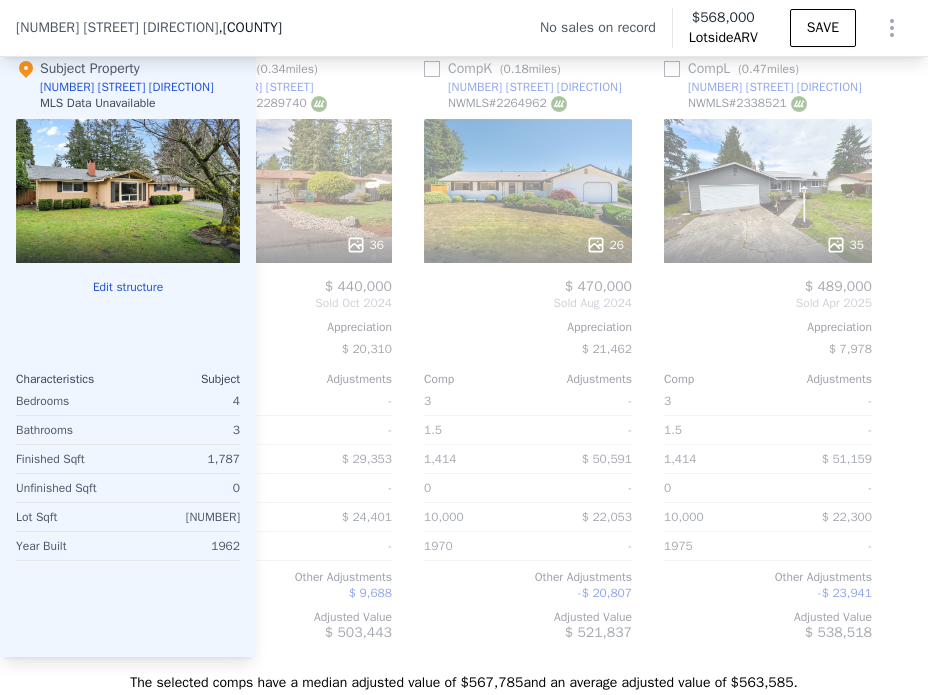 scroll, scrollTop: 0, scrollLeft: 468, axis: horizontal 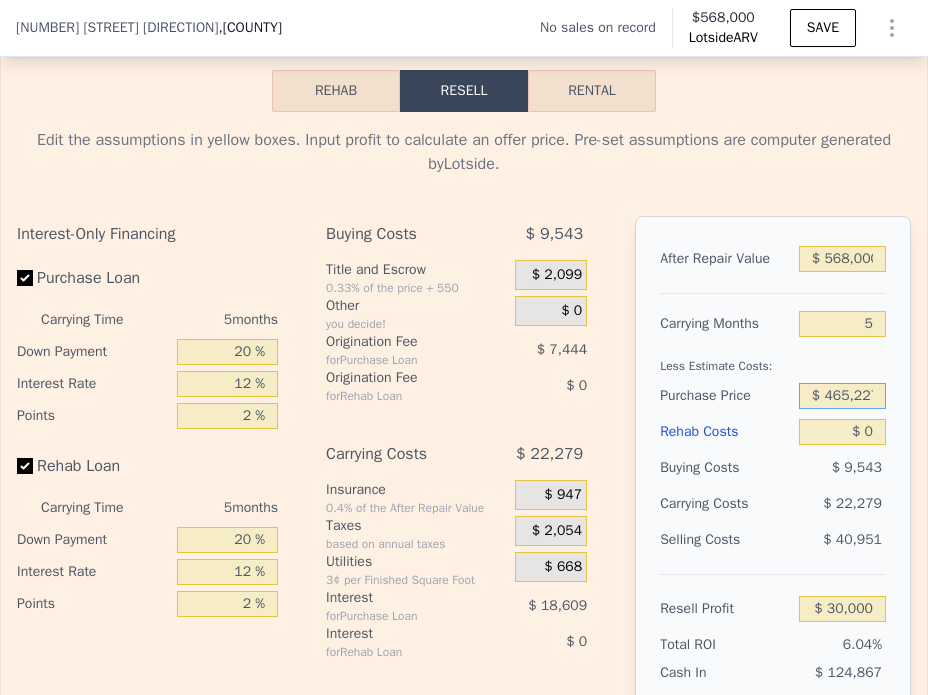 click on "$ 465,227" at bounding box center [842, 396] 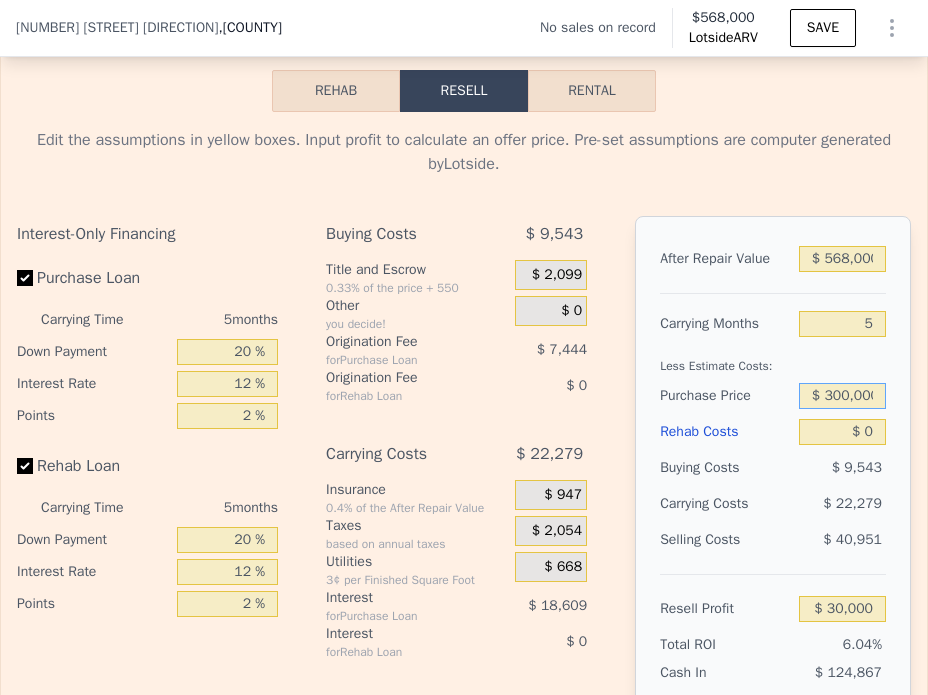 type on "$ 300,000" 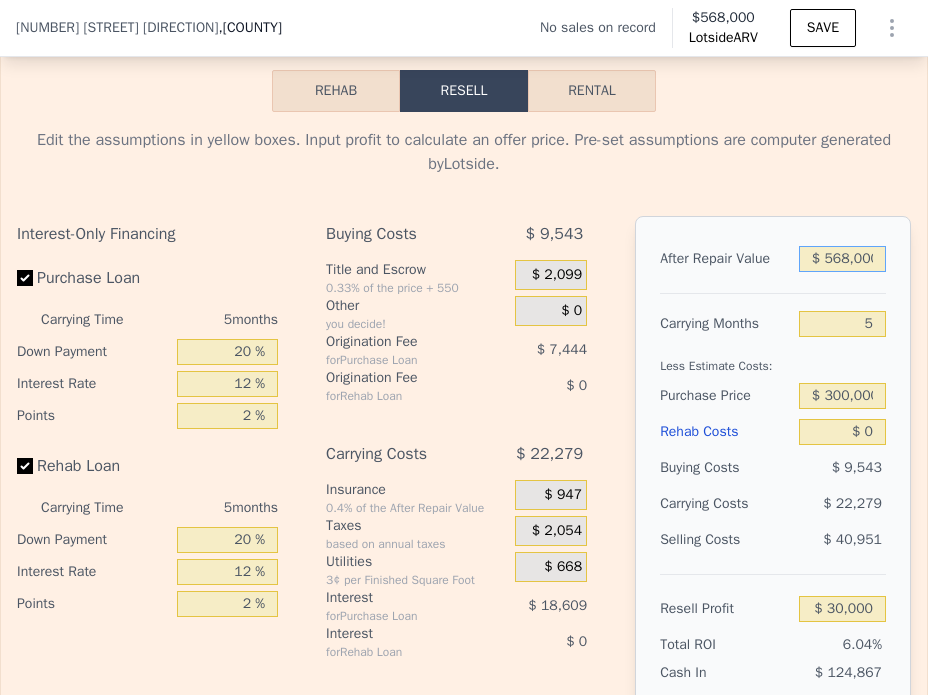 click on "$ 568,000" at bounding box center (842, 259) 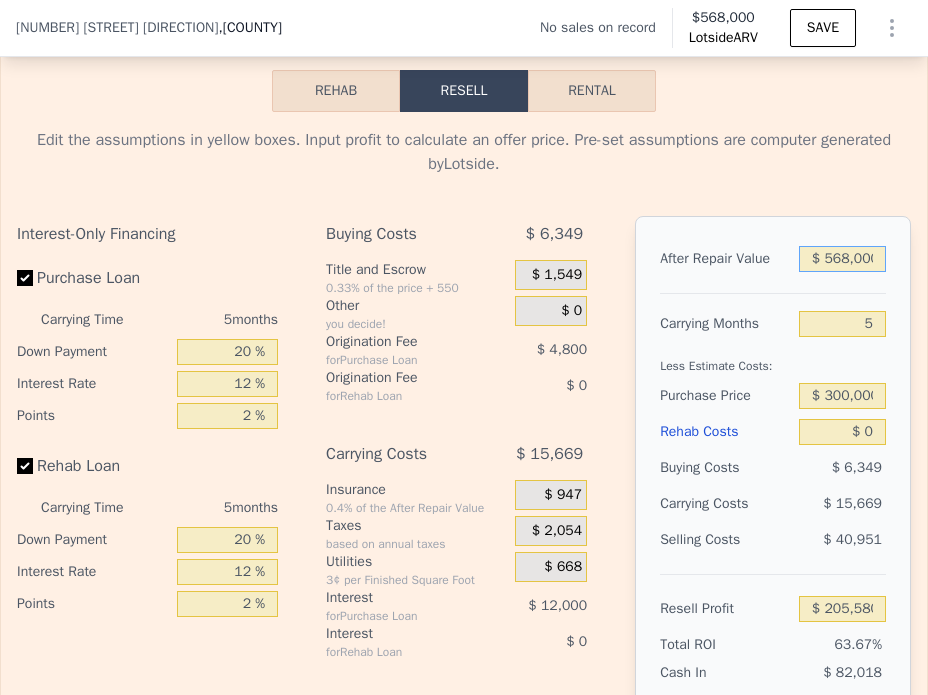 type on "$ 205,031" 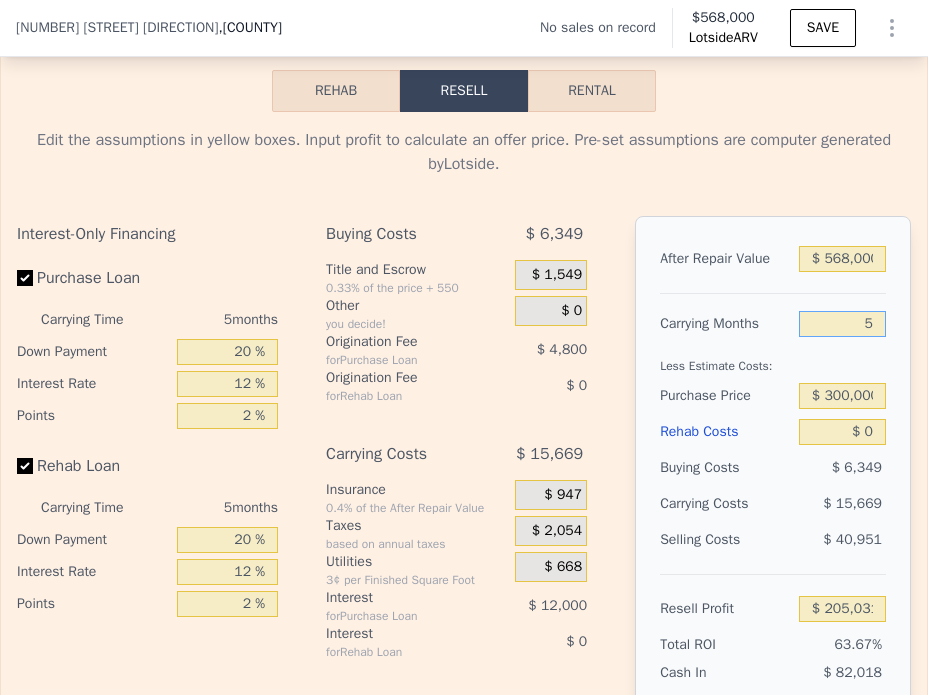 drag, startPoint x: 864, startPoint y: 347, endPoint x: 848, endPoint y: 346, distance: 16.03122 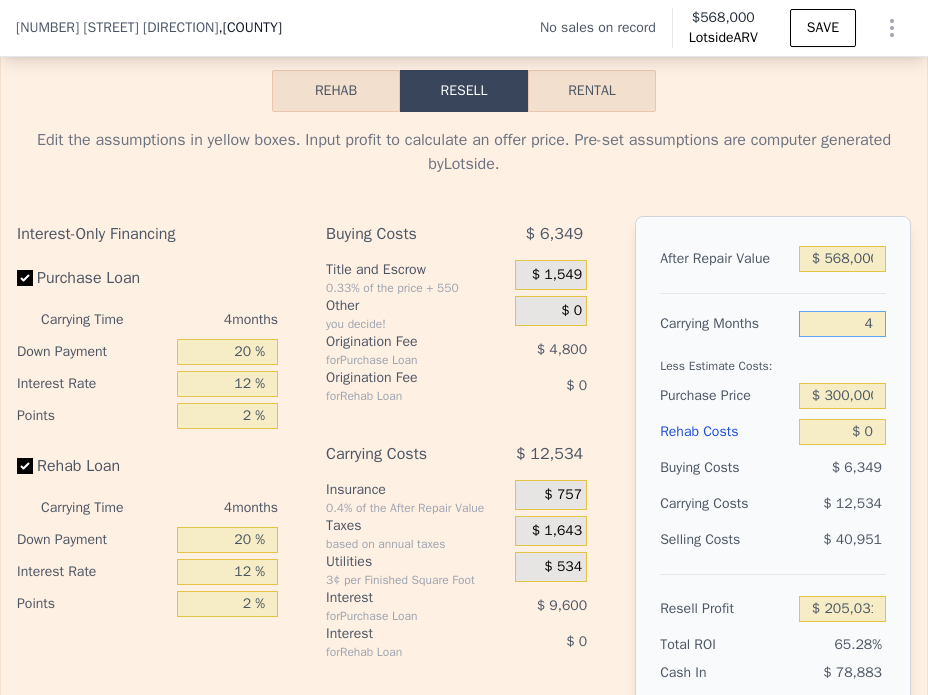 type on "[POSTAL_CODE]" 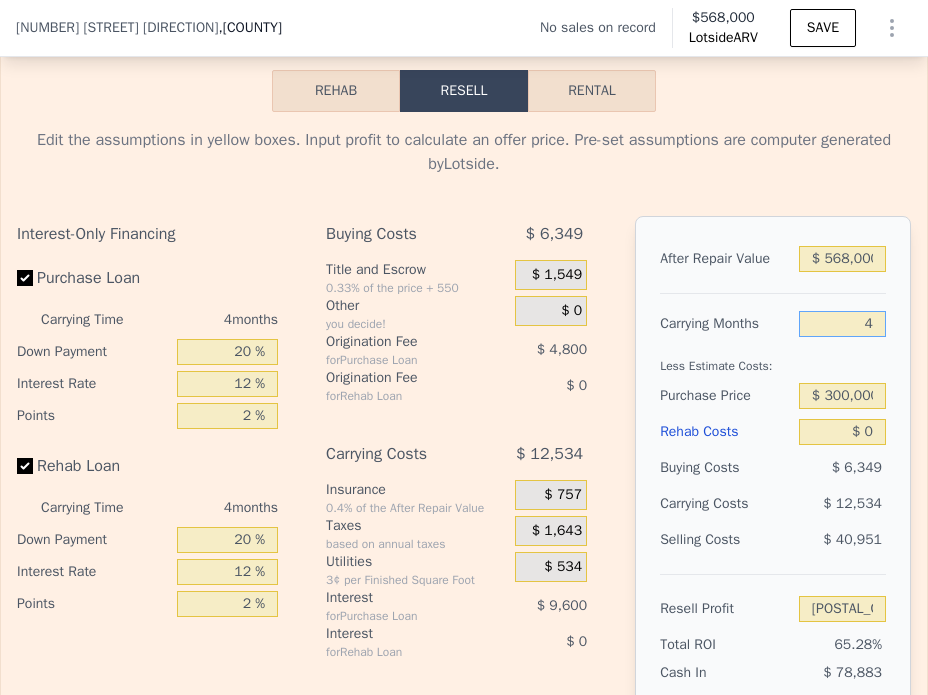 type on "4" 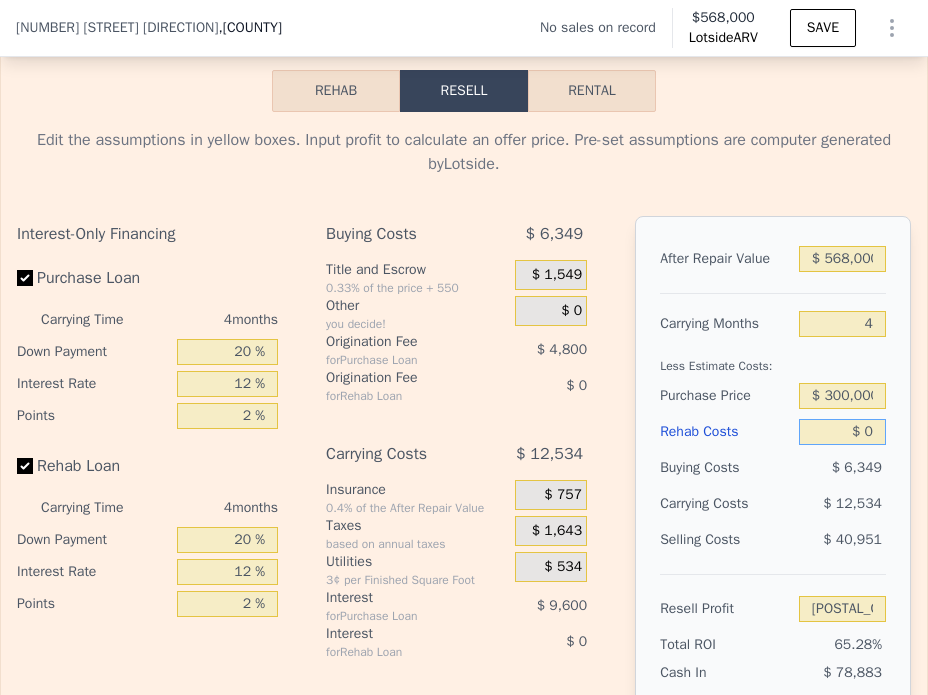 click on "$ 0" at bounding box center [842, 432] 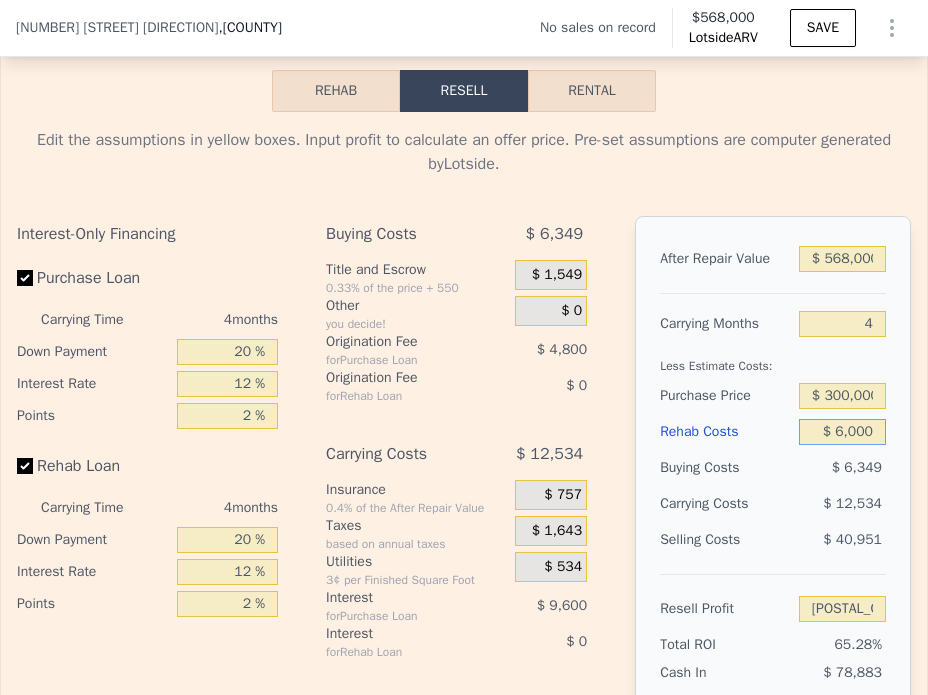 type on "$ 60,000" 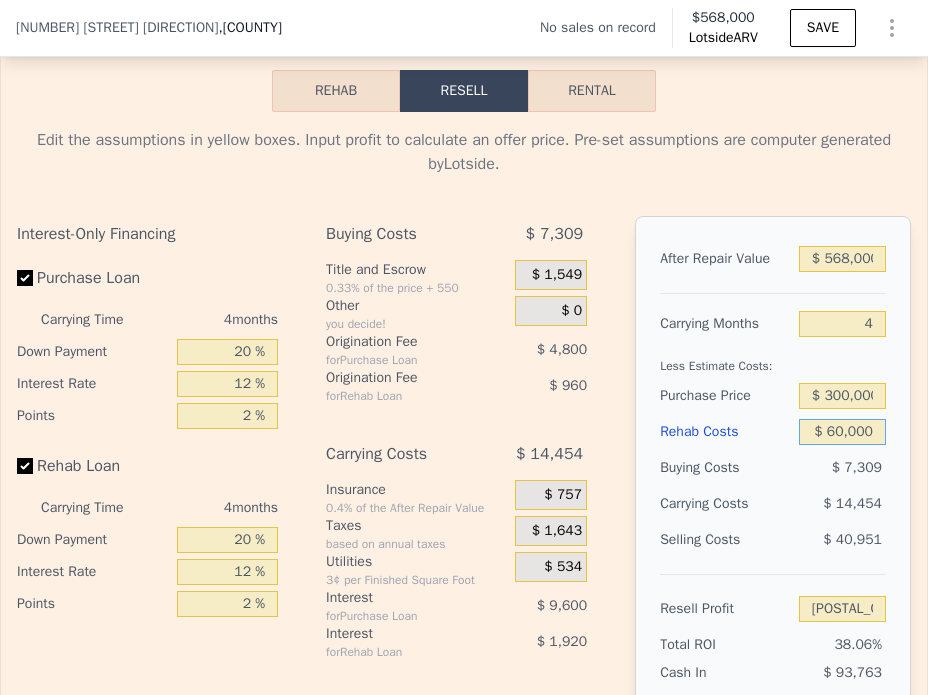 type on "$ 145,286" 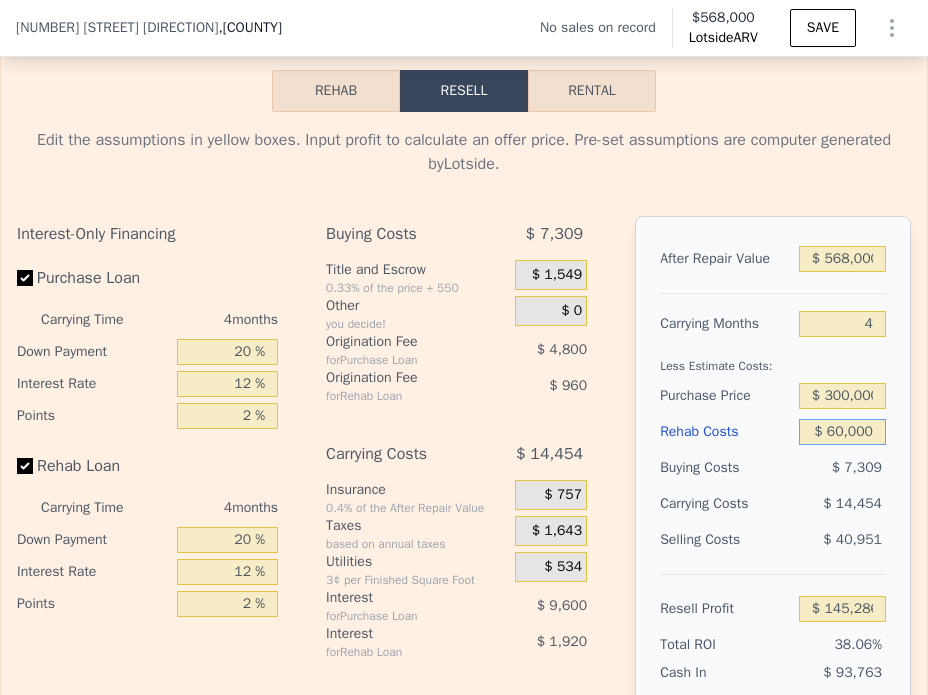 type on "$ 60,000" 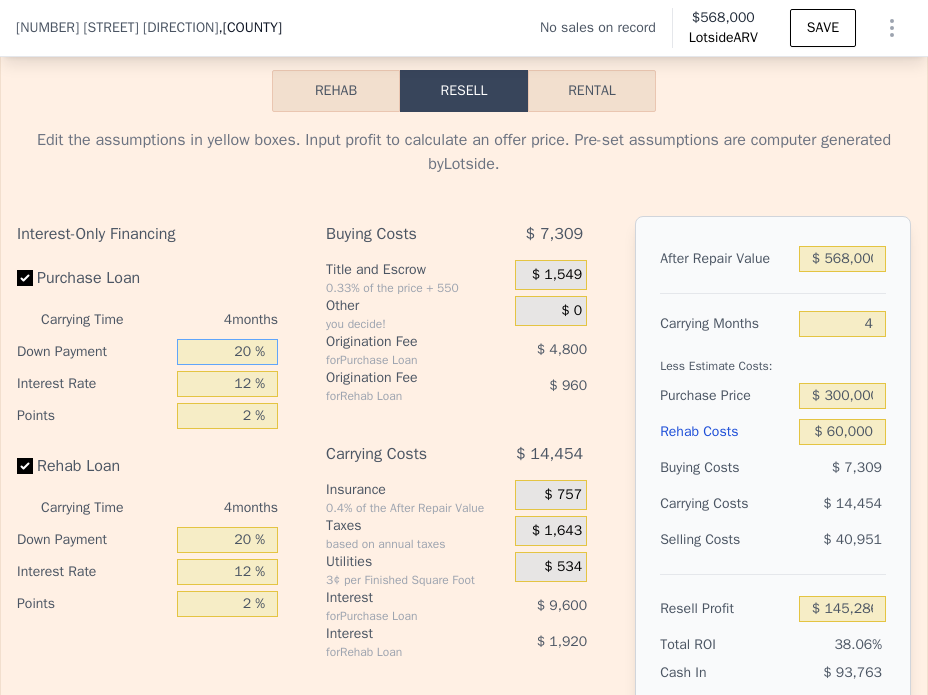 click on "20 %" at bounding box center [227, 352] 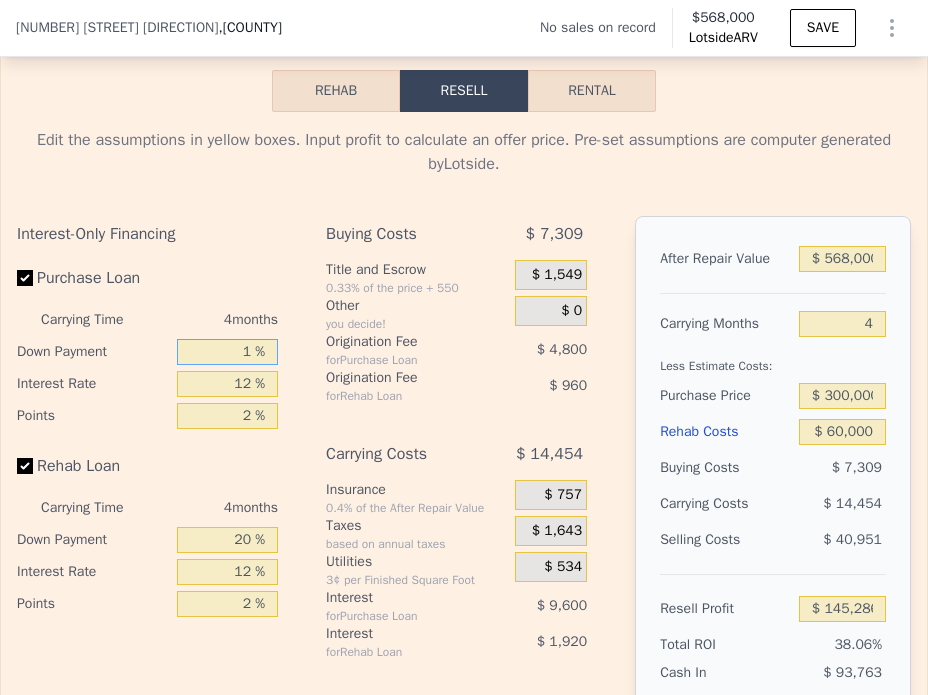 type on "10 %" 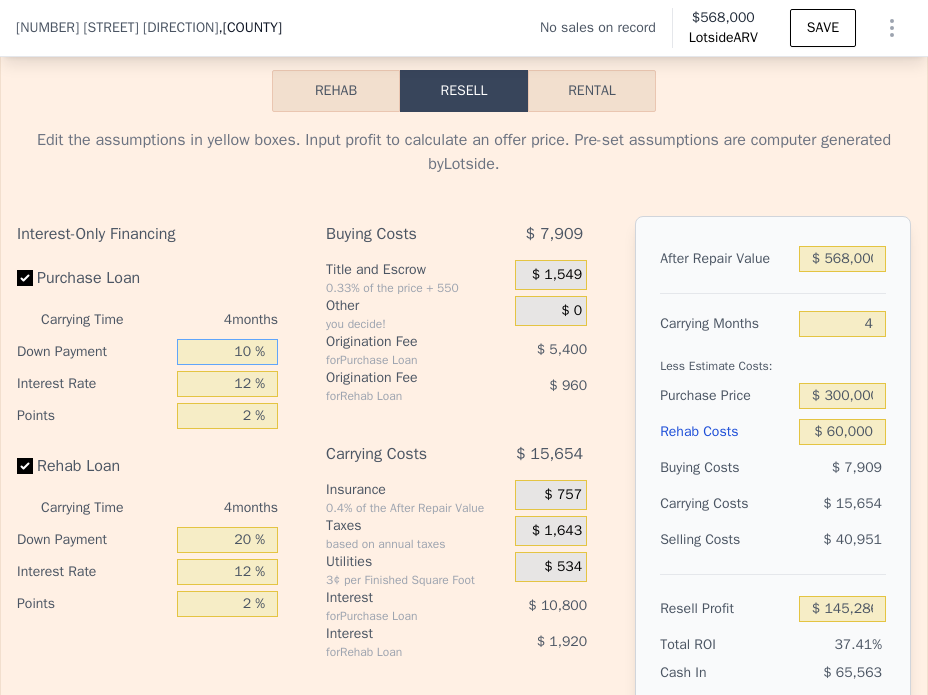 type on "$ 143,486" 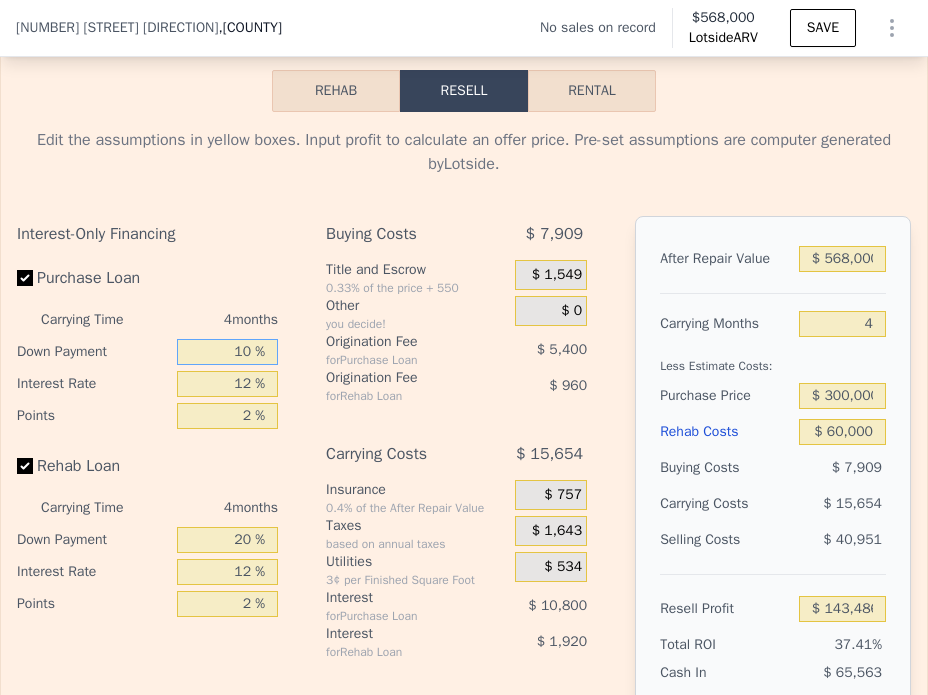 type on "10 %" 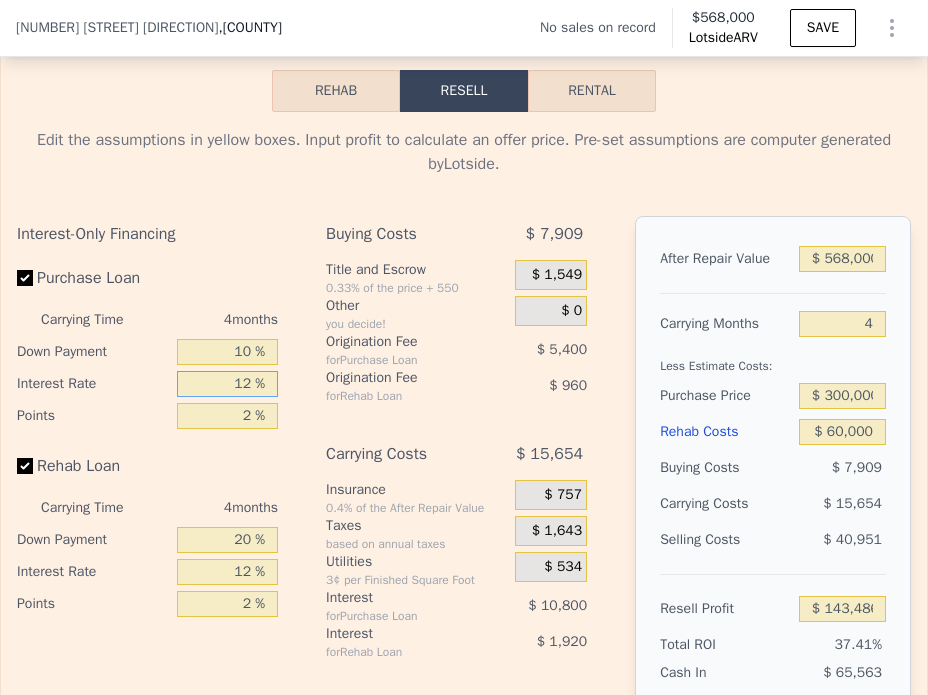 click on "12 %" at bounding box center [227, 384] 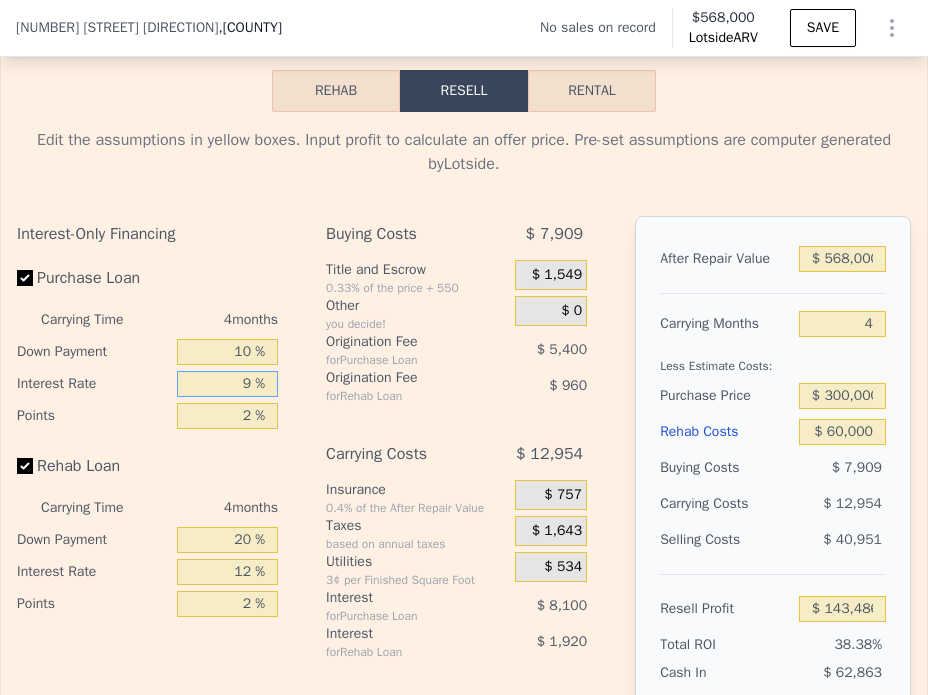 type on "$ 146,186" 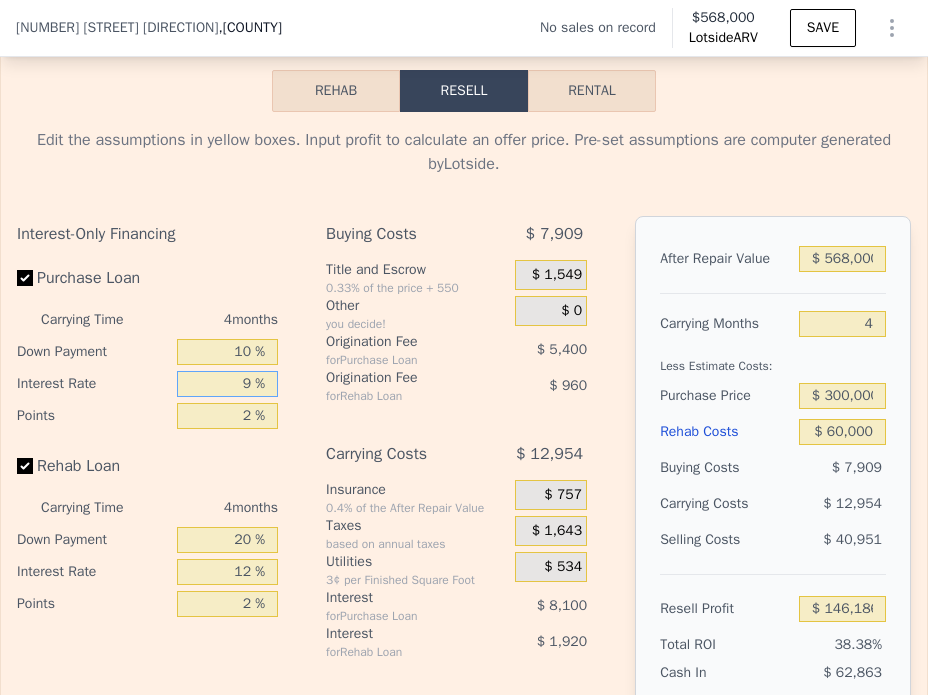 type on "9 %" 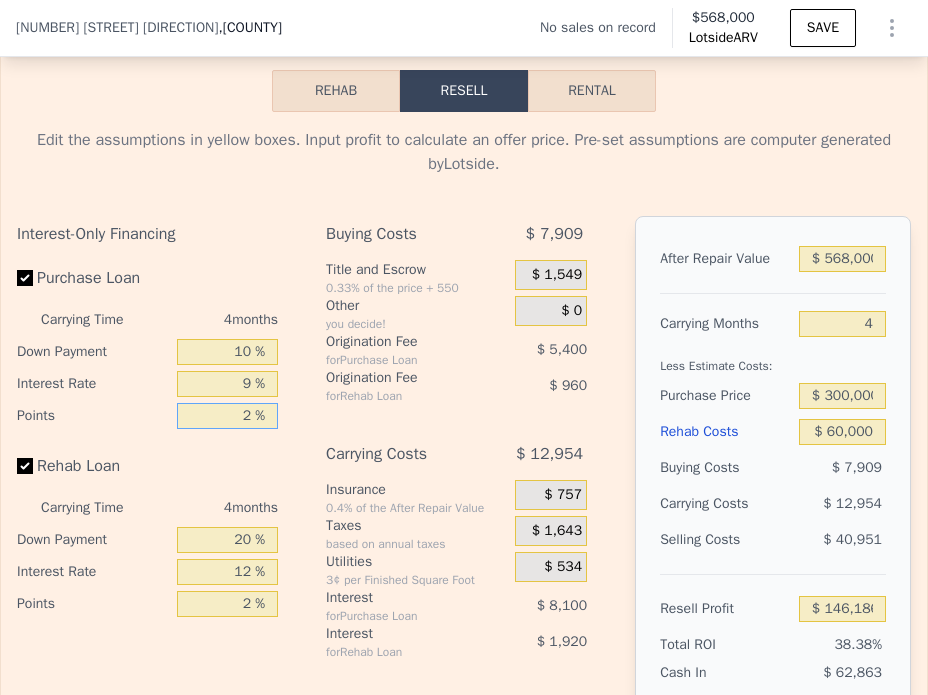 click on "2 %" at bounding box center (227, 416) 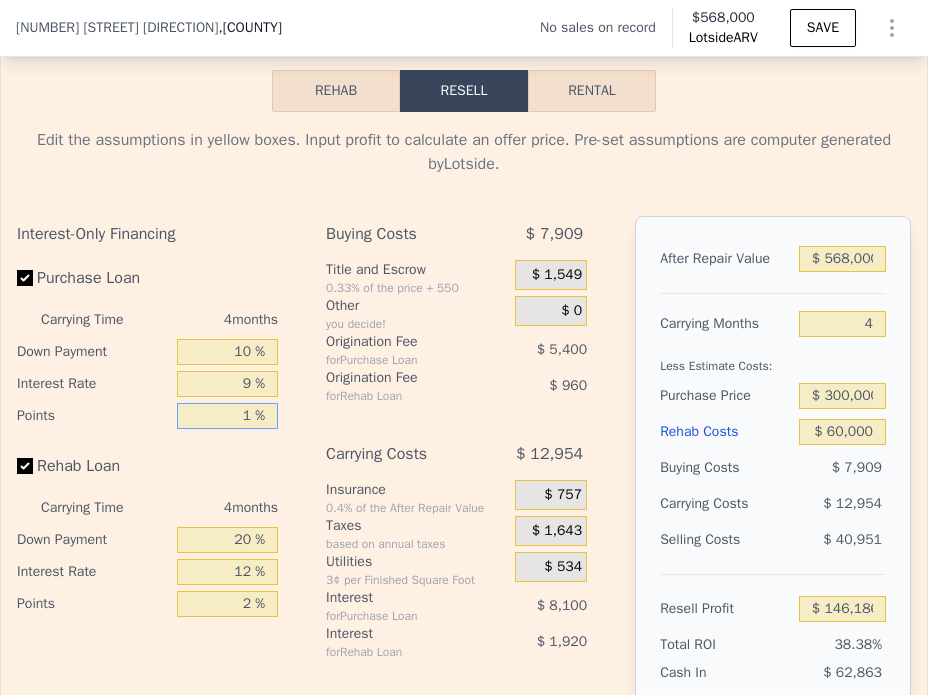 type on "1. %" 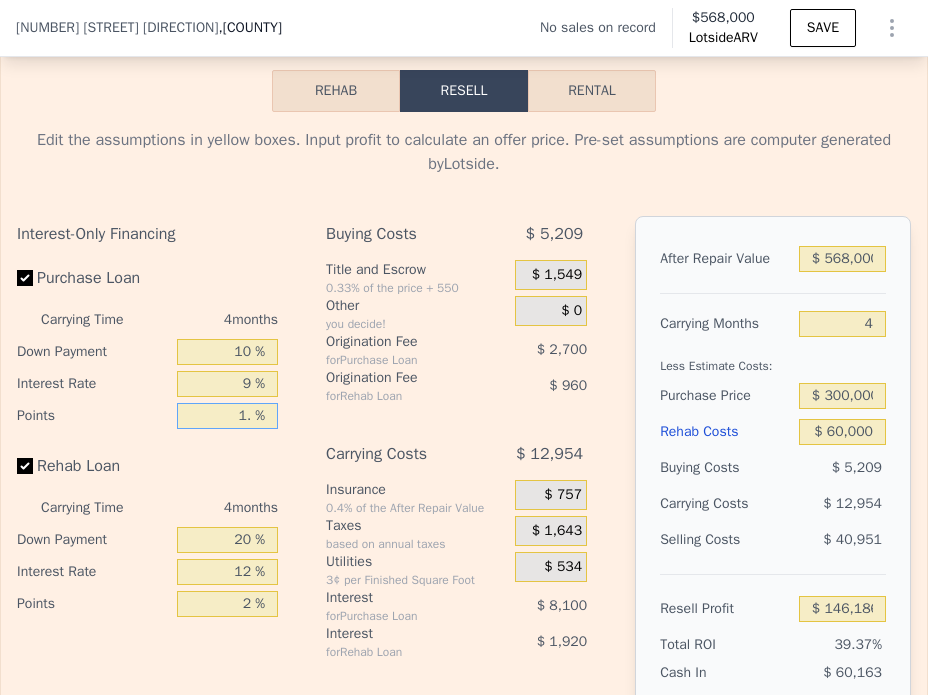 type on "$ 148,886" 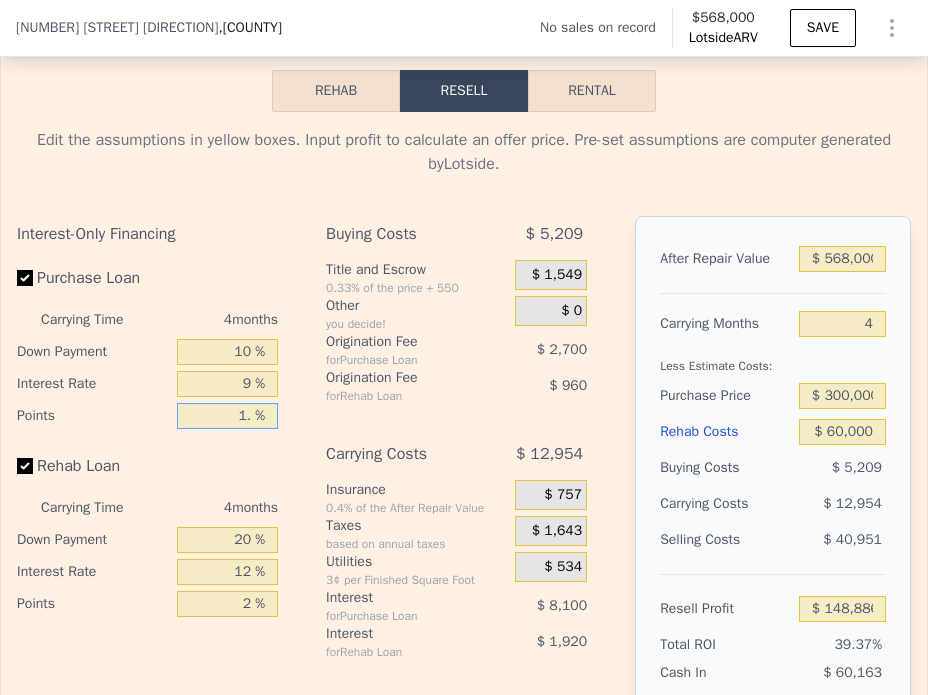 type on "1.5 %" 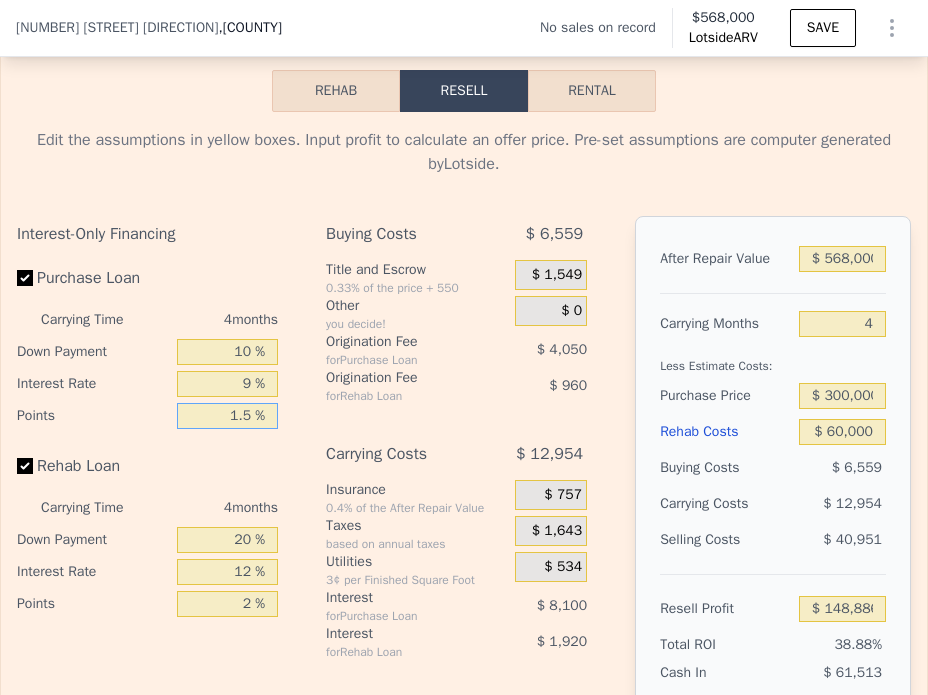 type on "$[PRICE]" 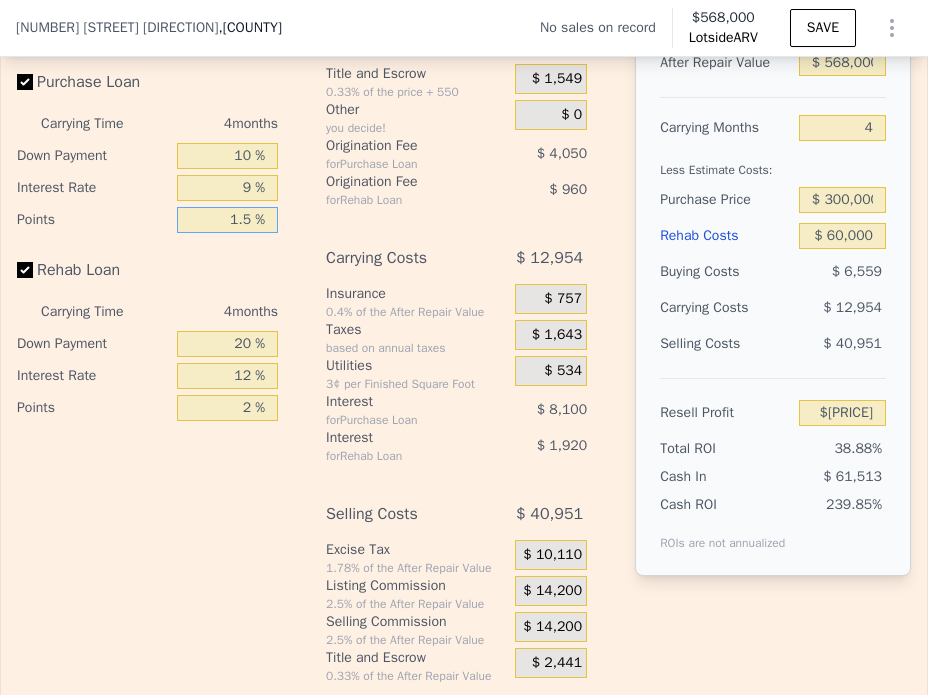 scroll, scrollTop: 3592, scrollLeft: 0, axis: vertical 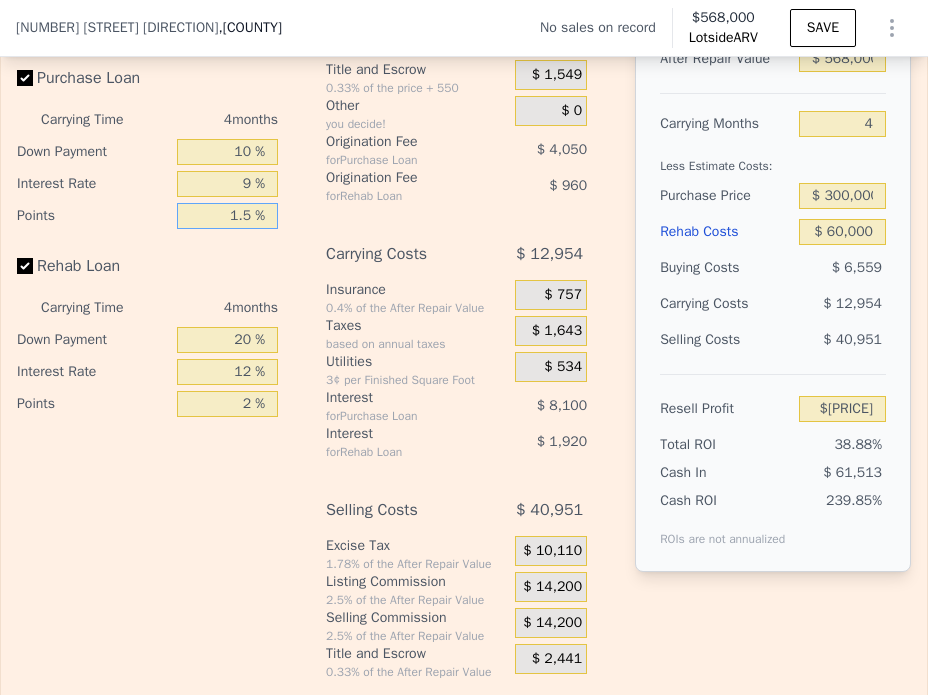 type on "1.5 %" 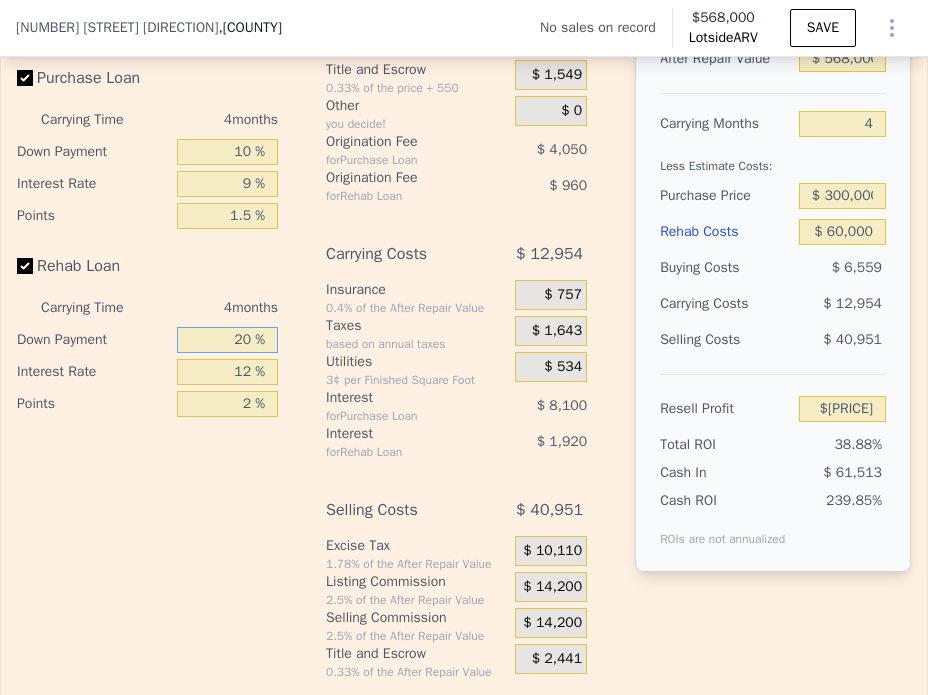 click on "20 %" at bounding box center [227, 340] 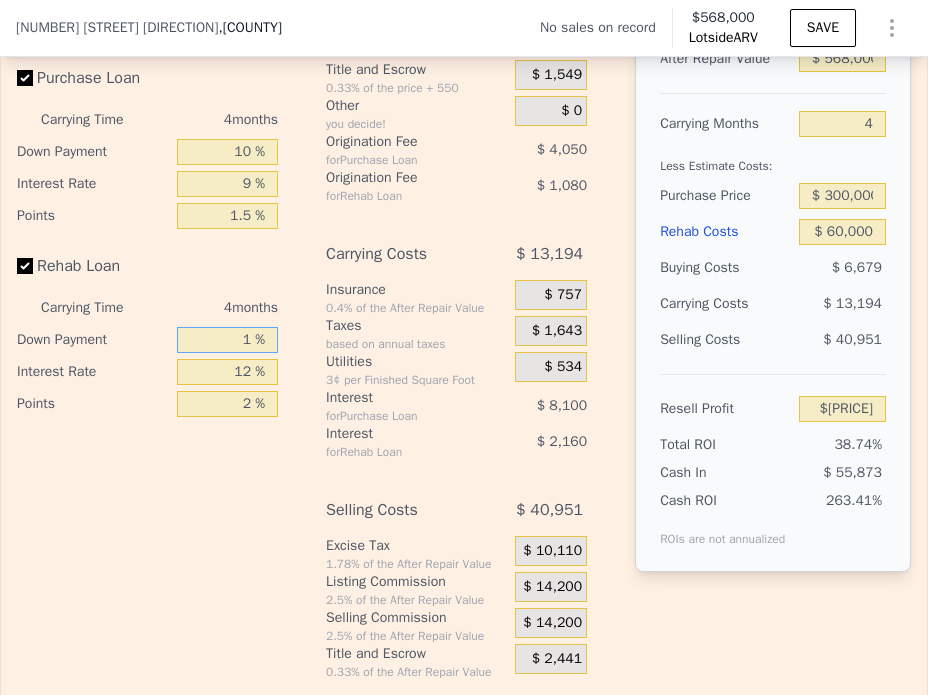 type on "10 %" 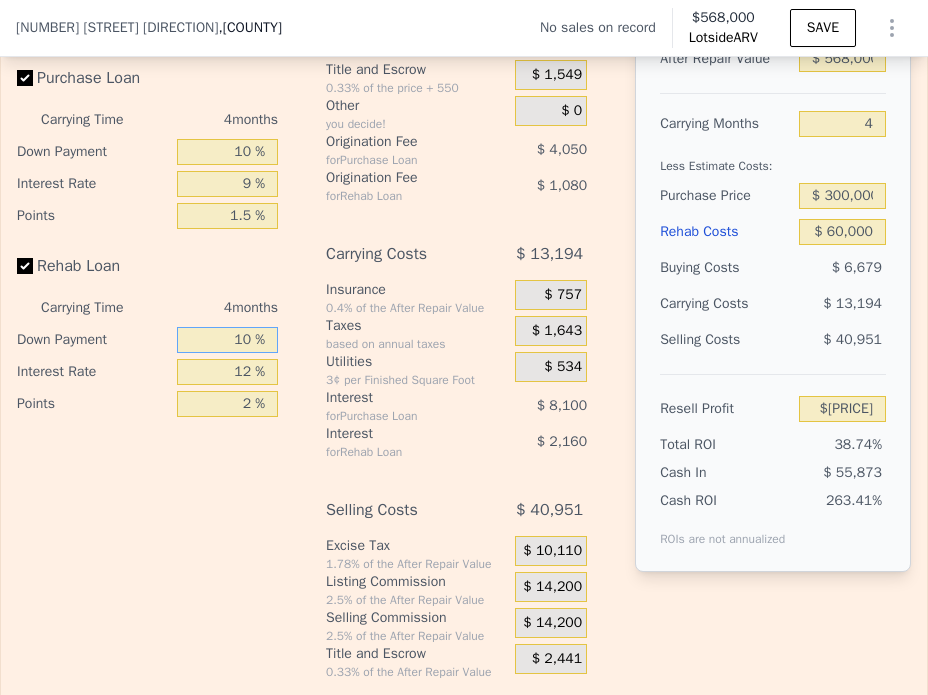 type on "$ 147,176" 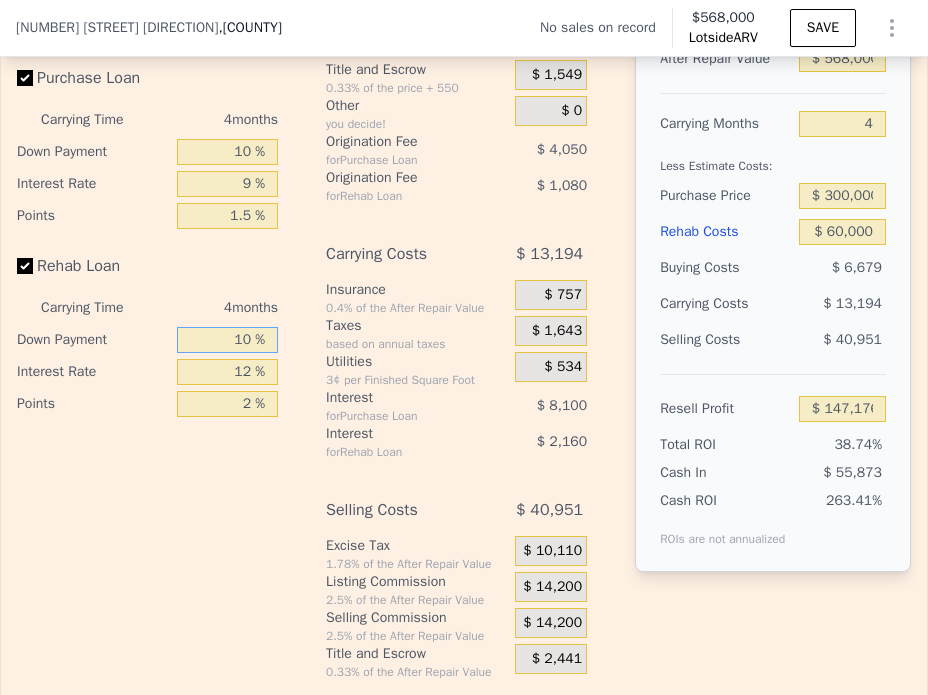 type on "10 %" 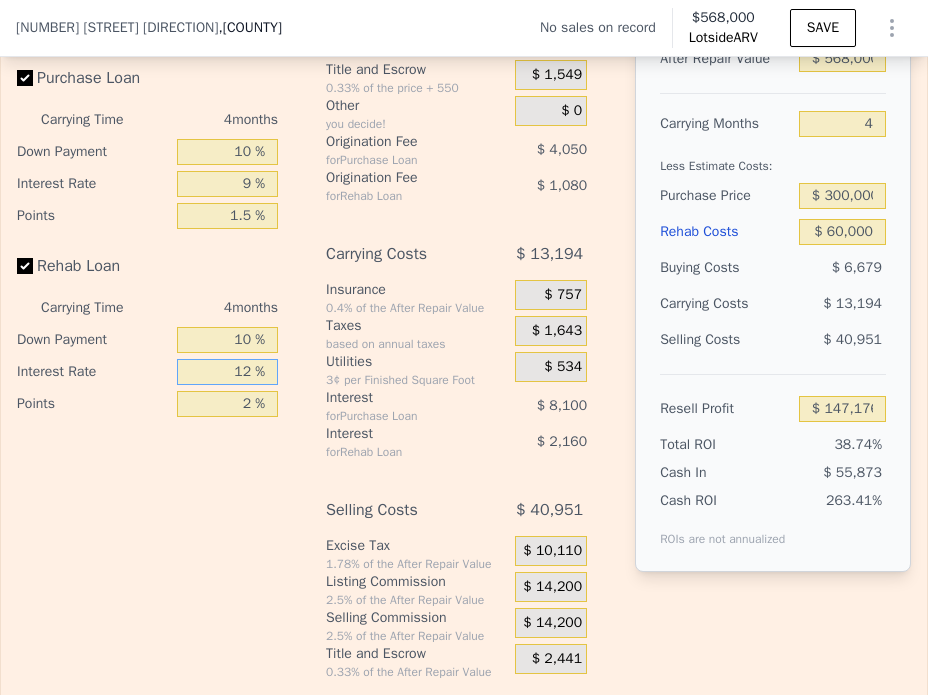 click on "12 %" at bounding box center (227, 372) 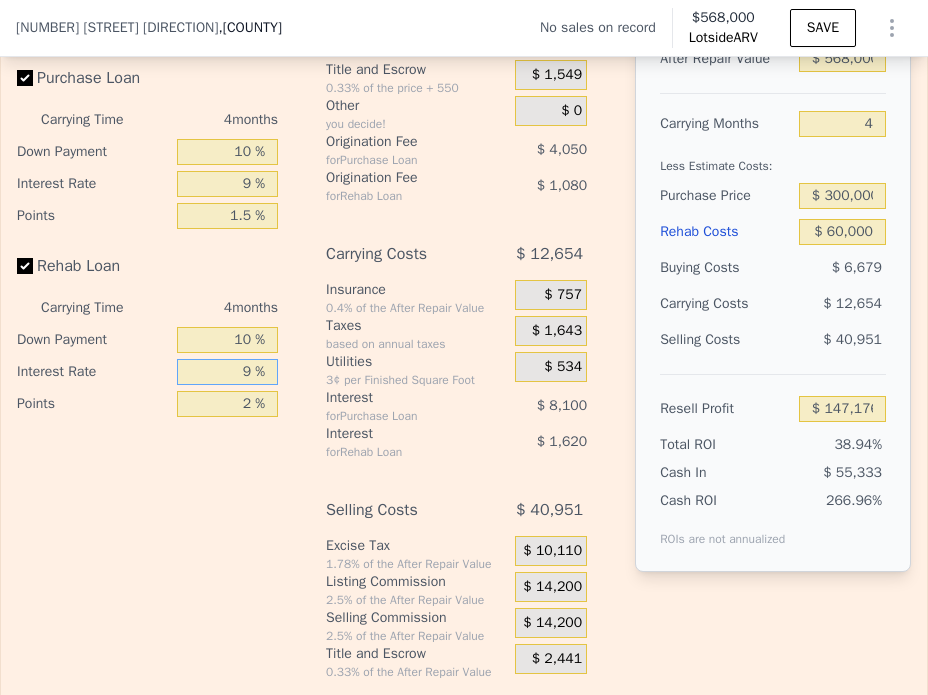 type on "$ 147,716" 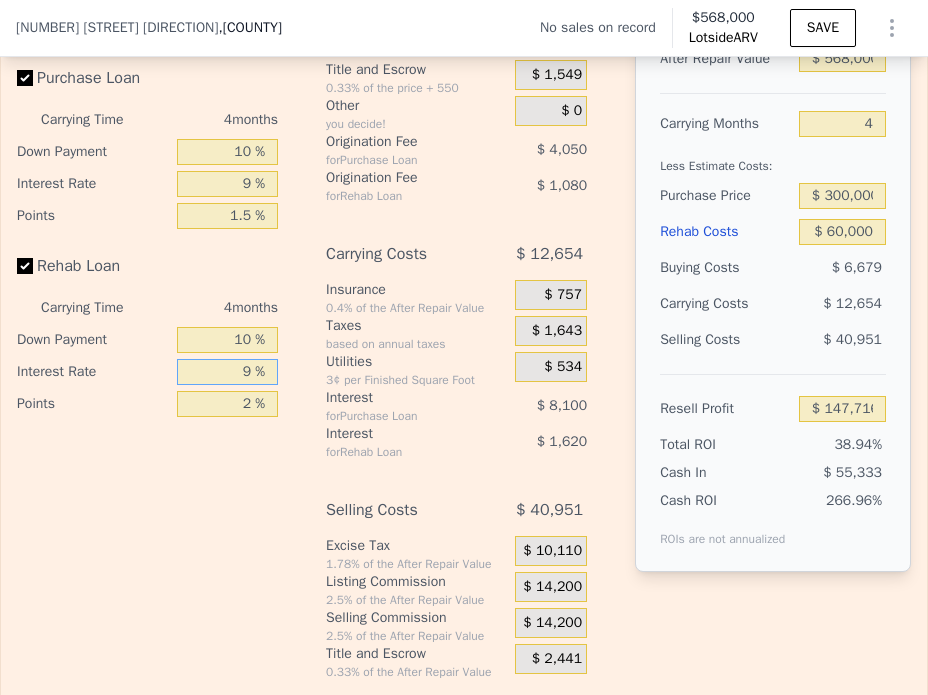 type on "9 %" 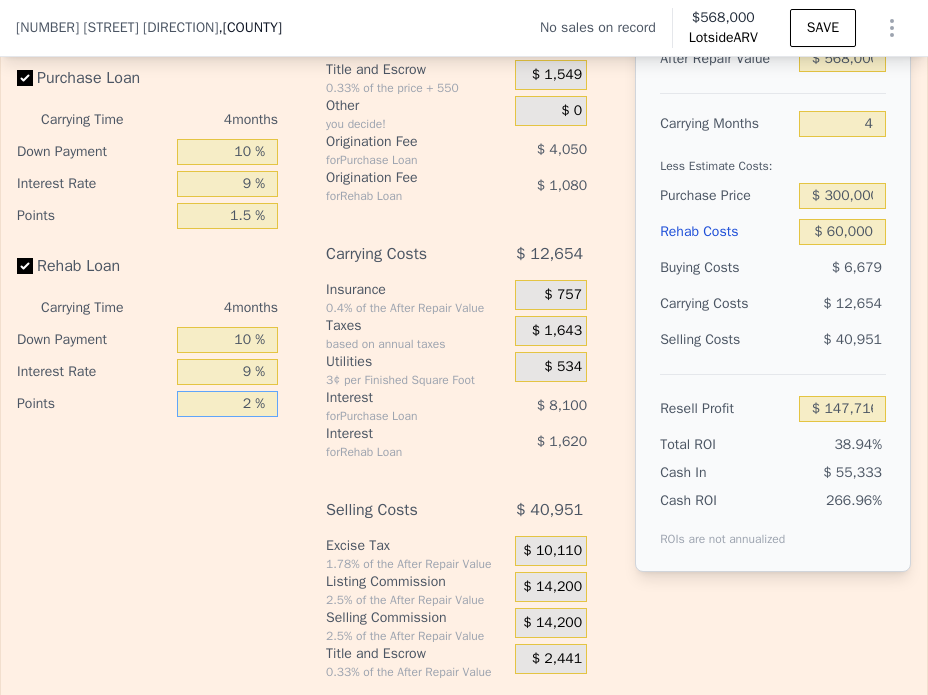 click on "2 %" at bounding box center [227, 404] 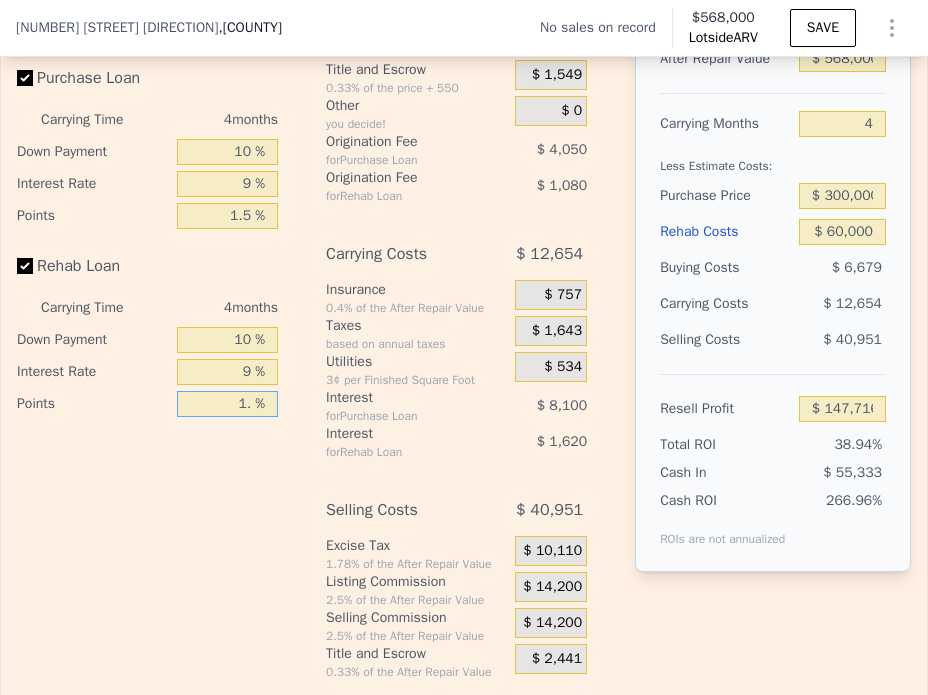 type on "1.5 %" 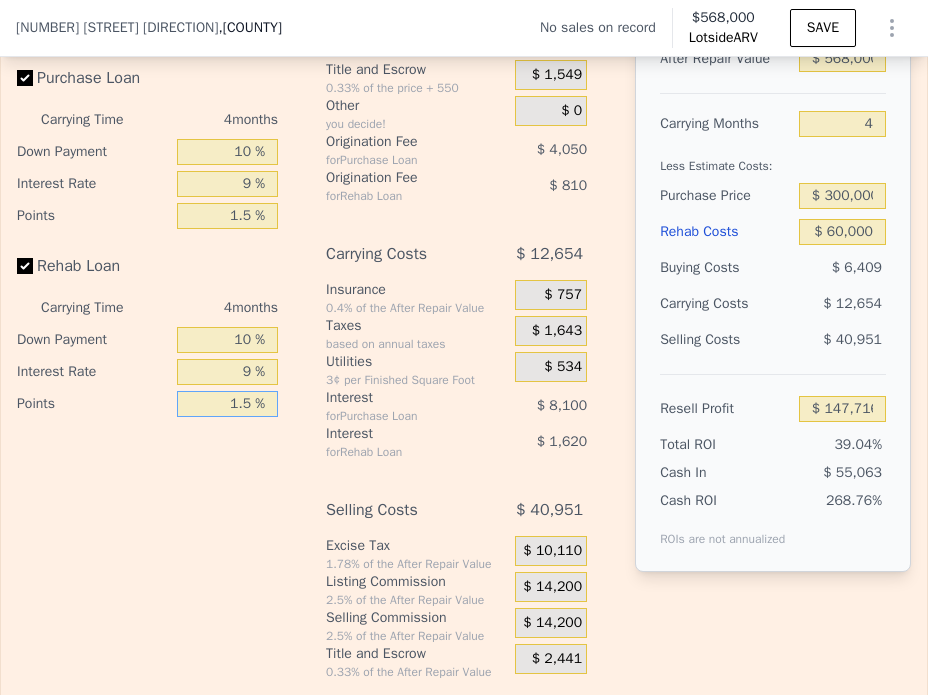 type on "$ 147,986" 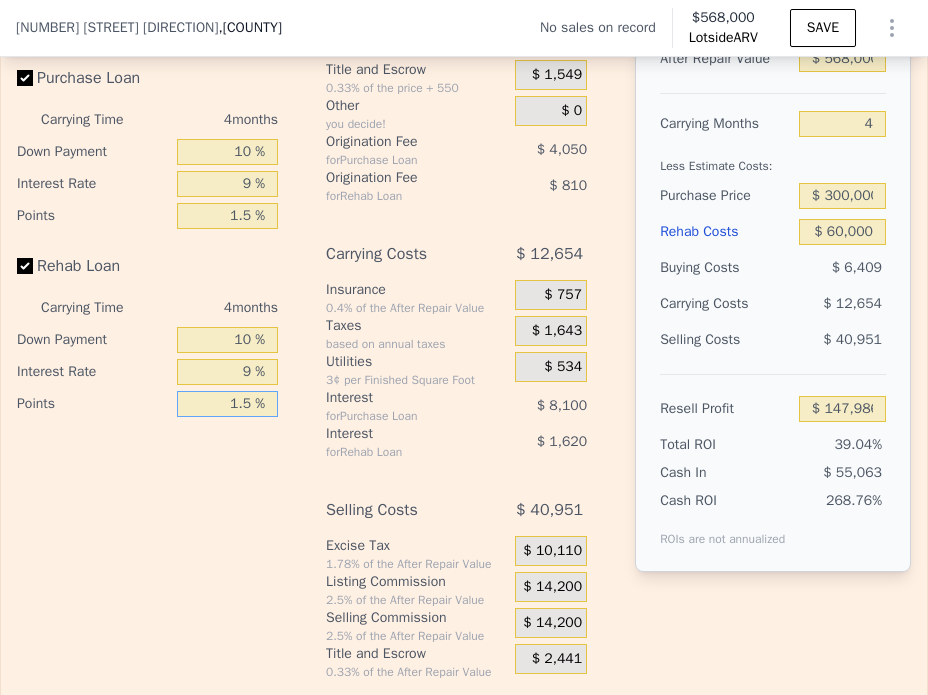 type on "1.5 %" 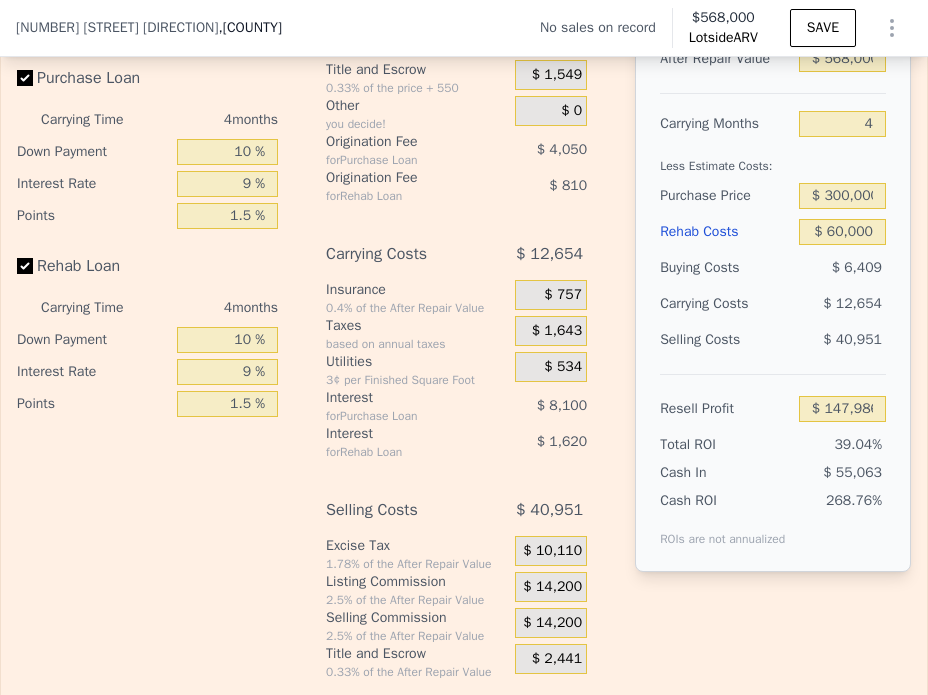 click on "$ 14,200" at bounding box center (552, 587) 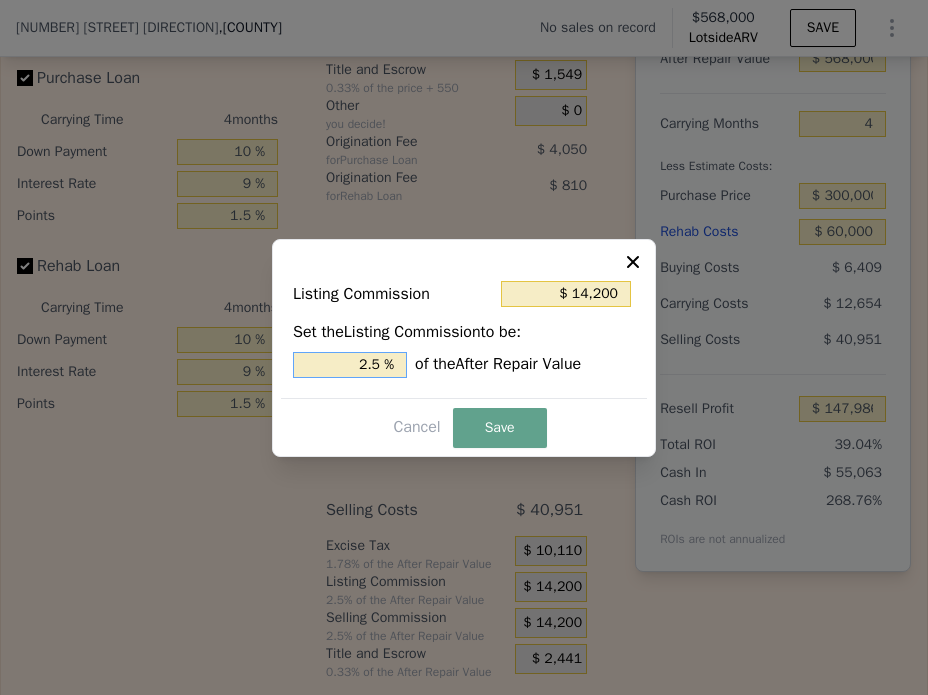 drag, startPoint x: 368, startPoint y: 365, endPoint x: 356, endPoint y: 360, distance: 13 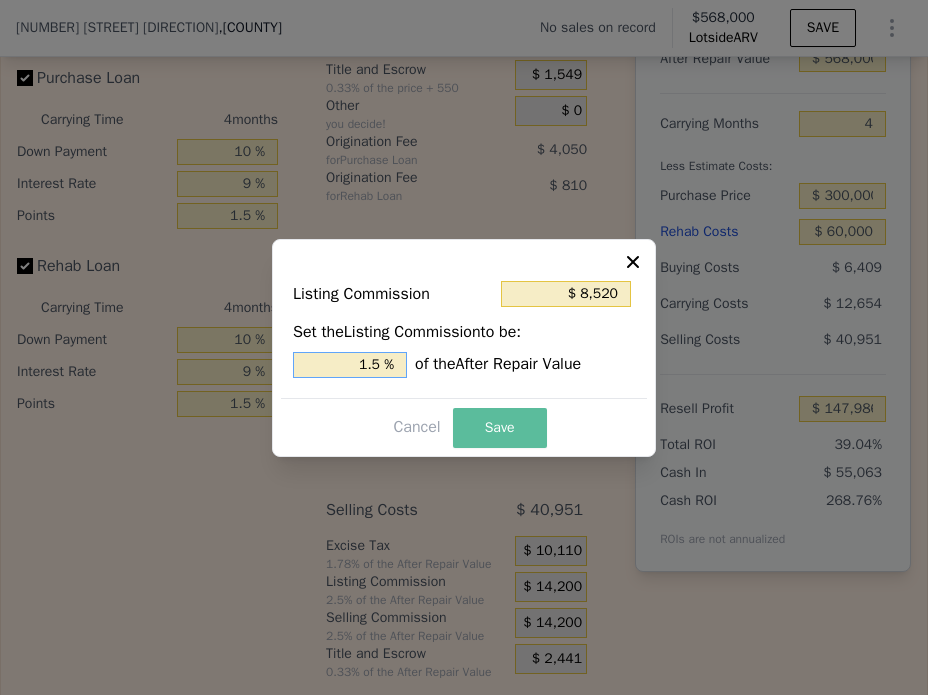 type on "1.5 %" 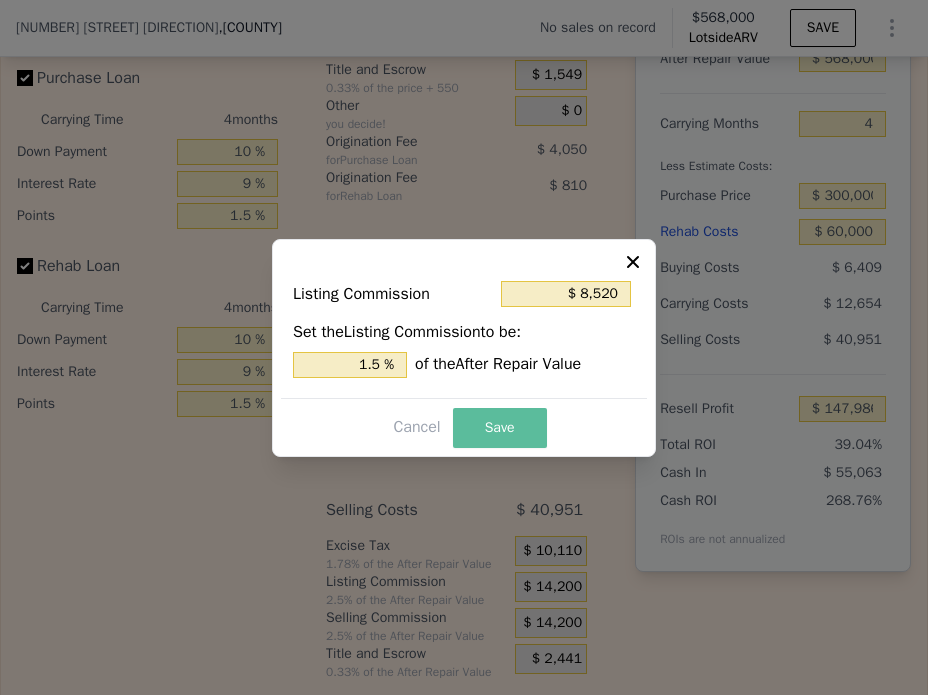 click on "Save" at bounding box center [500, 428] 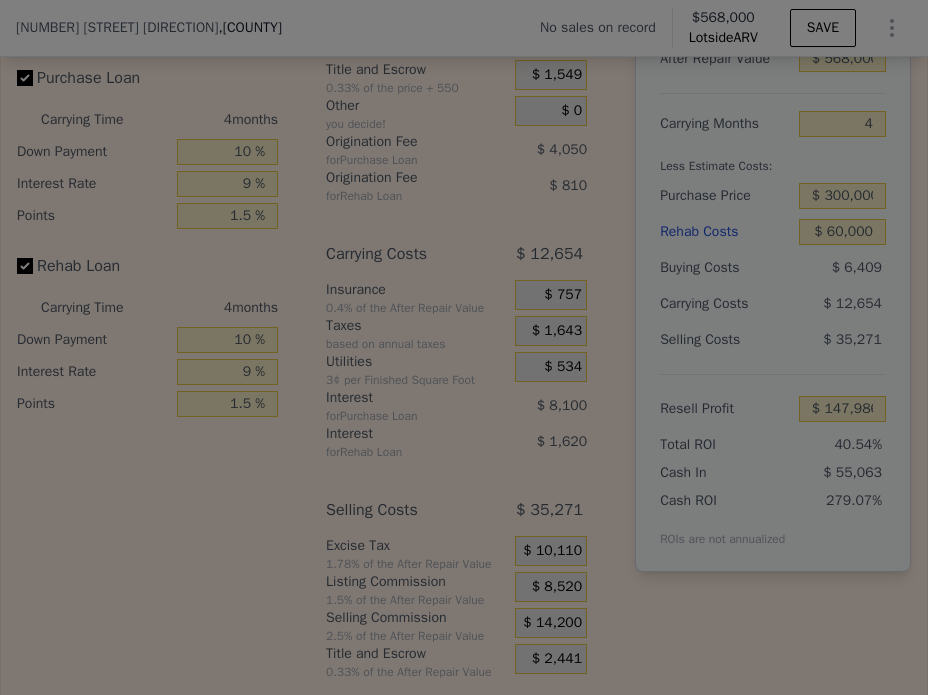 type on "$ 153,666" 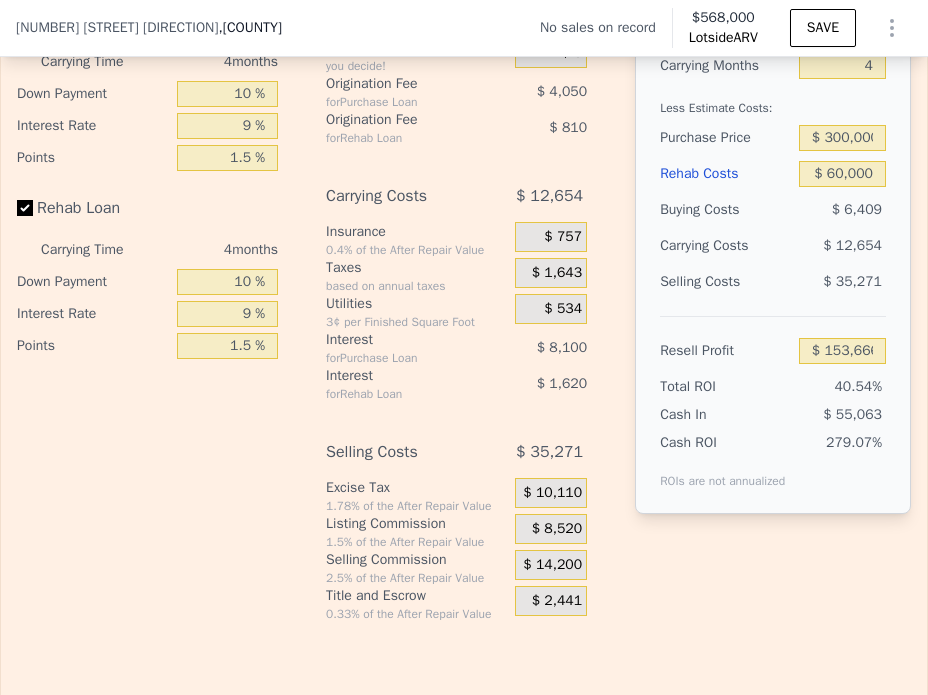 scroll, scrollTop: 3592, scrollLeft: 0, axis: vertical 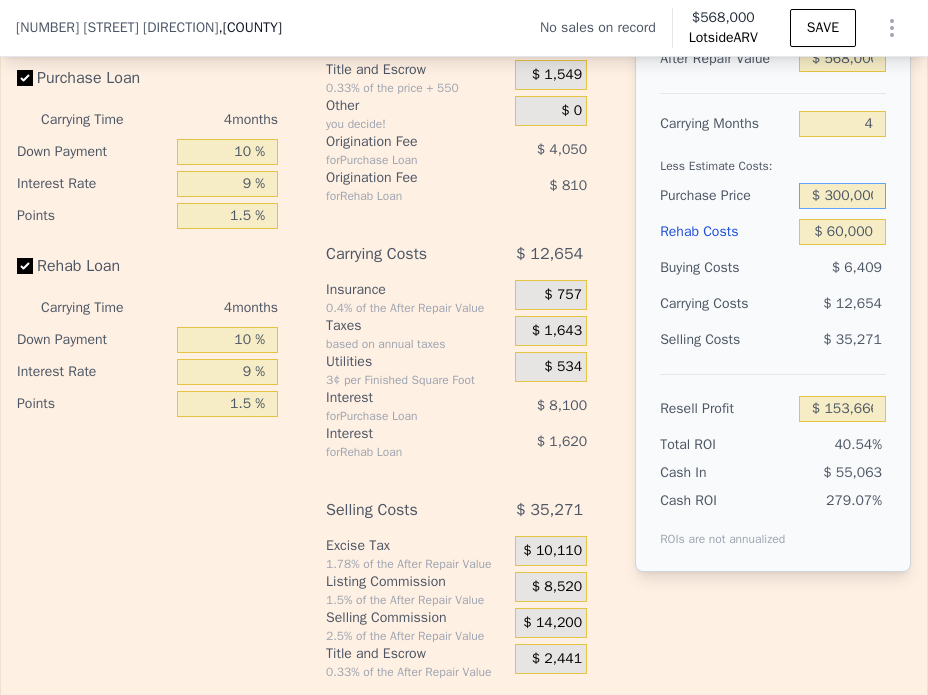 click on "$ 300,000" at bounding box center [842, 196] 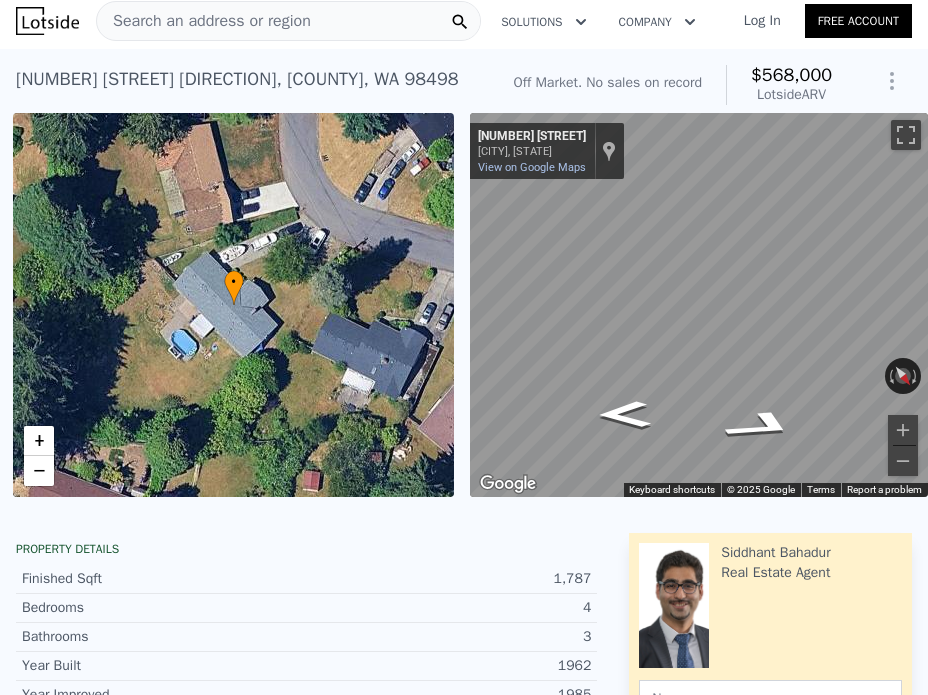 scroll, scrollTop: 0, scrollLeft: 0, axis: both 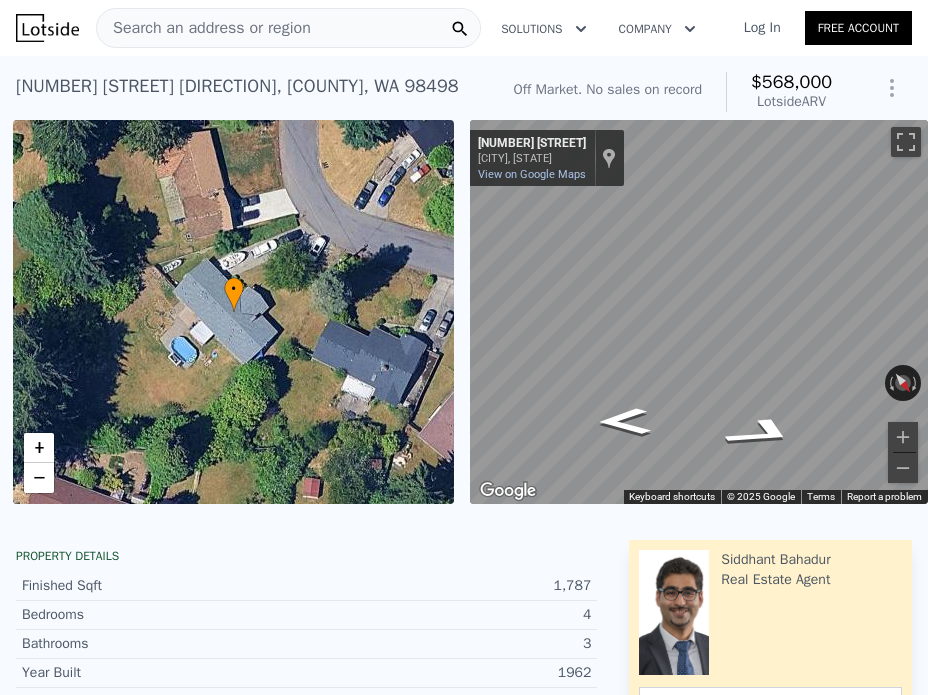 click on "Search an address or region" at bounding box center (288, 28) 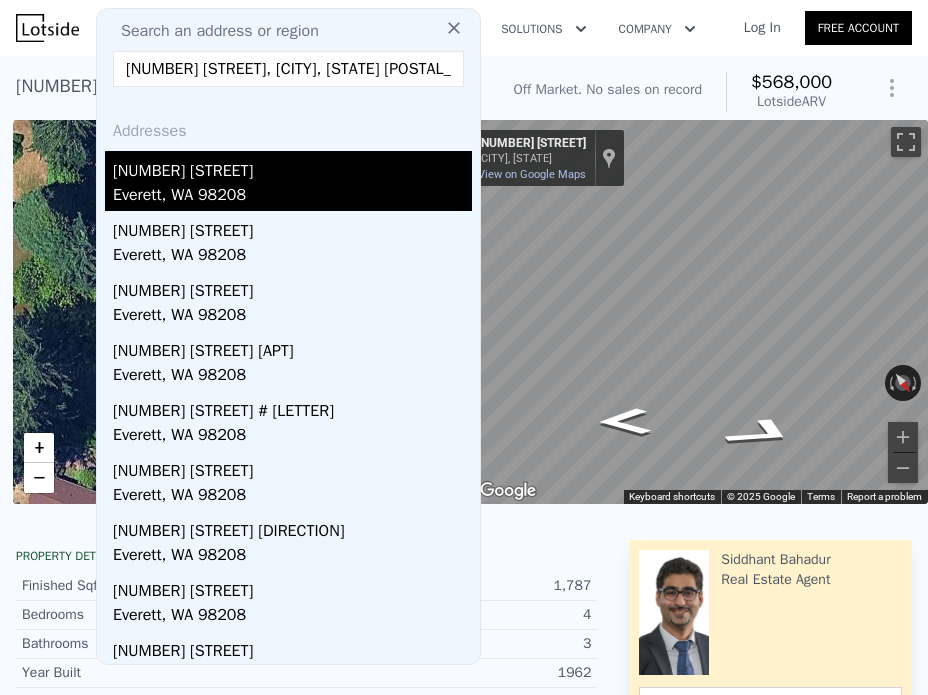 type on "[NUMBER] [STREET], [CITY], [STATE] [POSTAL_CODE]" 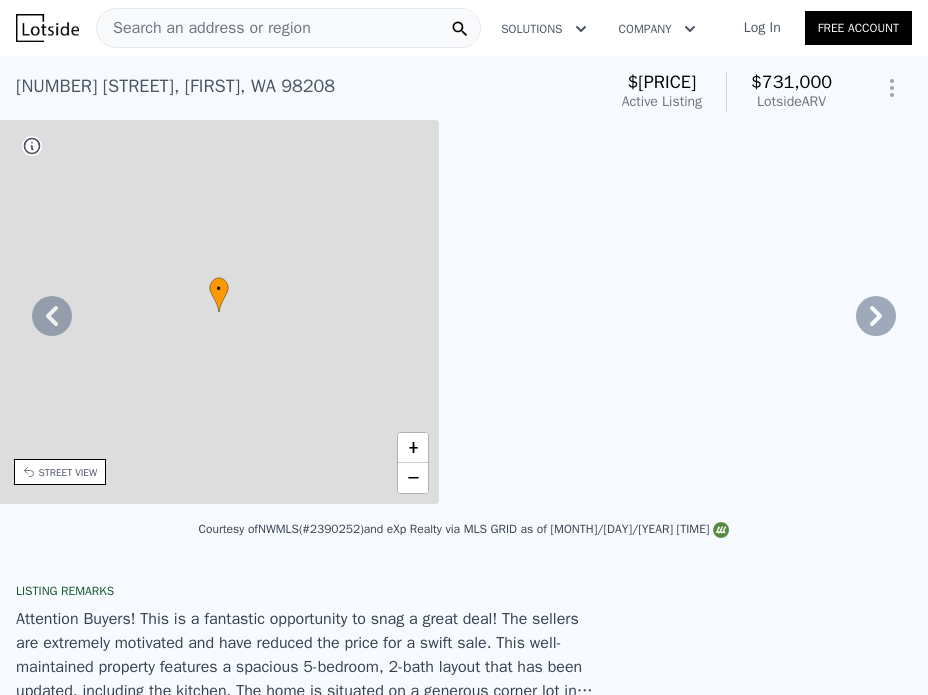 type on "2.5" 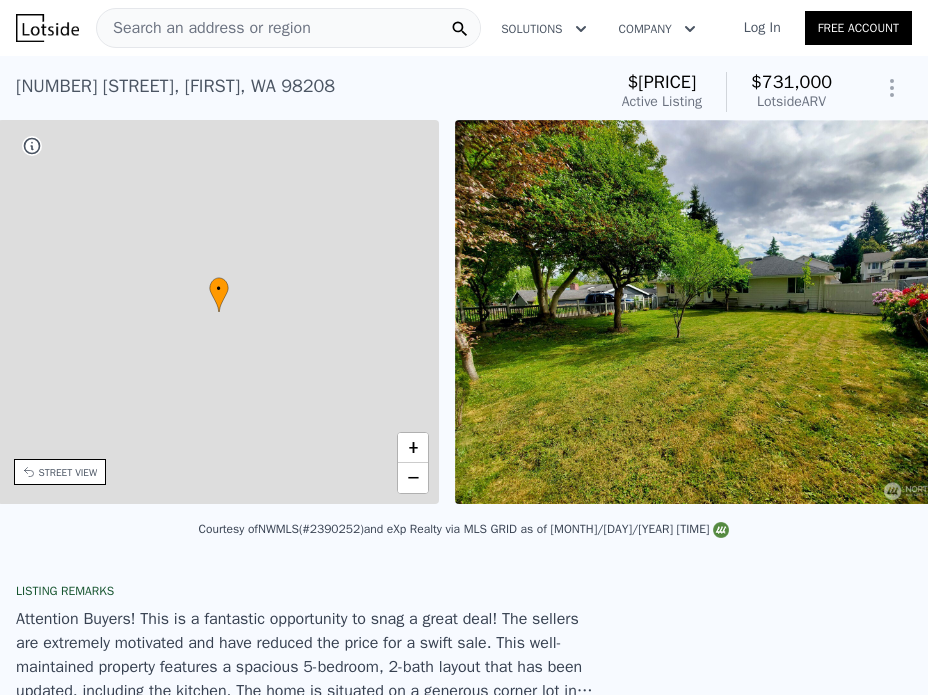 scroll, scrollTop: 0, scrollLeft: 465, axis: horizontal 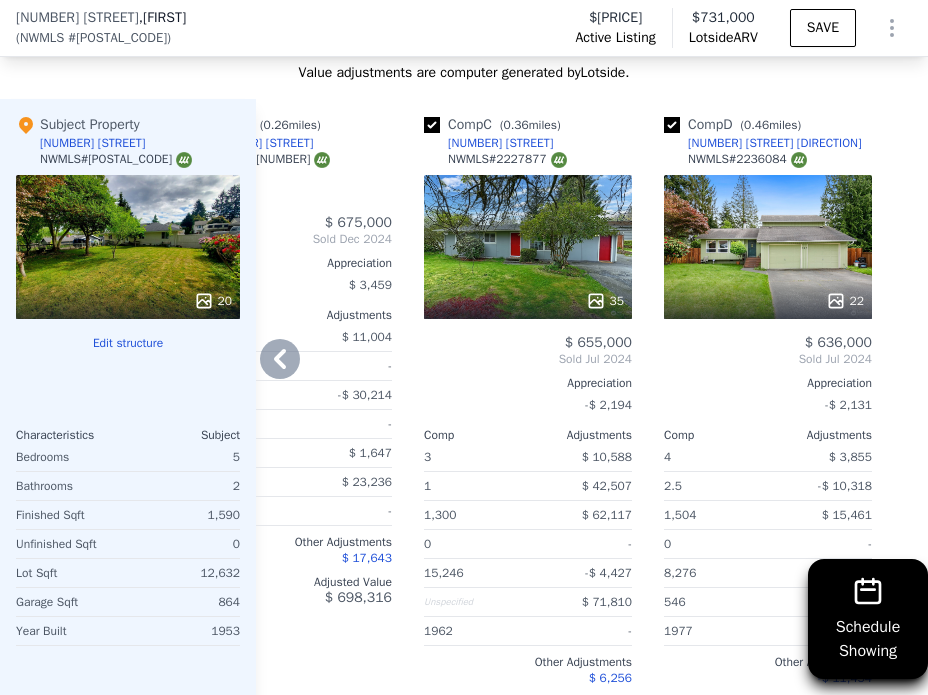 click 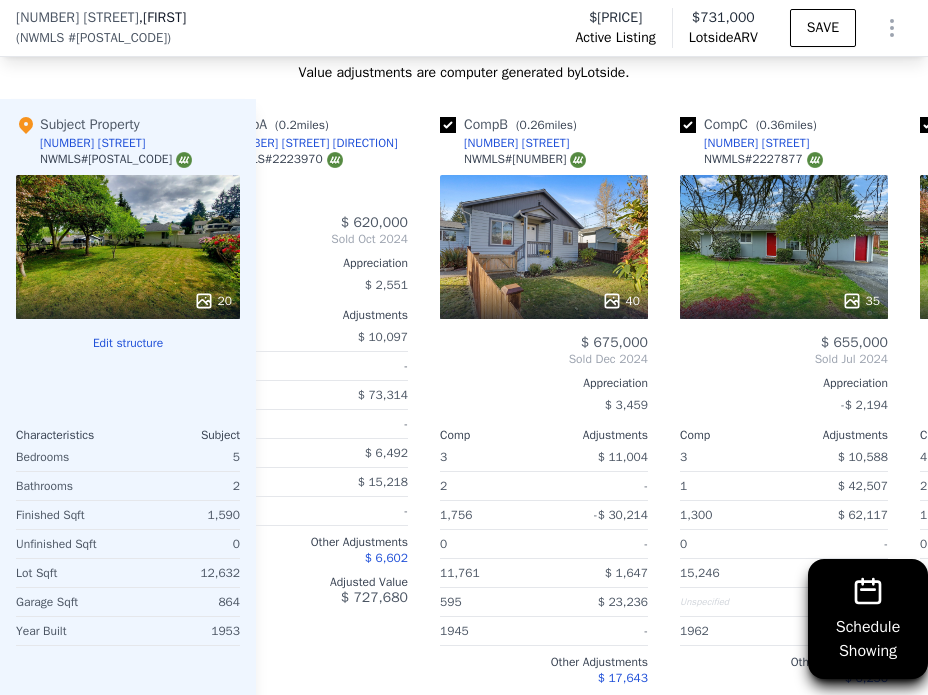 scroll, scrollTop: 0, scrollLeft: 0, axis: both 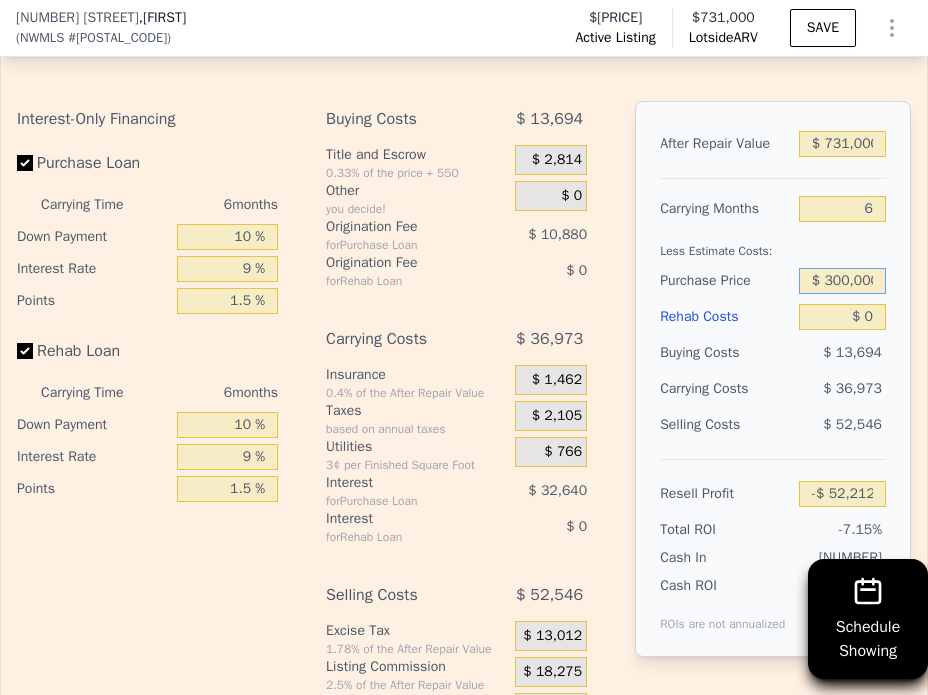 click on "$ 300,000" at bounding box center [842, 281] 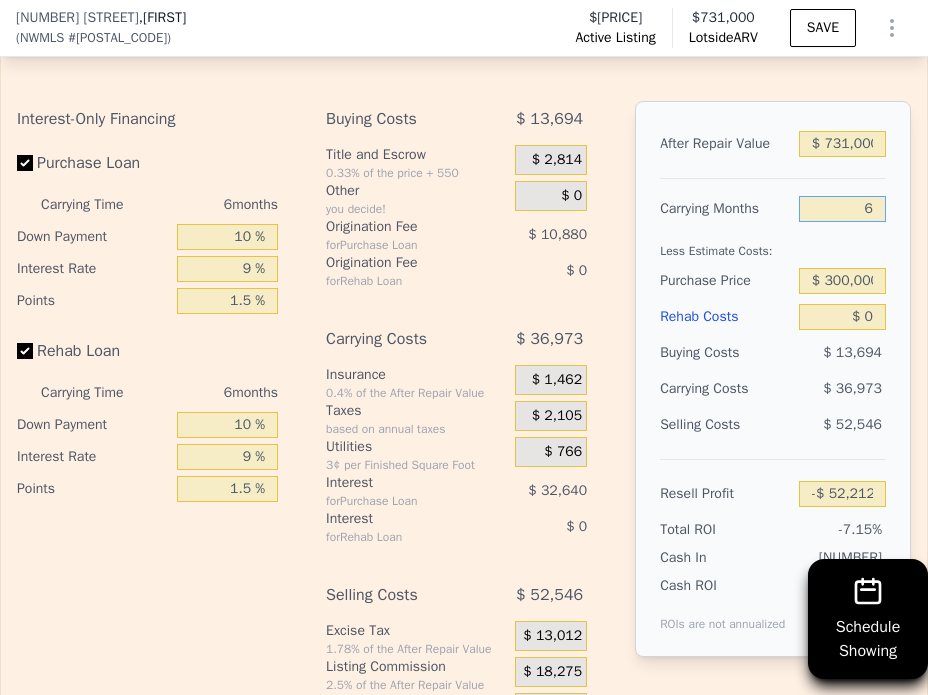 drag, startPoint x: 860, startPoint y: 231, endPoint x: 835, endPoint y: 228, distance: 25.179358 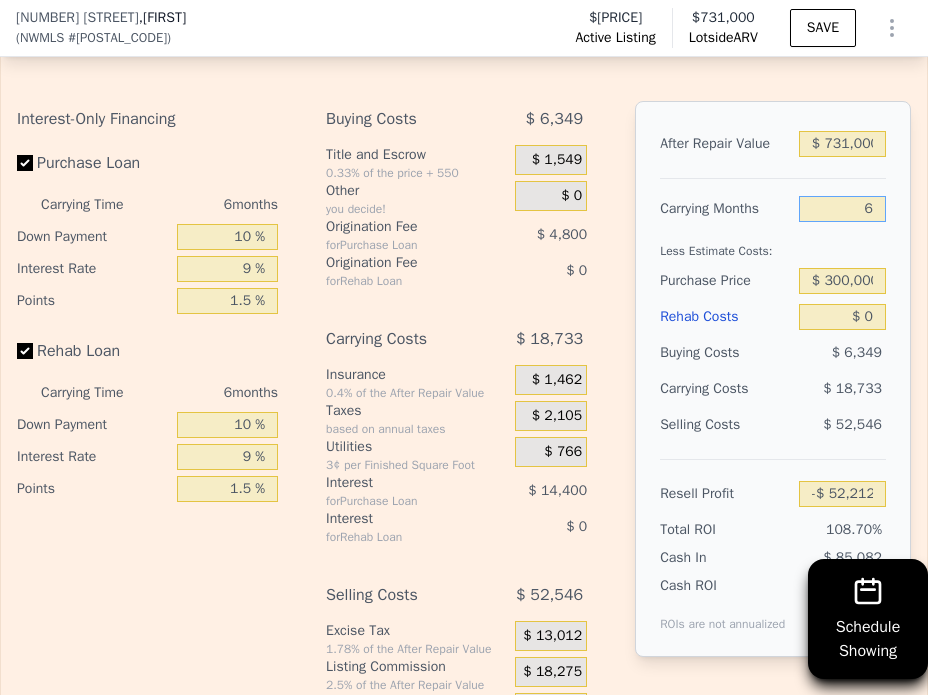 type on "$ 353,372" 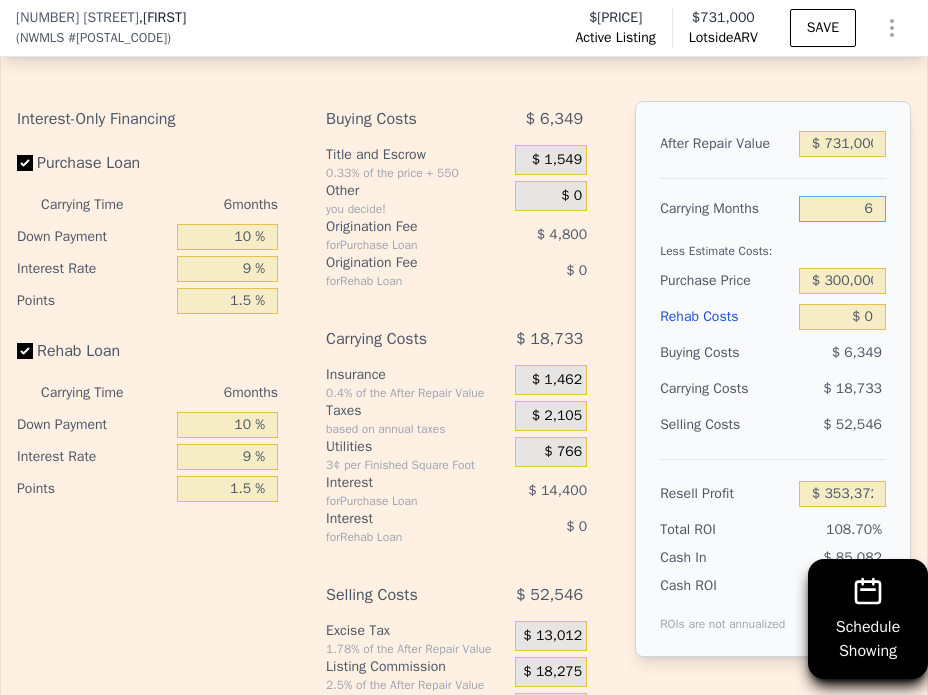 type on "4" 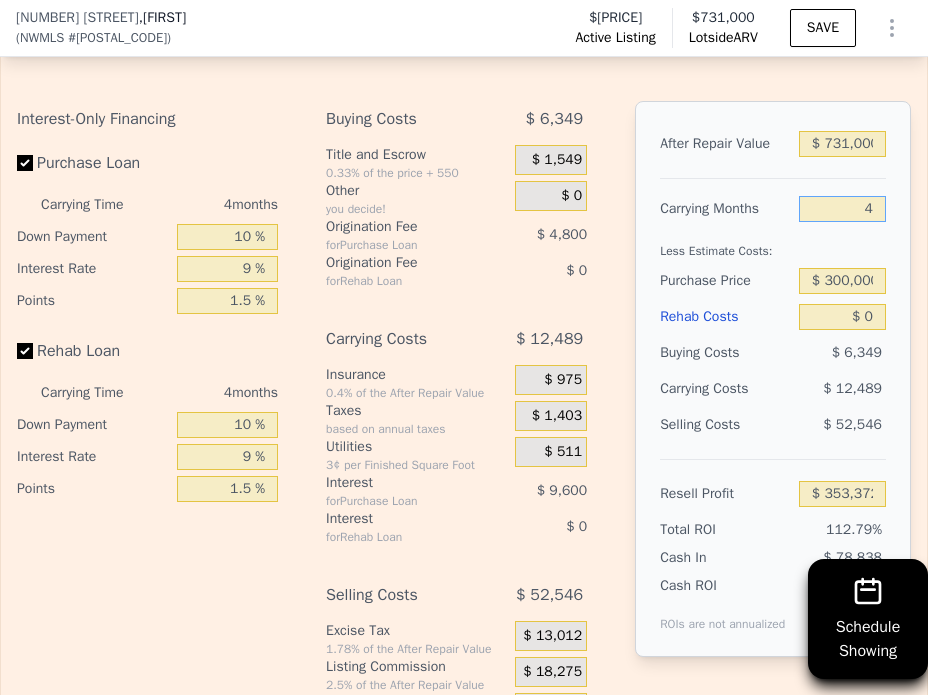 type on "$ 359,616" 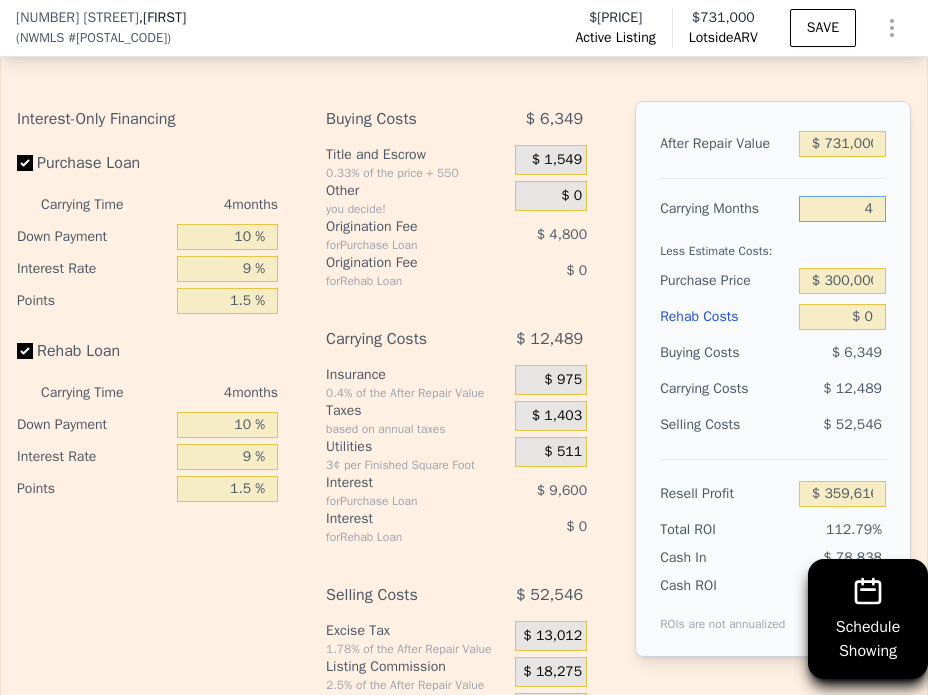type on "4" 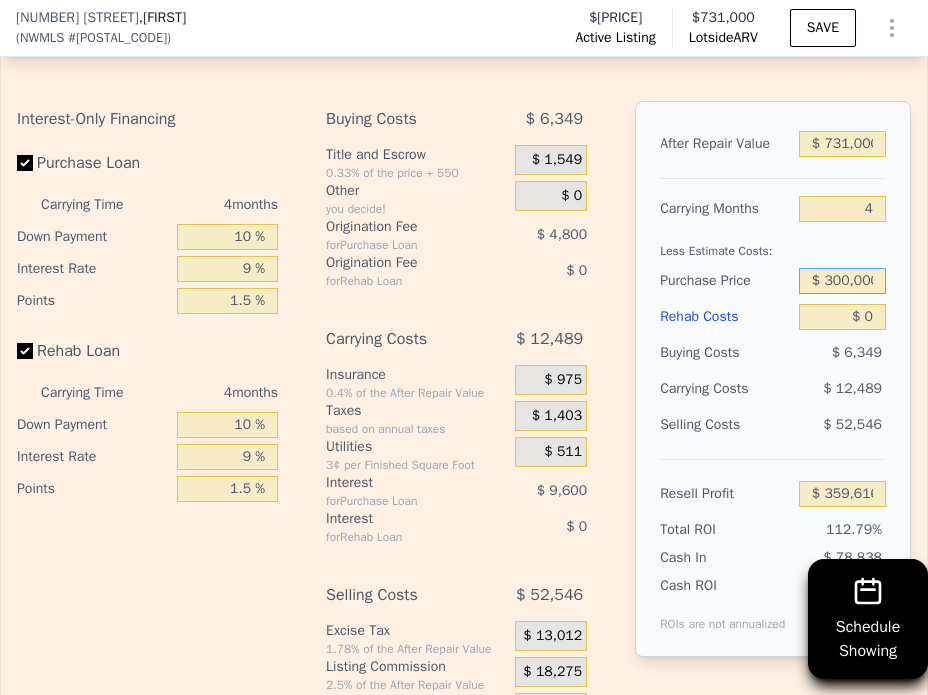 click on "$ 300,000" at bounding box center (842, 281) 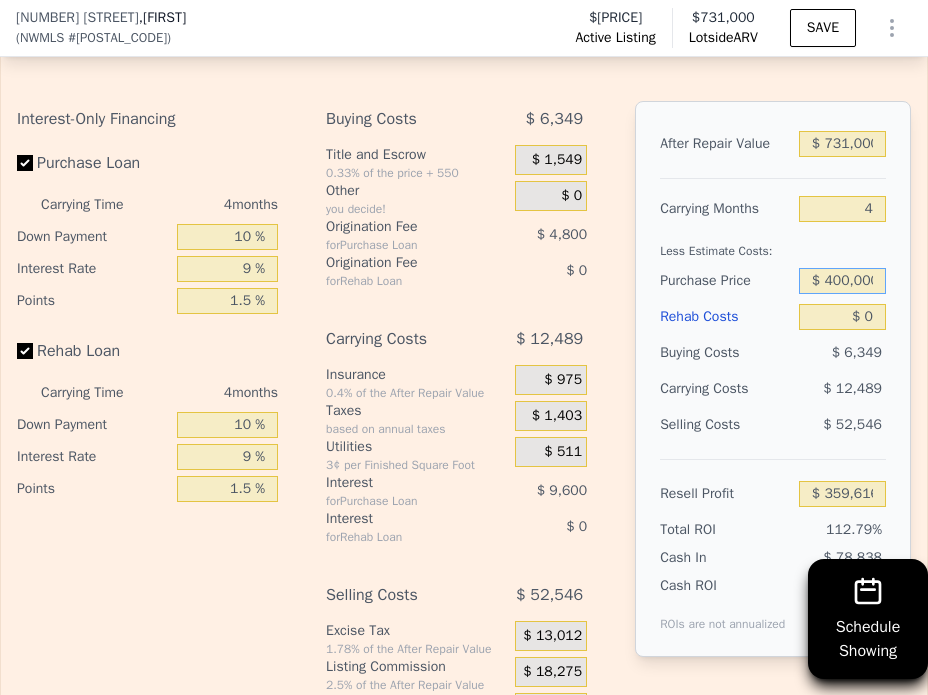 type on "$ 400,000" 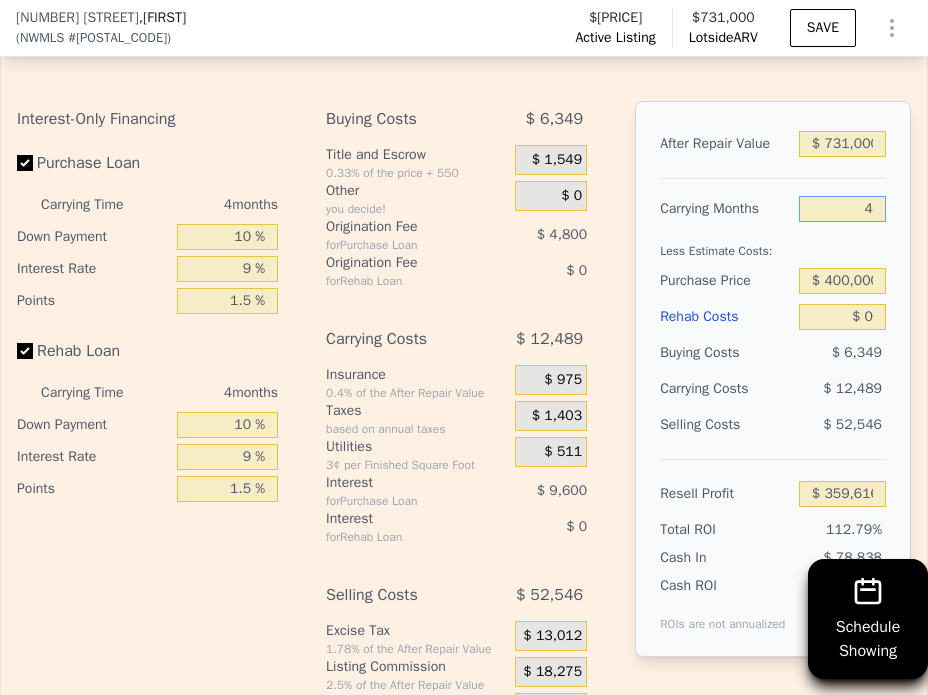 click on "4" at bounding box center [842, 209] 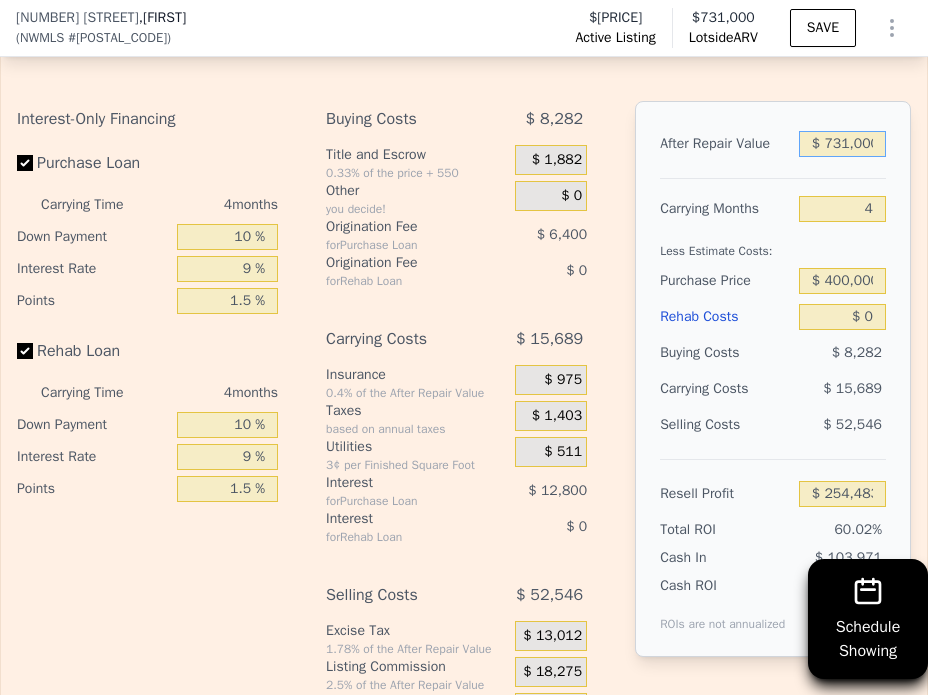click on "$ 731,000" at bounding box center (842, 144) 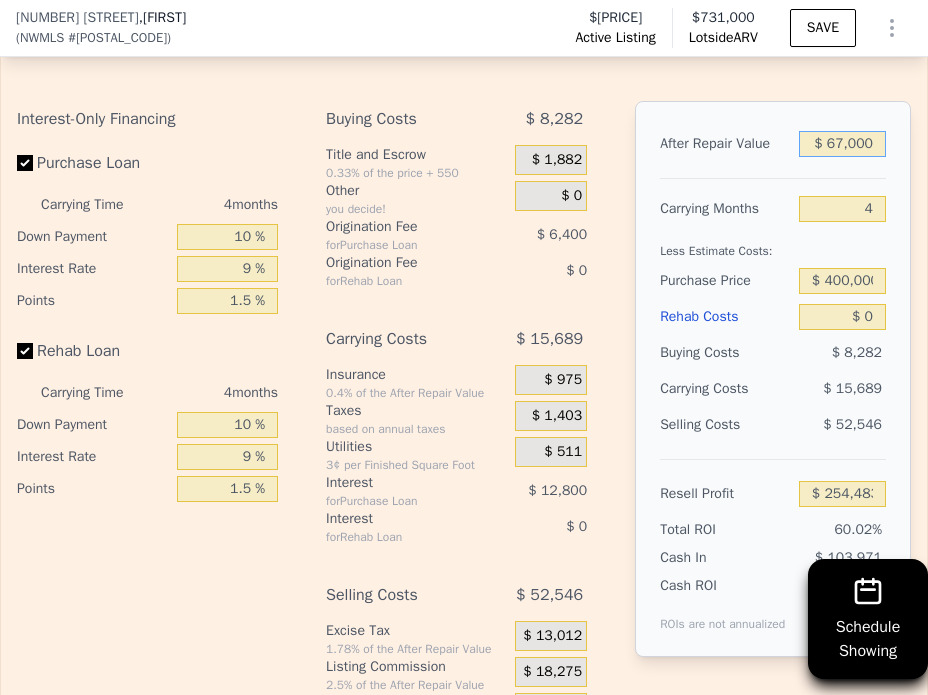 type on "$ 670,000" 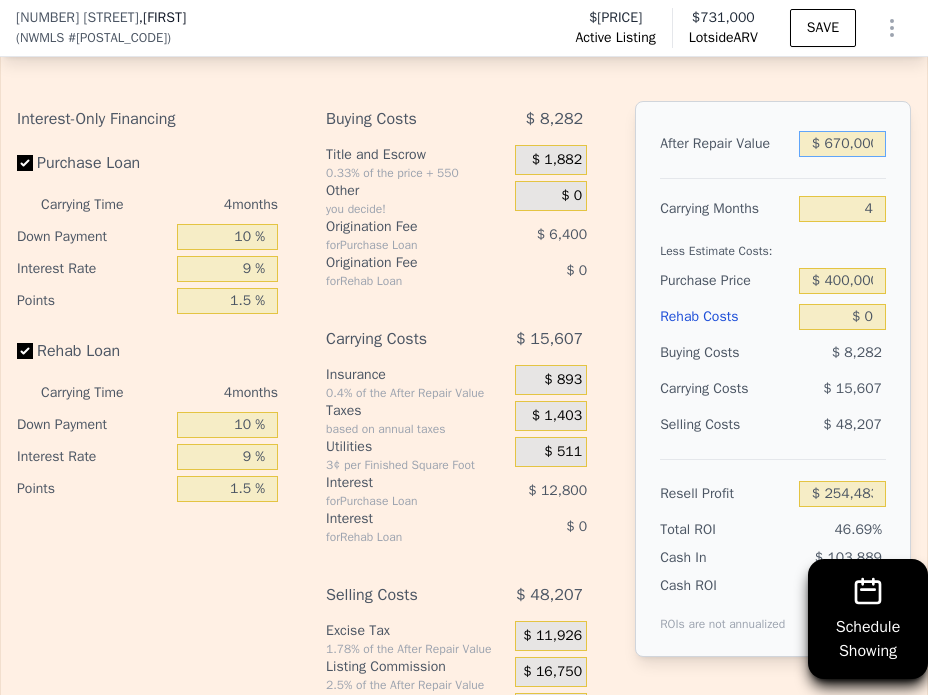 type on "$ 197,904" 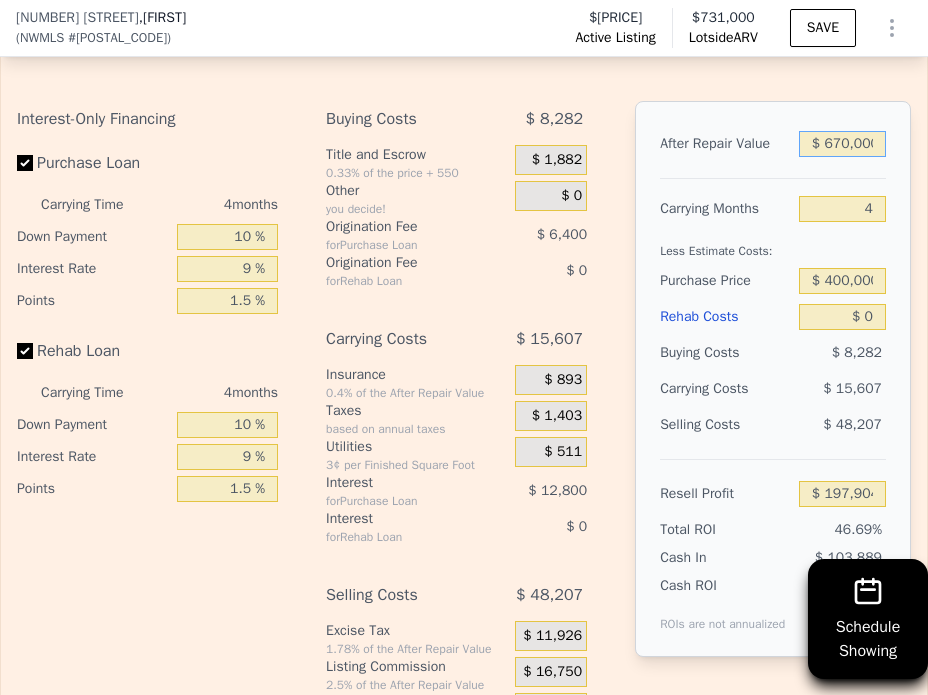 type on "$ 670,000" 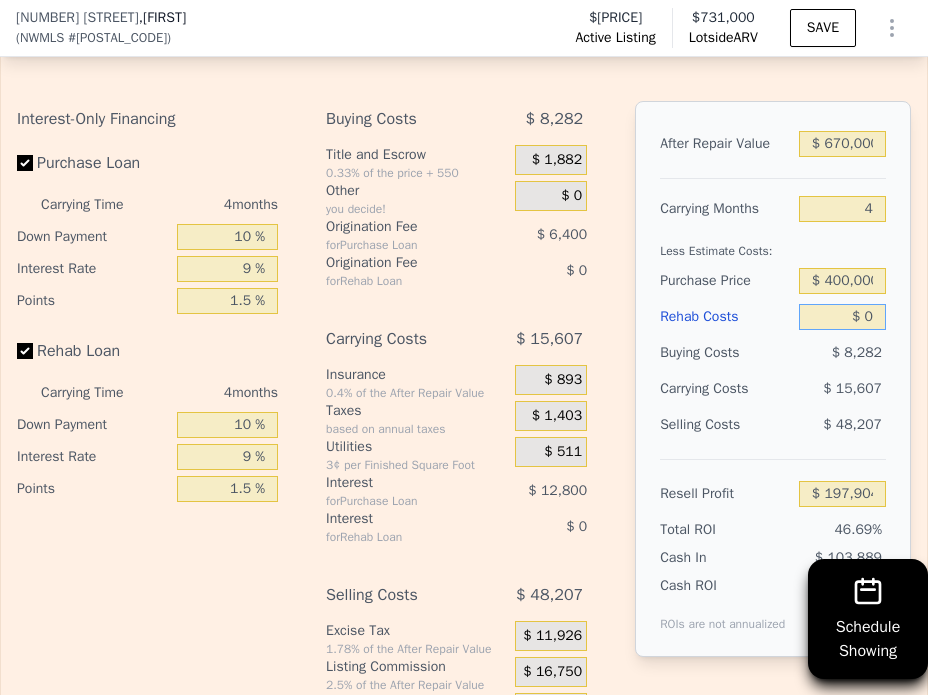 click on "$ 0" at bounding box center [842, 317] 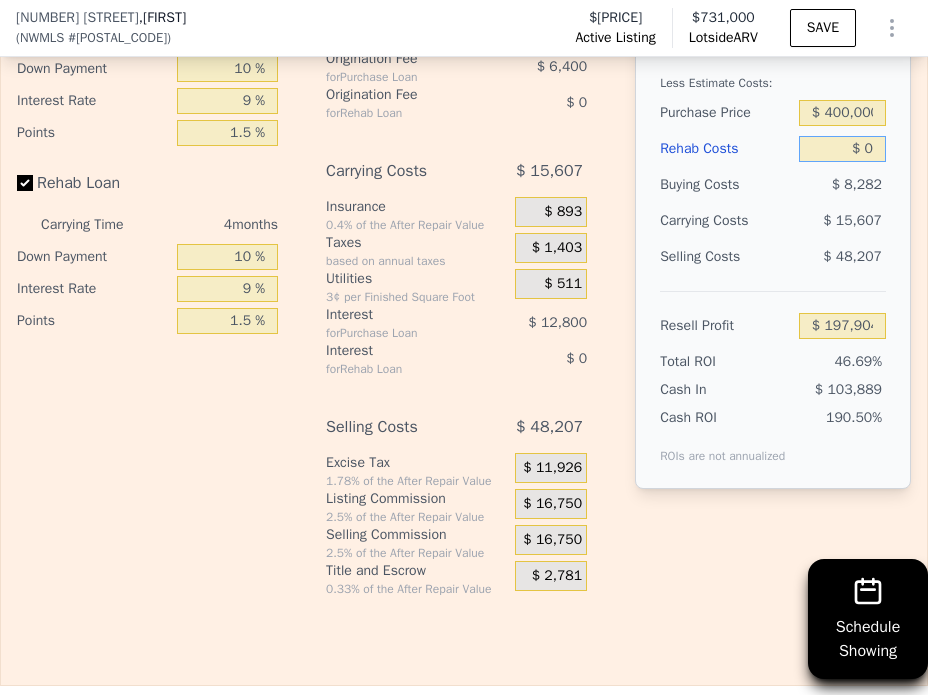 scroll, scrollTop: 4200, scrollLeft: 0, axis: vertical 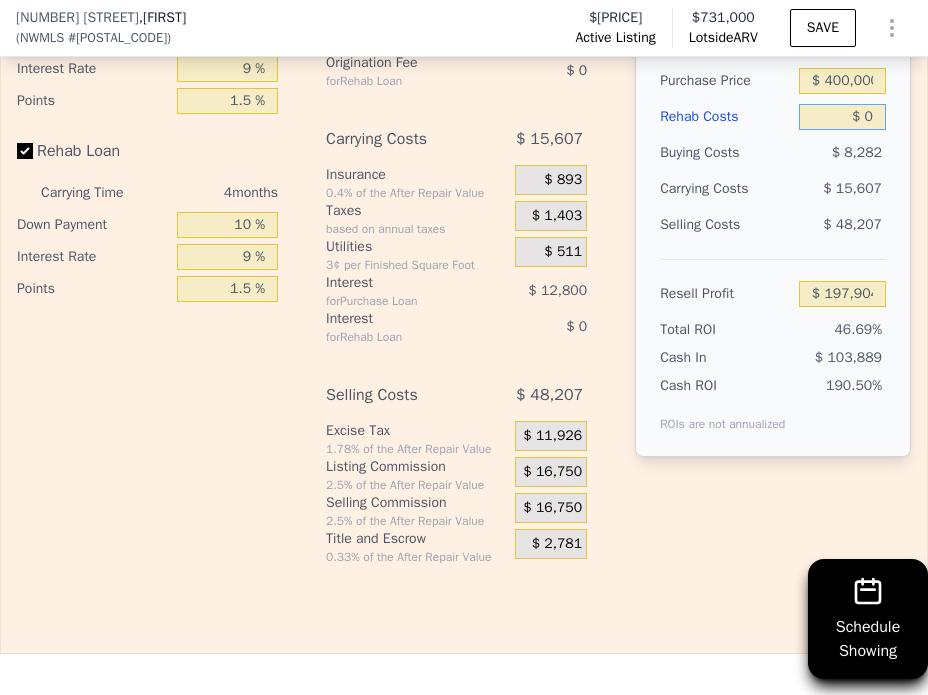 drag, startPoint x: 866, startPoint y: 143, endPoint x: 838, endPoint y: 139, distance: 28.284271 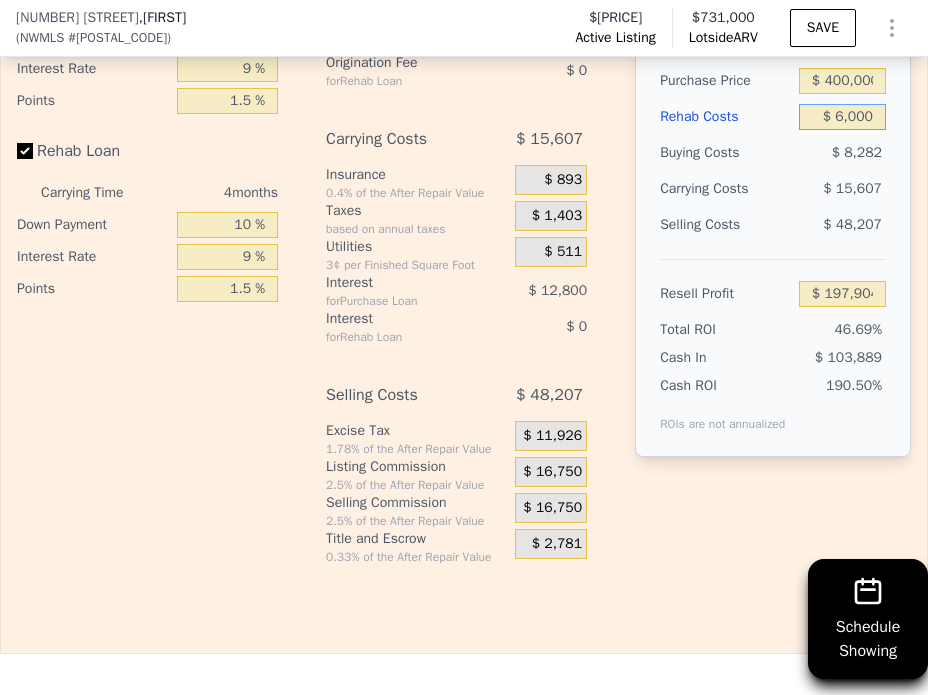 type on "$ 60,000" 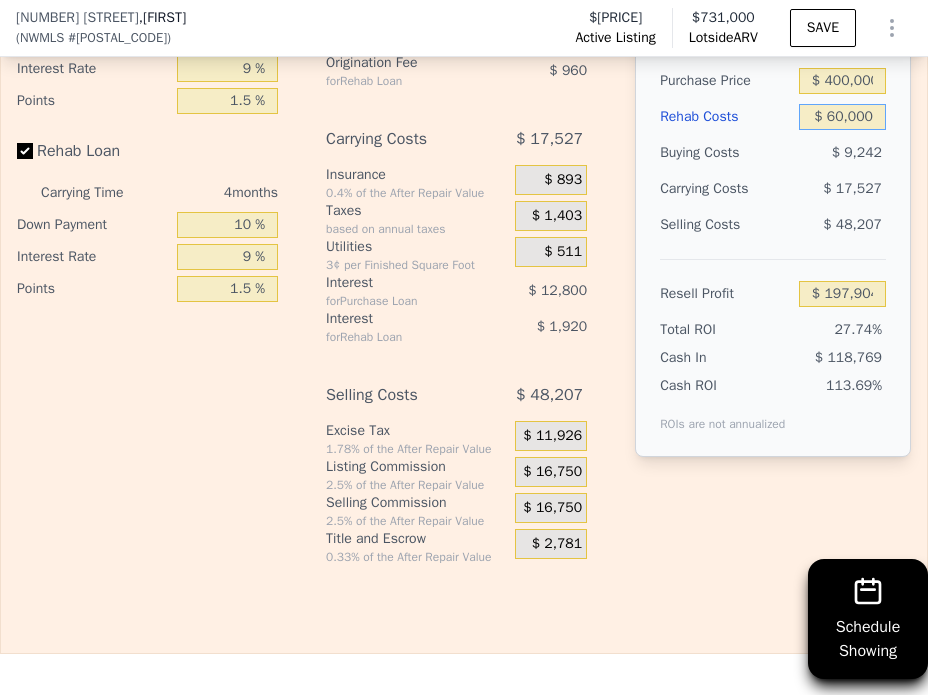 type on "$ 135,024" 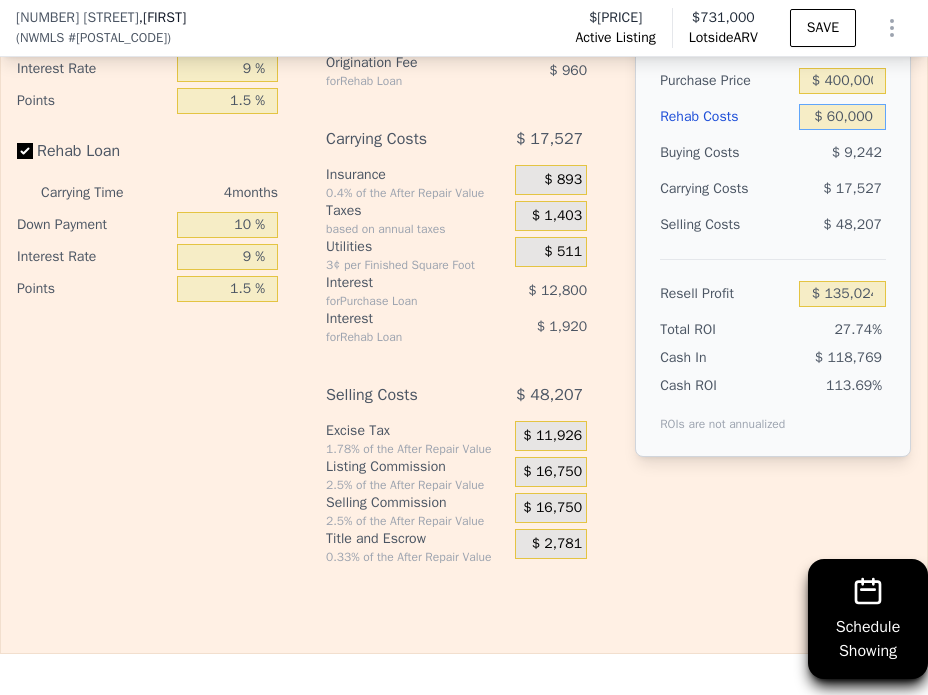 type on "$ 60,000" 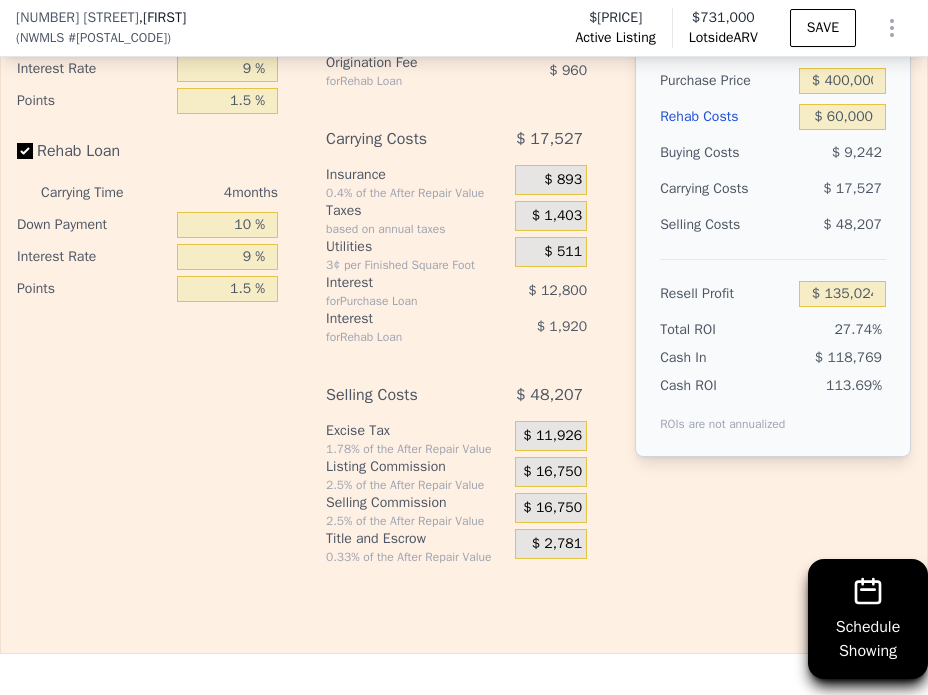click on "Selling Costs $ 48,207" at bounding box center (773, 233) 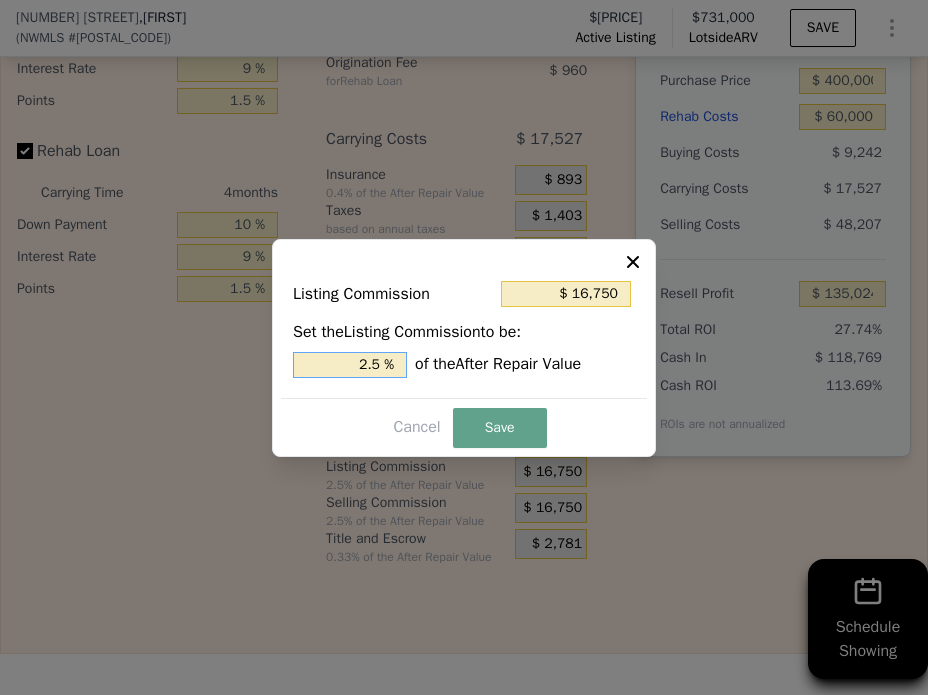 click on "2.5 %" at bounding box center (350, 365) 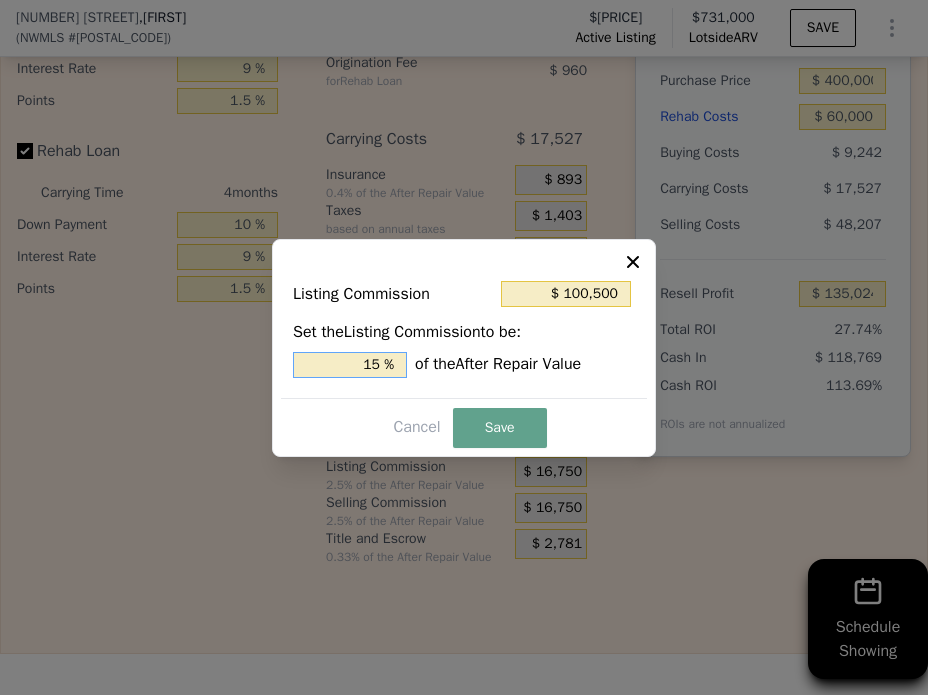 type on "145 %" 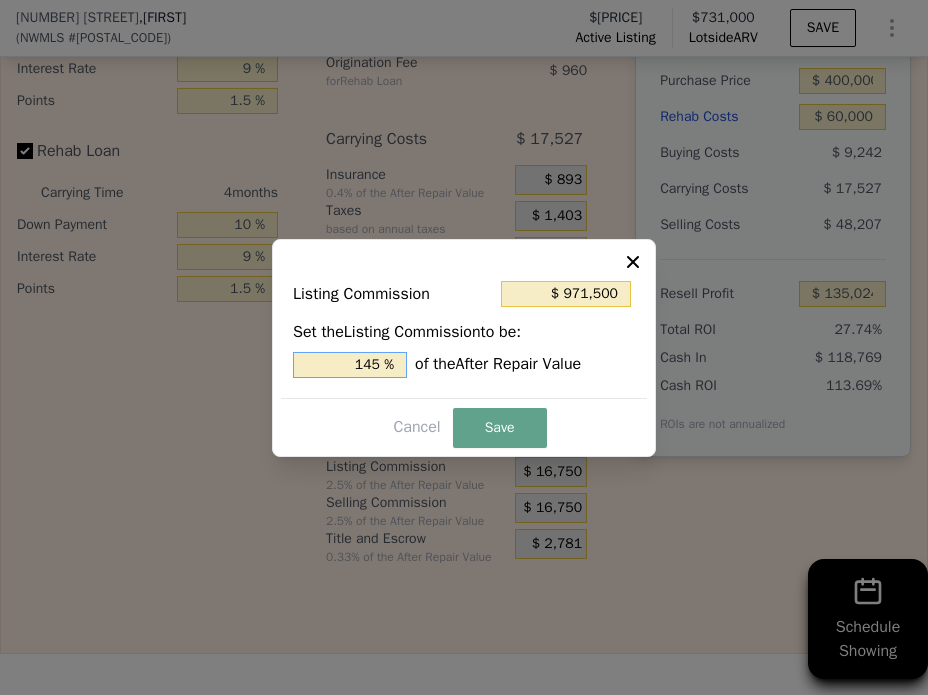 type on "$ 100,500" 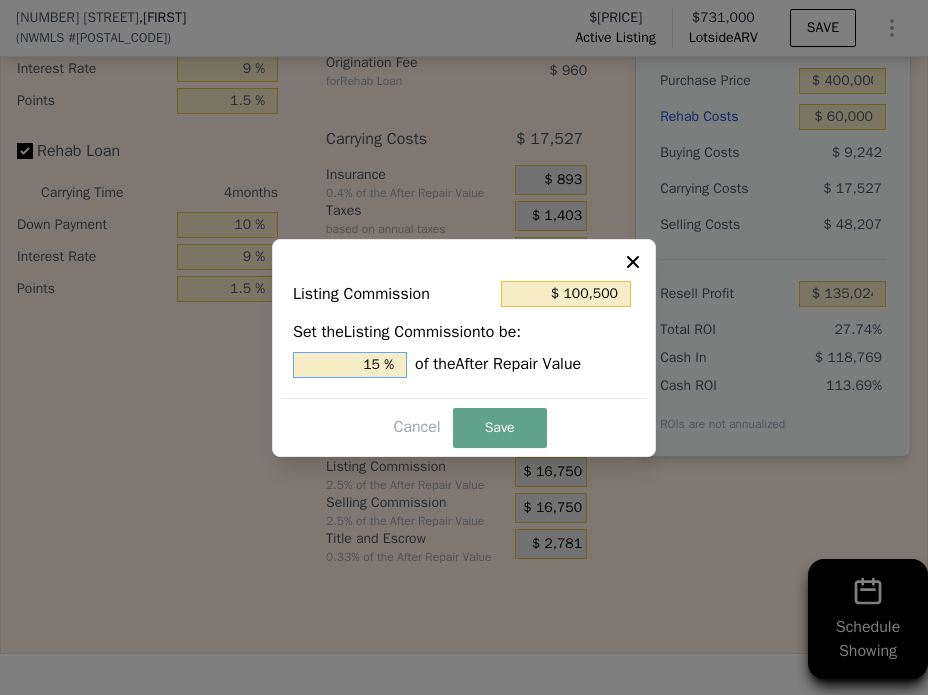 type on "$ 10,050" 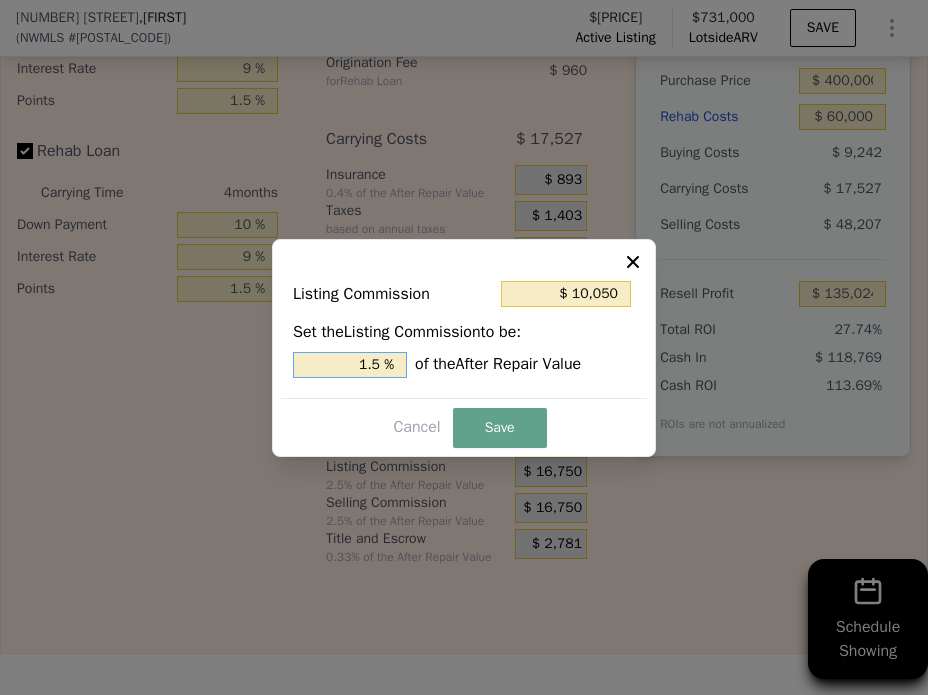 type on "1.5 %" 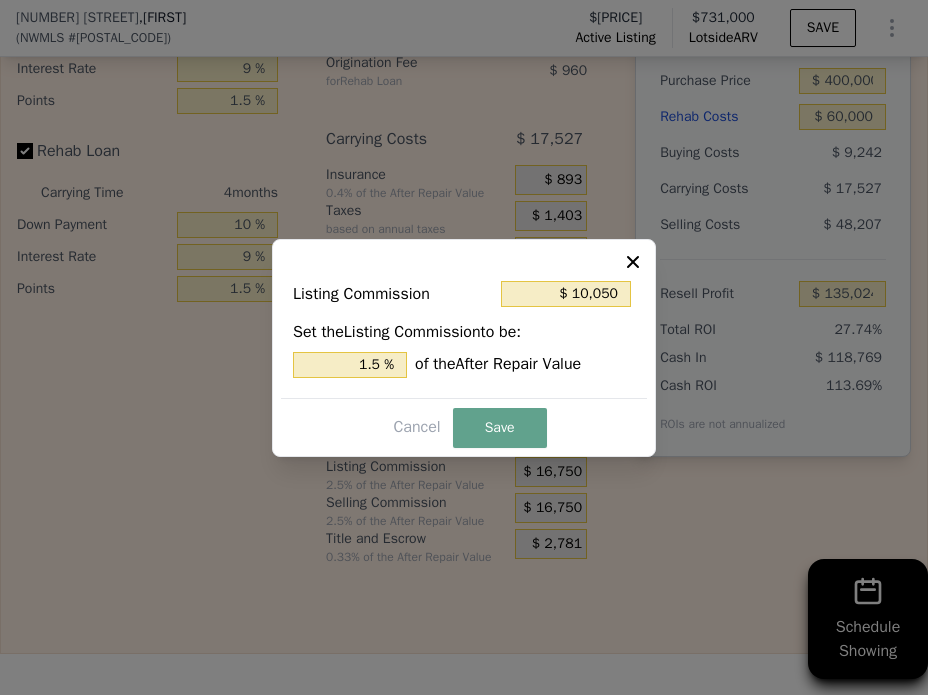 click on "Listing Commission $ 10,050 Set the Listing Commission to be: 1.5 % of the After Repair Value Cancel Save" at bounding box center [464, 348] 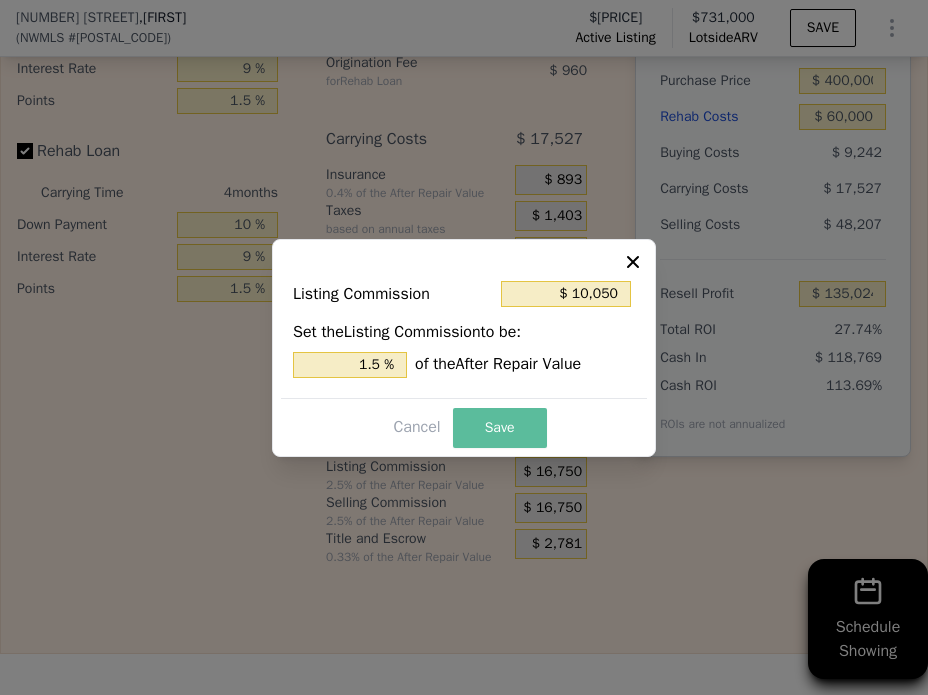 click on "Save" at bounding box center (500, 428) 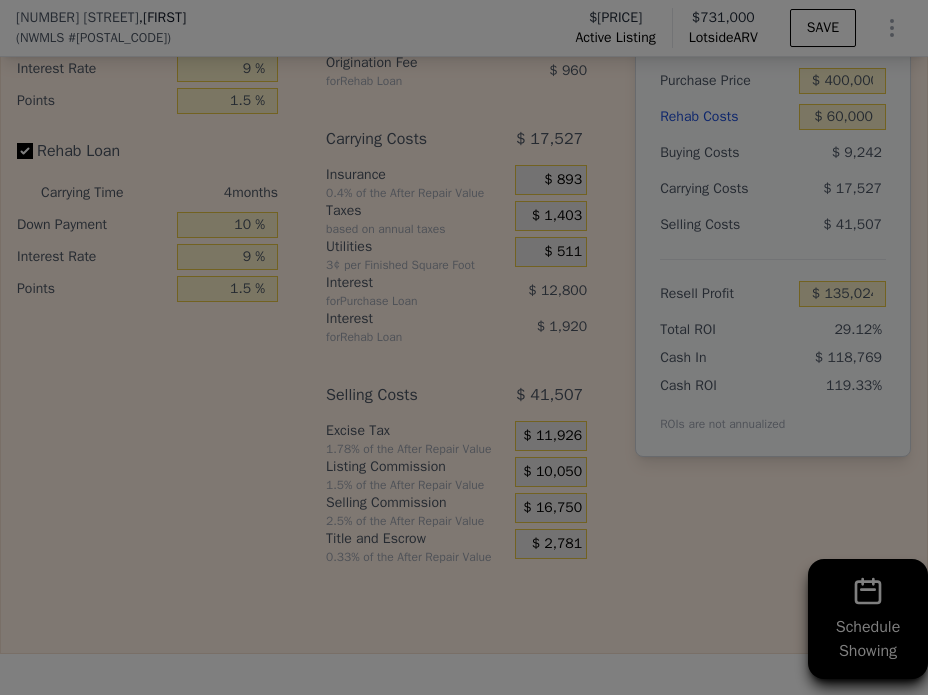 type on "$ 141,724" 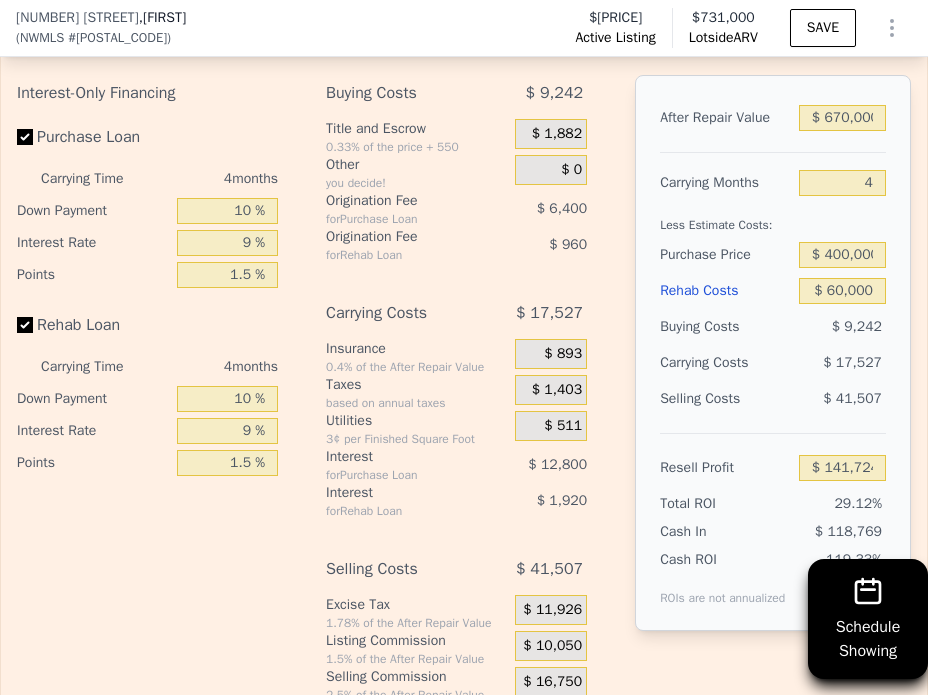scroll, scrollTop: 4000, scrollLeft: 0, axis: vertical 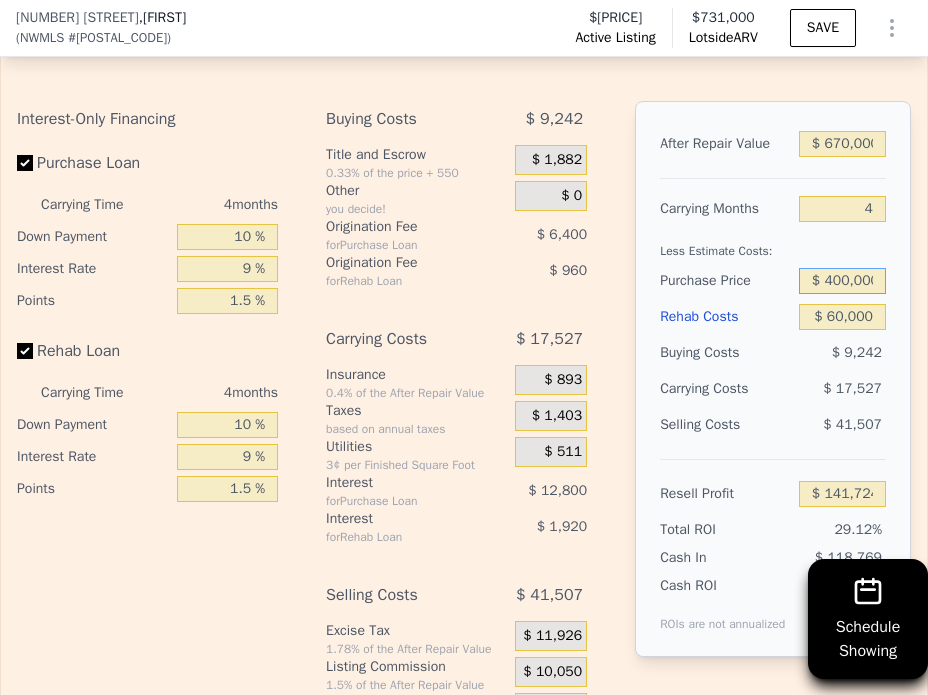 drag, startPoint x: 864, startPoint y: 296, endPoint x: 811, endPoint y: 293, distance: 53.08484 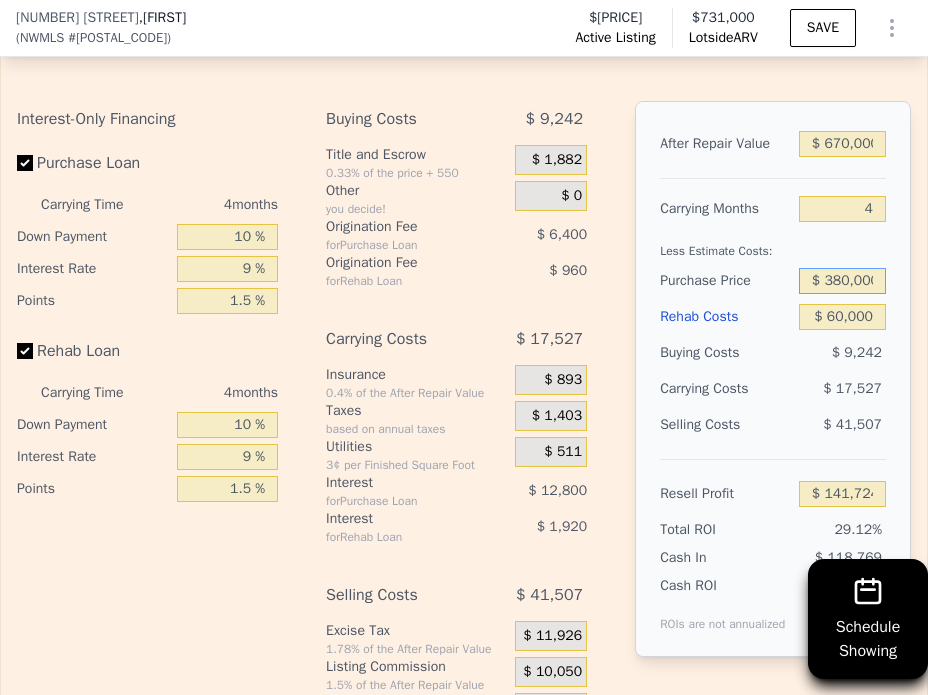 type on "$ 380,000" 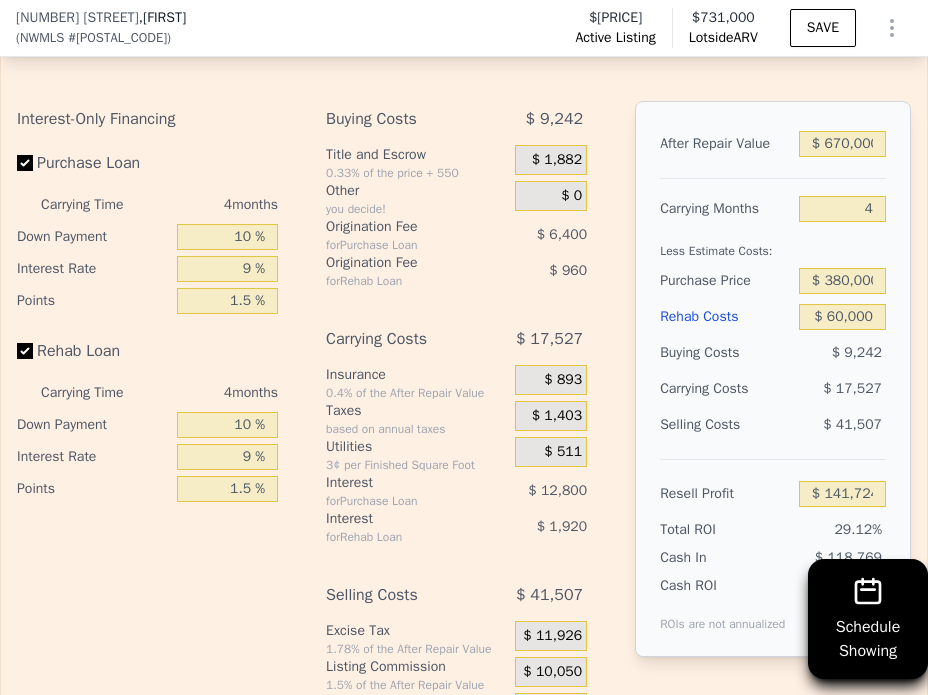click on "$ 41,507" at bounding box center (842, 425) 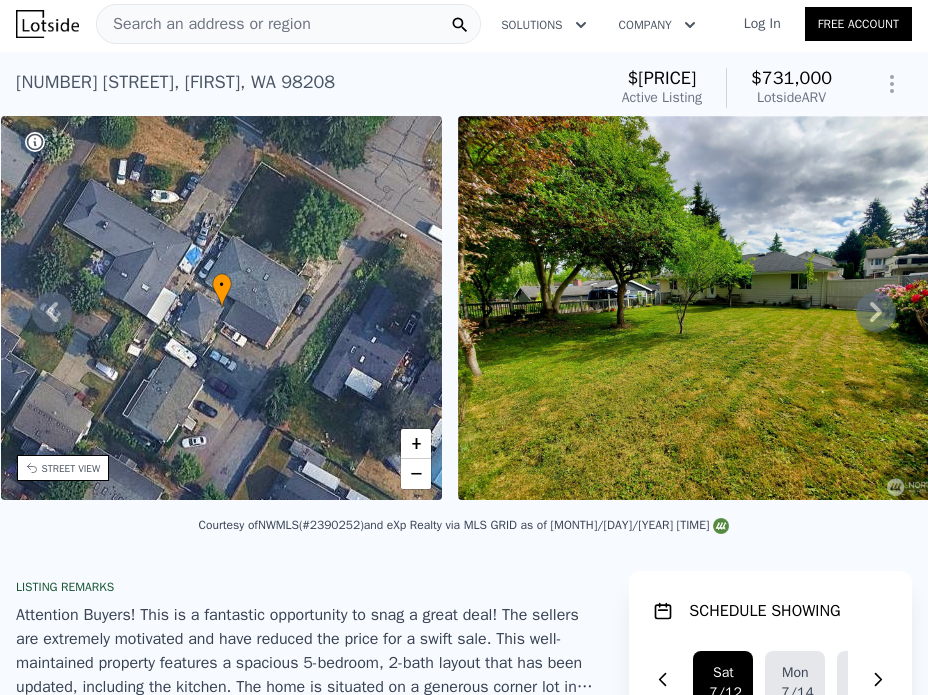 scroll, scrollTop: 0, scrollLeft: 0, axis: both 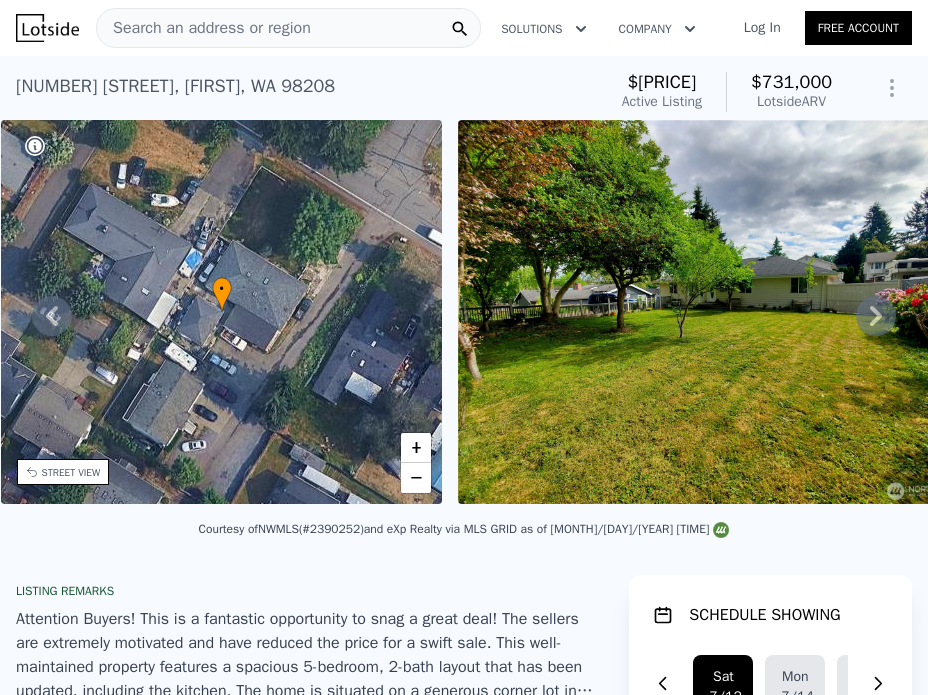 click on "Search an address or region" at bounding box center [288, 28] 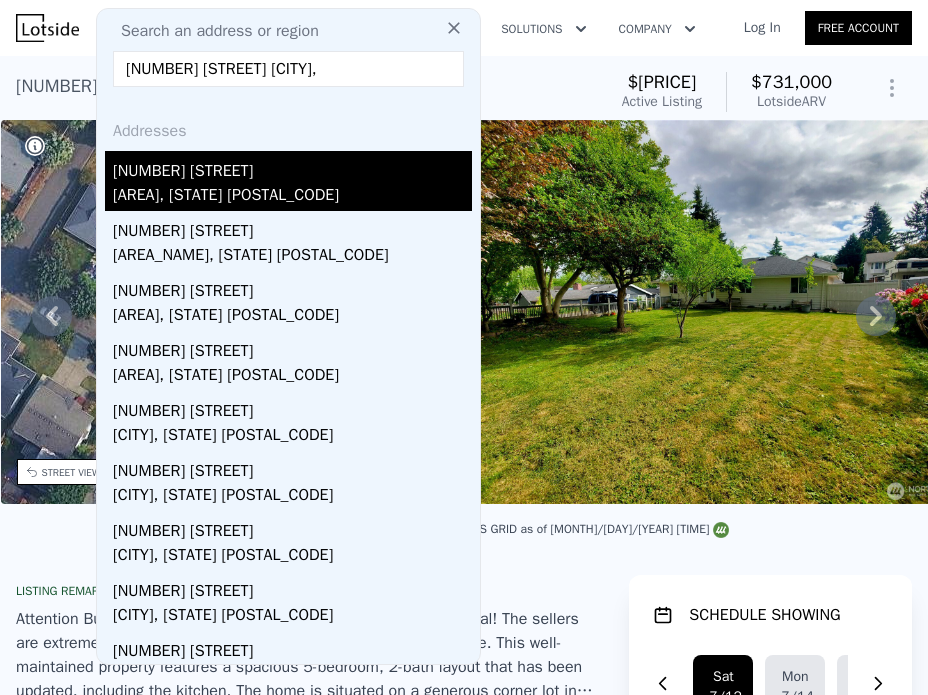 type on "[NUMBER] [STREET] [CITY]," 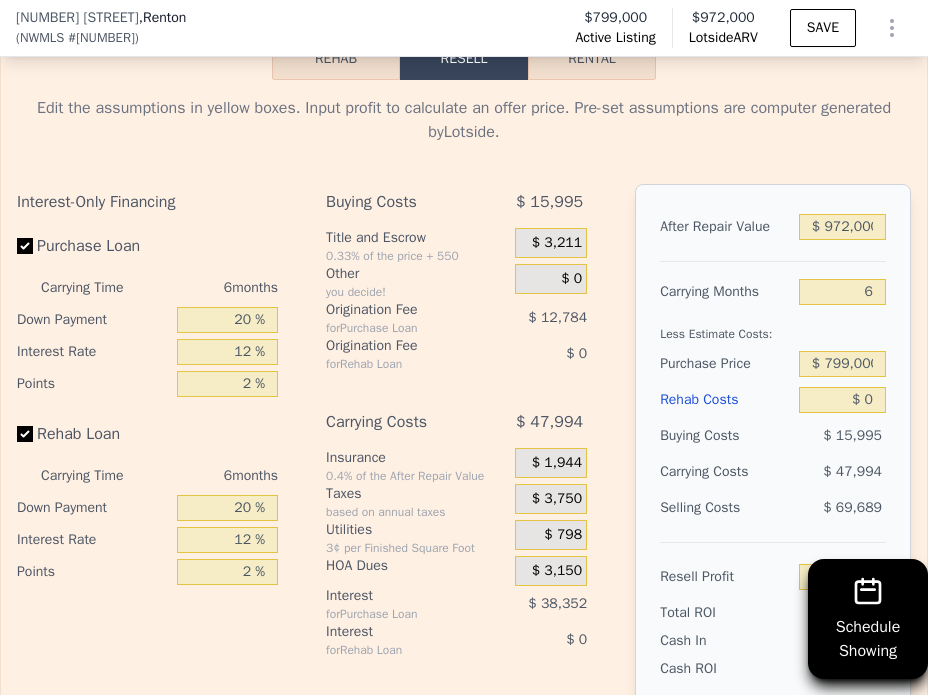 scroll, scrollTop: 3592, scrollLeft: 0, axis: vertical 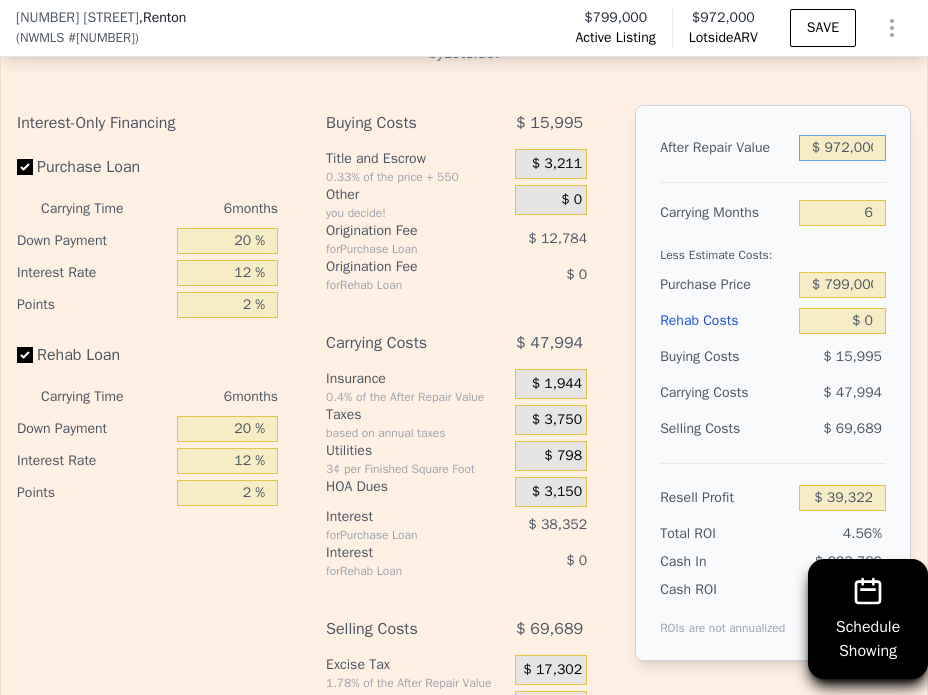 click on "$ 972,000" at bounding box center [842, 148] 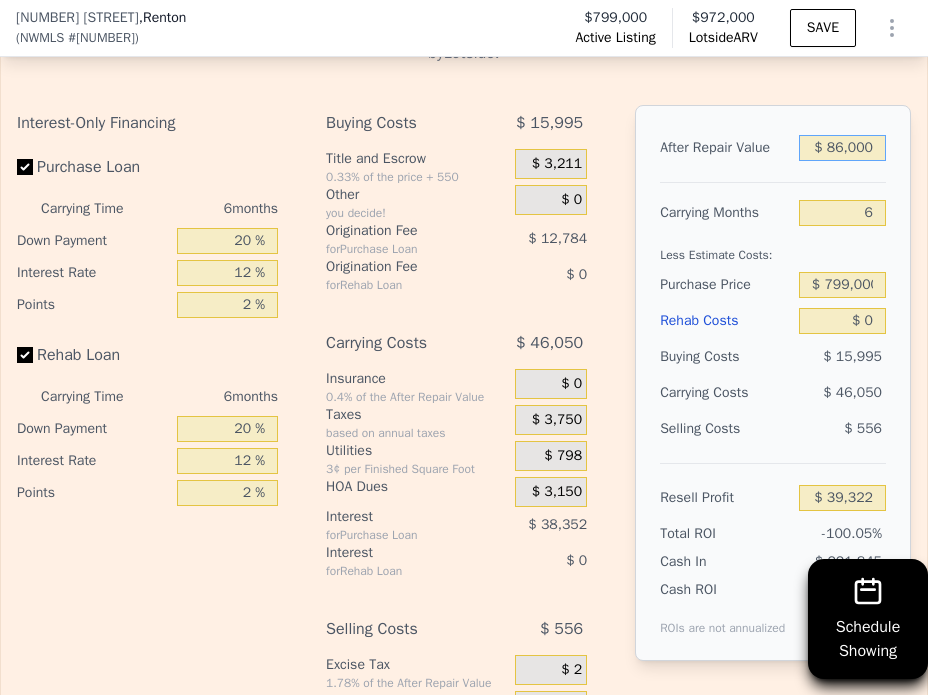 type on "$ 860,000" 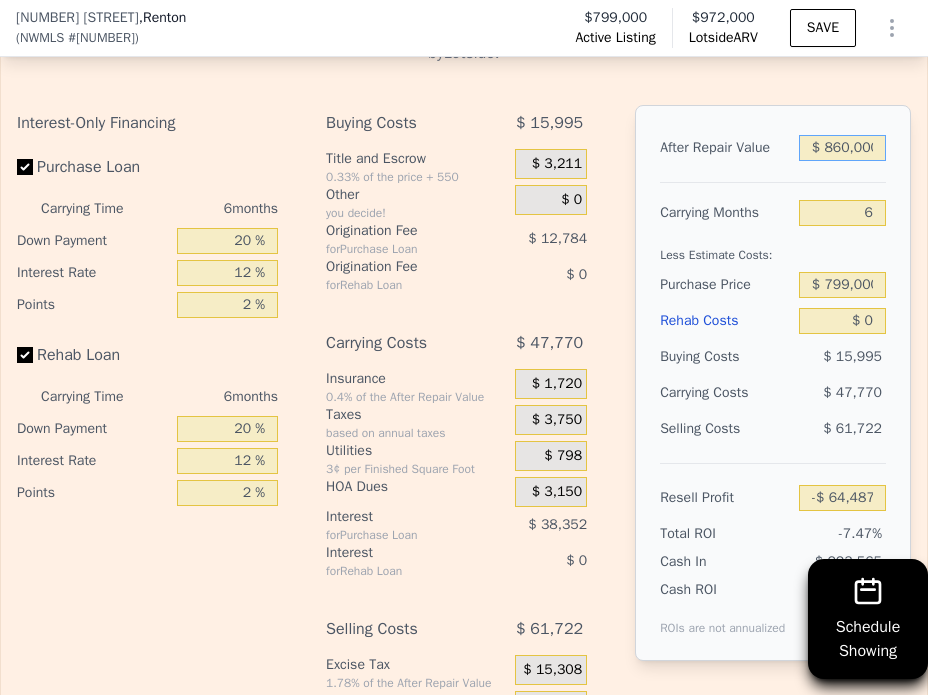 type on "-$ 64,487" 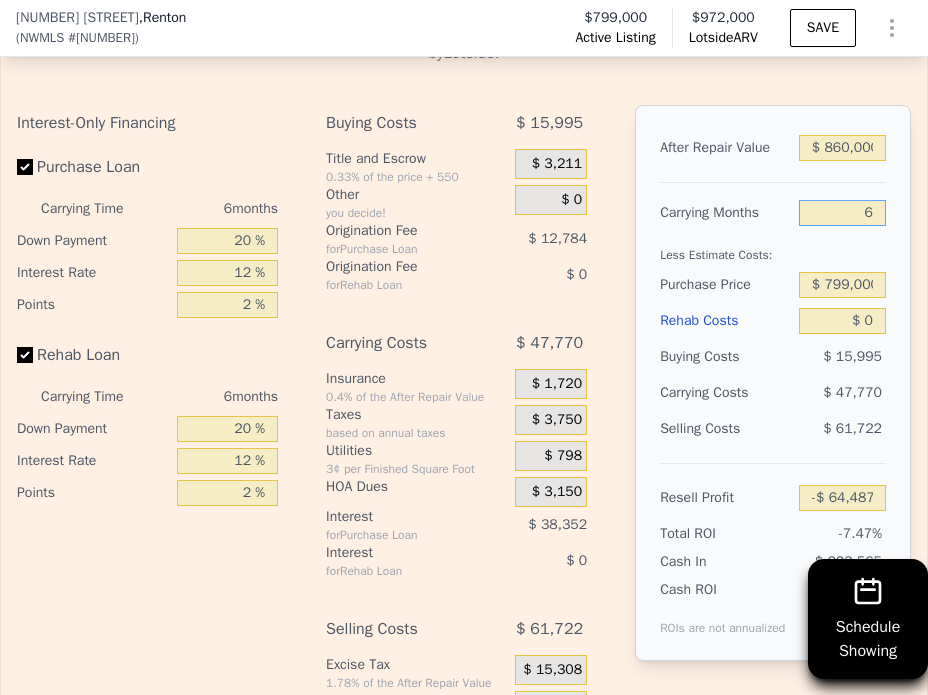 click on "6" at bounding box center (842, 213) 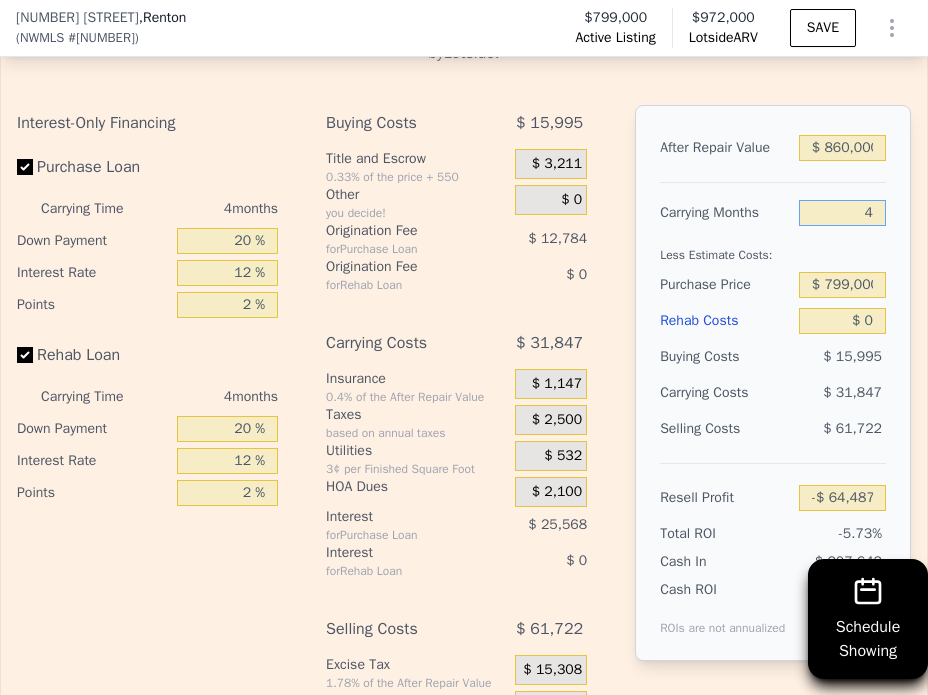 type on "-$ 48,564" 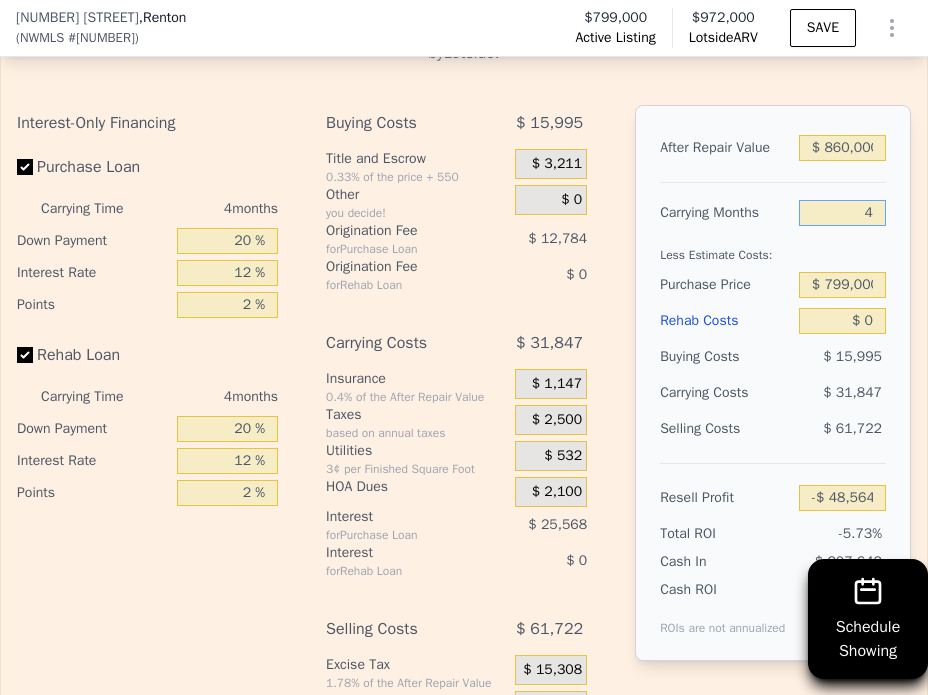 type on "4" 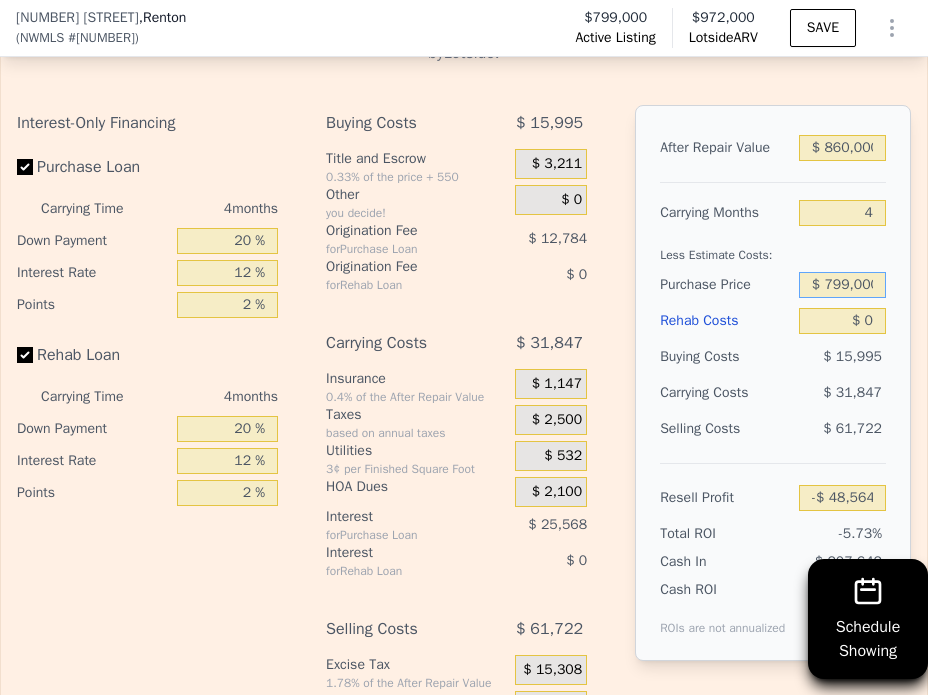 click on "$ 799,000" at bounding box center (842, 285) 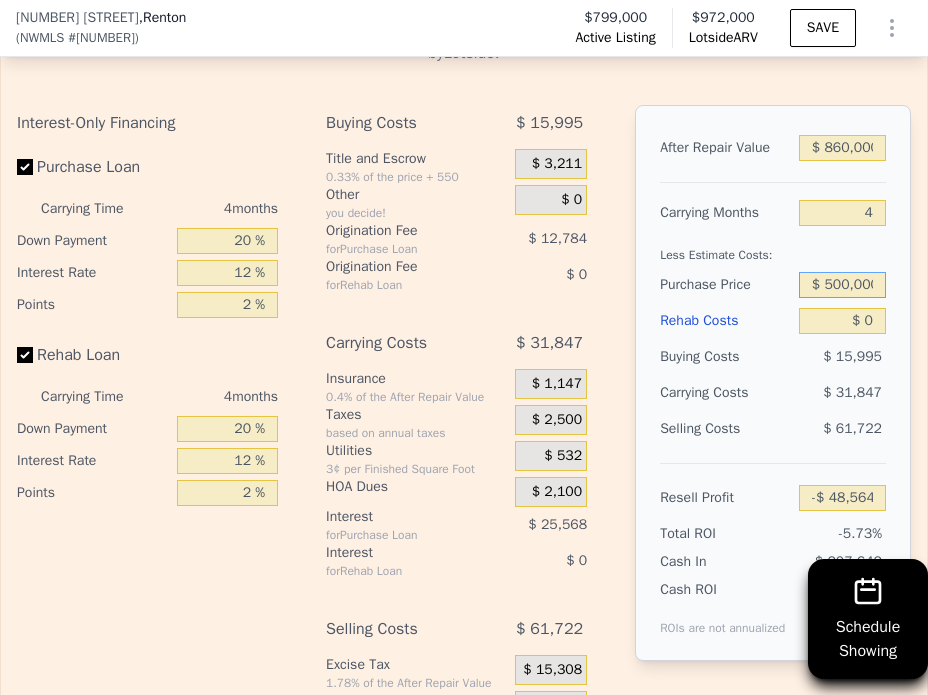 type on "$ 500,000" 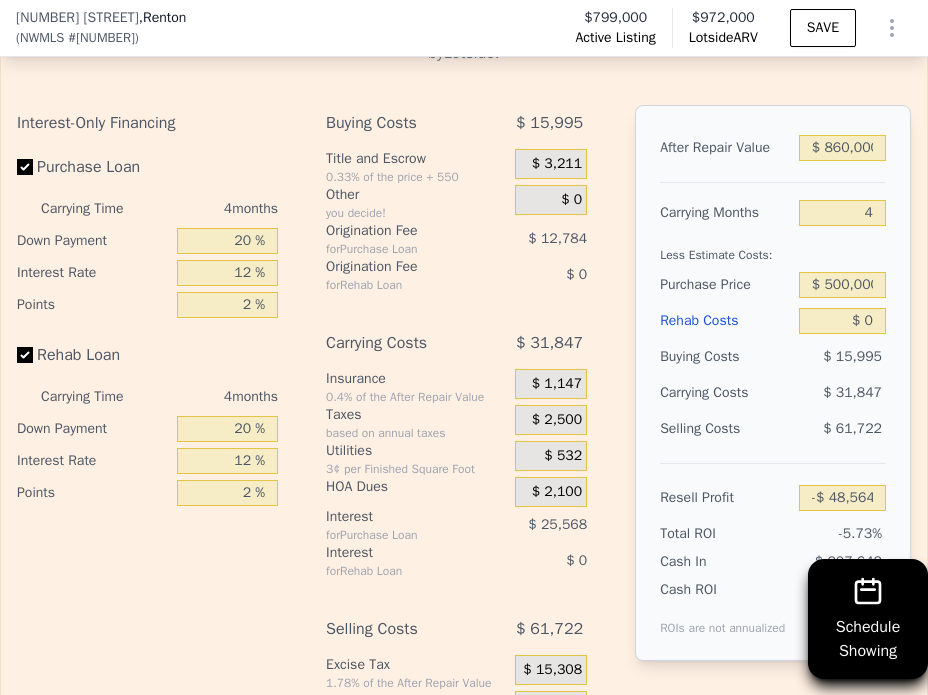 click on "$ 31,847" at bounding box center (822, 393) 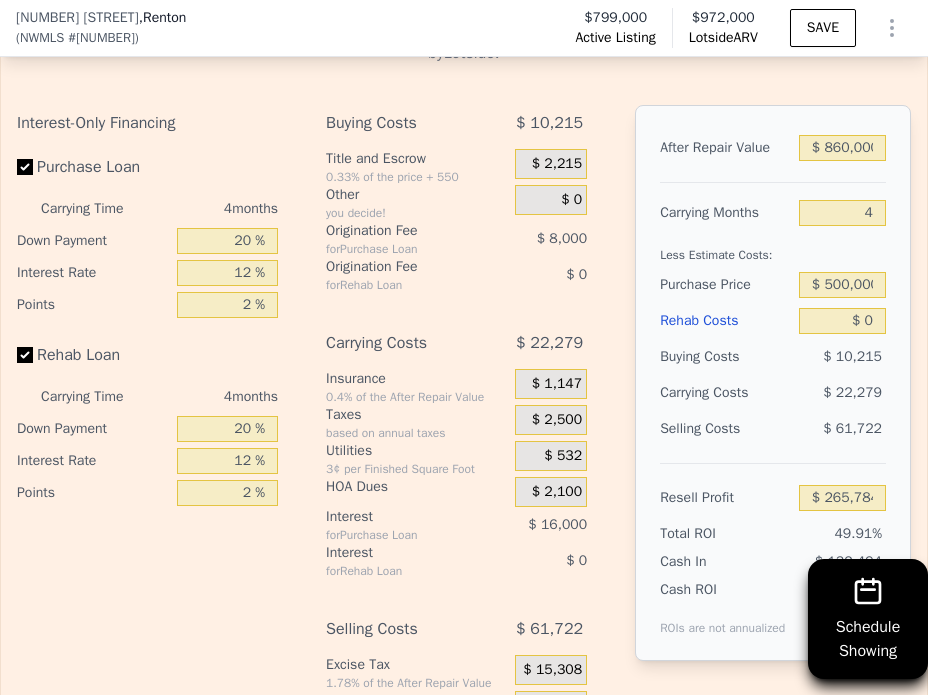 scroll, scrollTop: 3792, scrollLeft: 0, axis: vertical 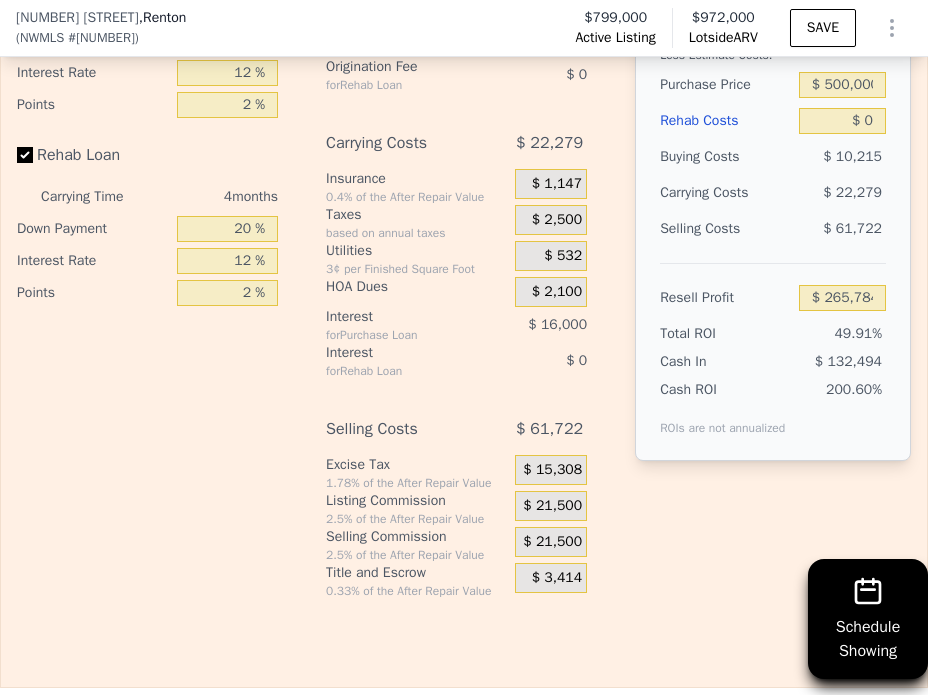type on "$ 972,000" 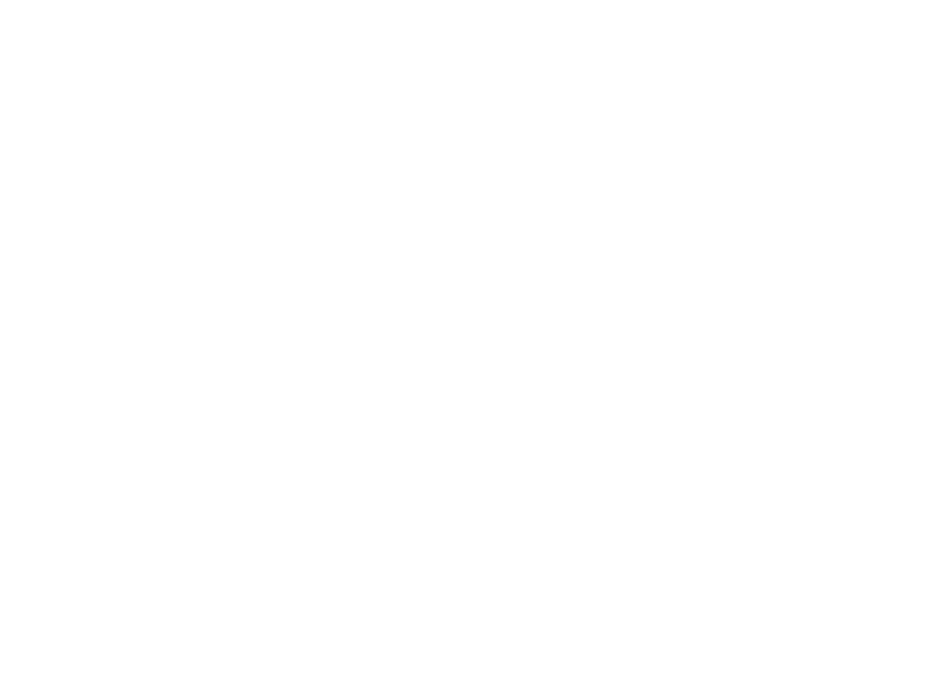 scroll, scrollTop: 0, scrollLeft: 0, axis: both 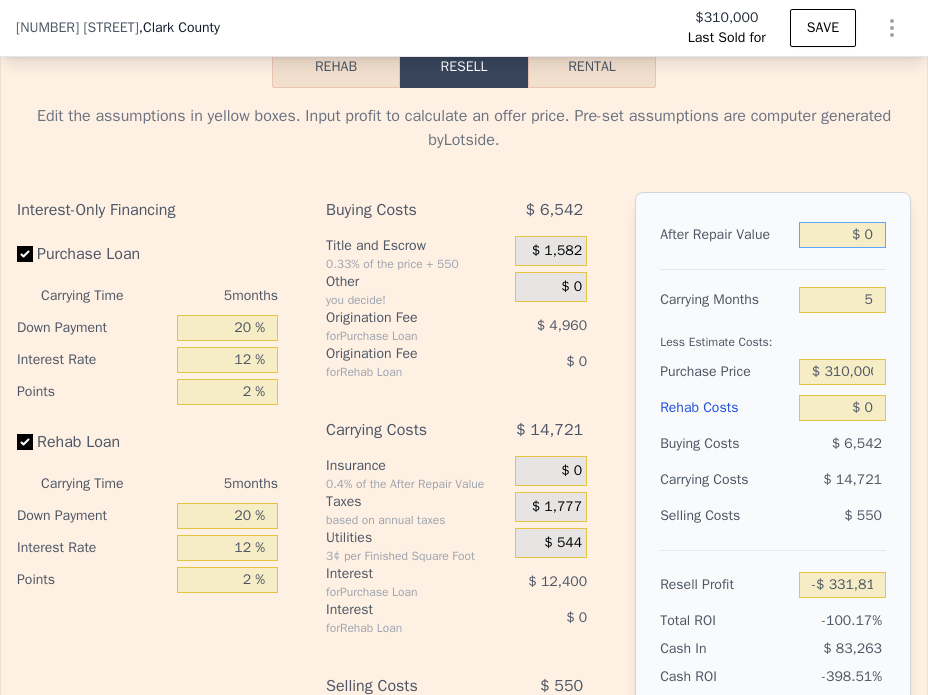 click on "$ 0" at bounding box center (842, 235) 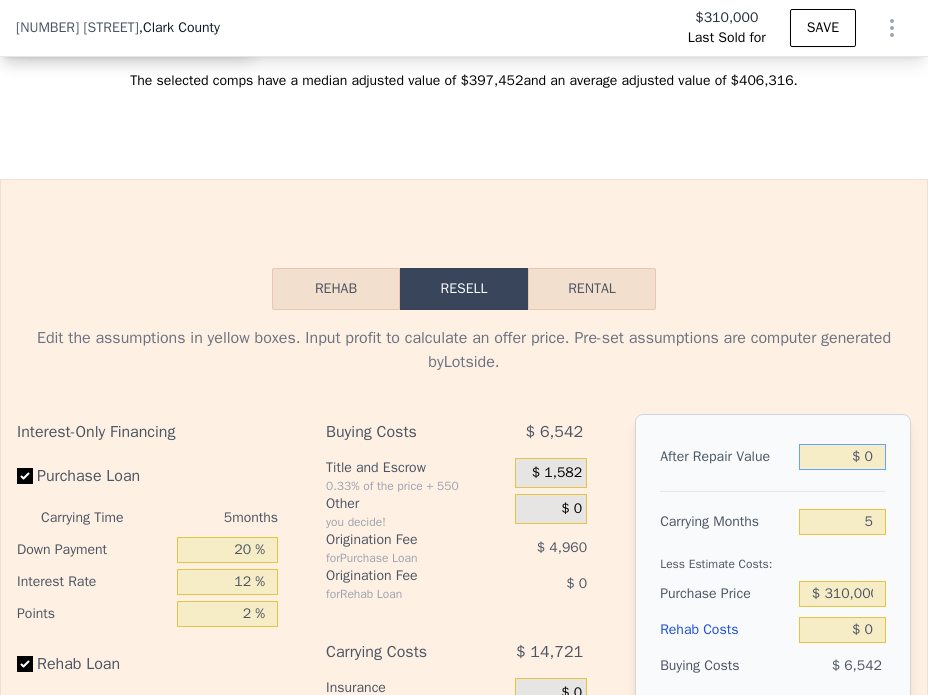 scroll, scrollTop: 3592, scrollLeft: 0, axis: vertical 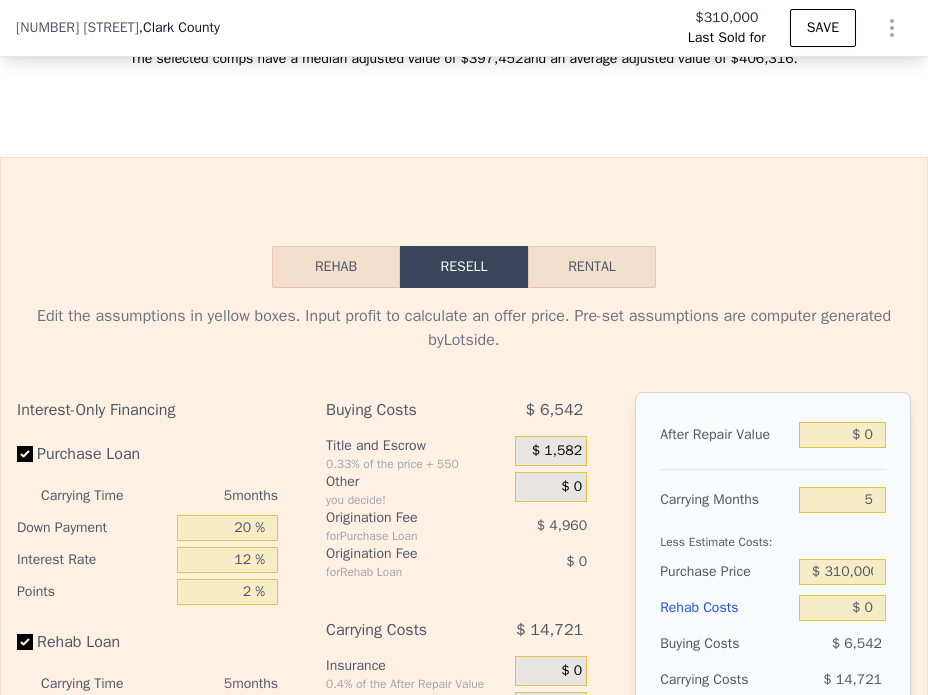 click on "$ 0" at bounding box center (842, 435) 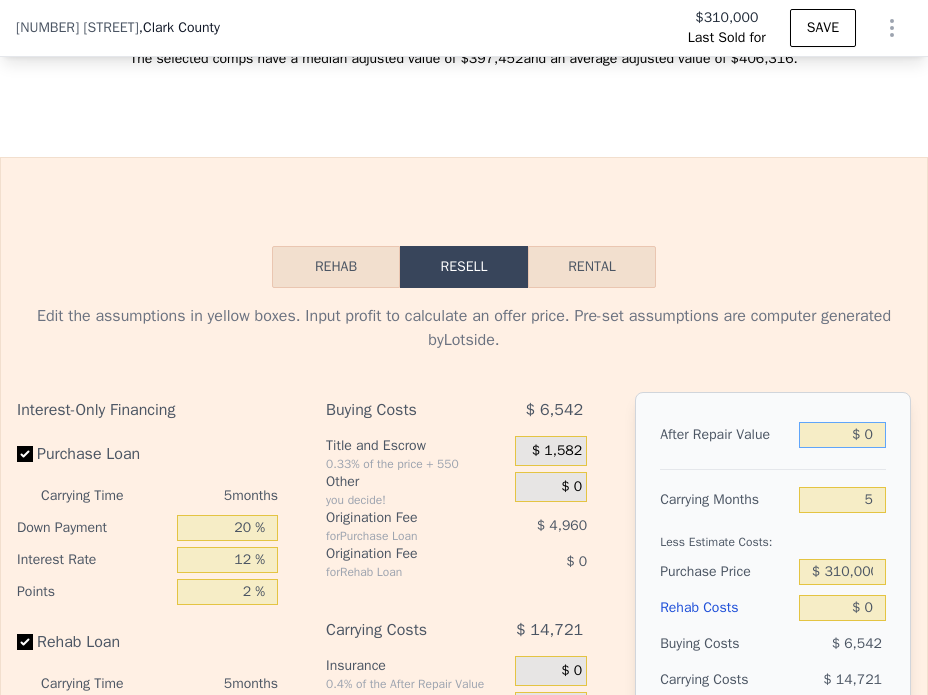 click on "$ 0" at bounding box center (842, 435) 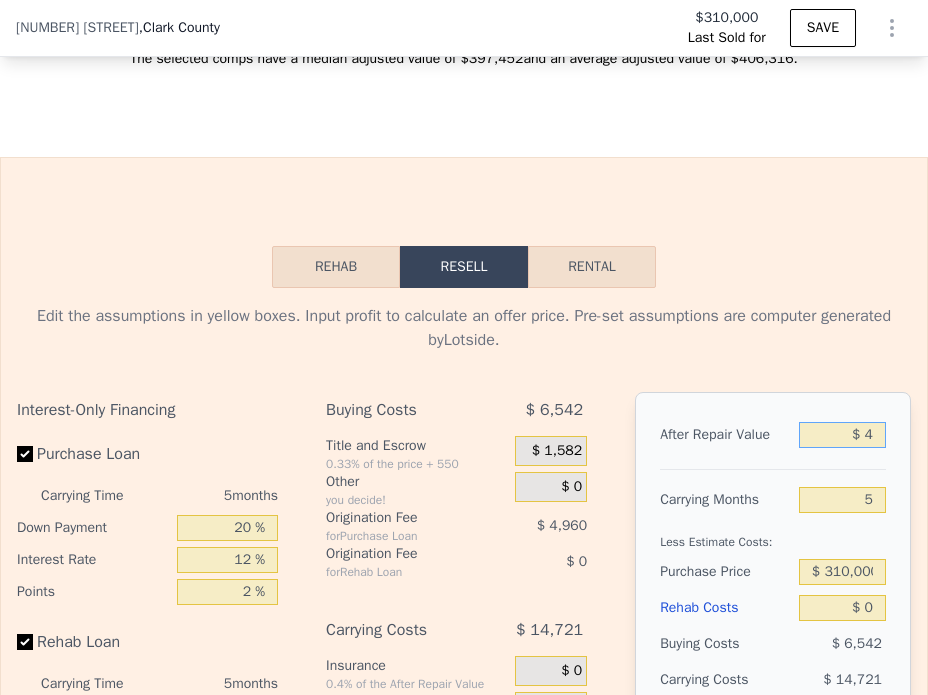 type on "-$ 331,809" 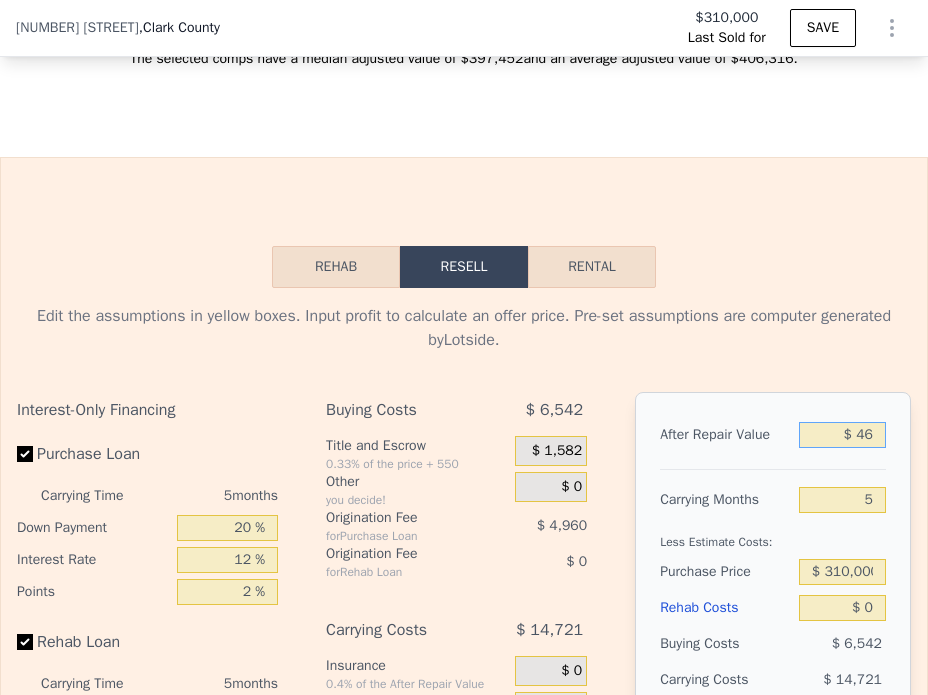 type on "-$ 331,770" 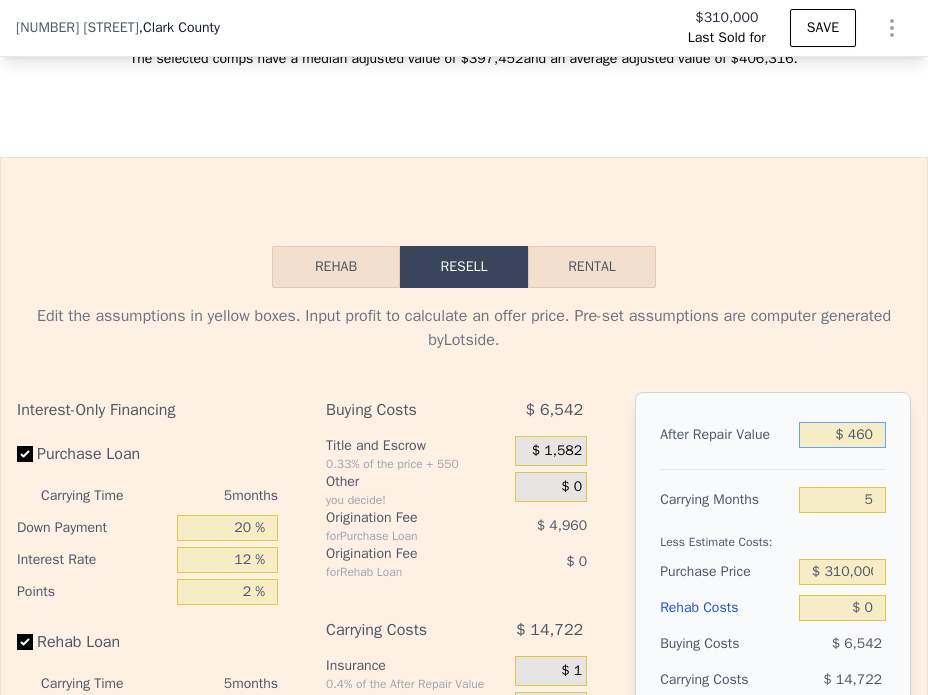 type on "-$ 331,387" 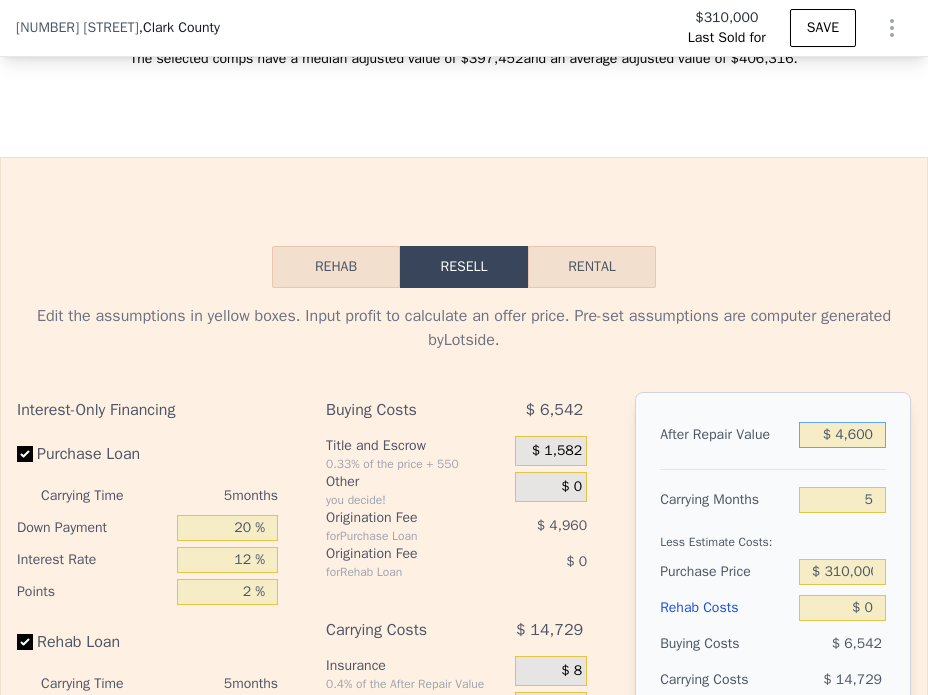type on "-$ 327,540" 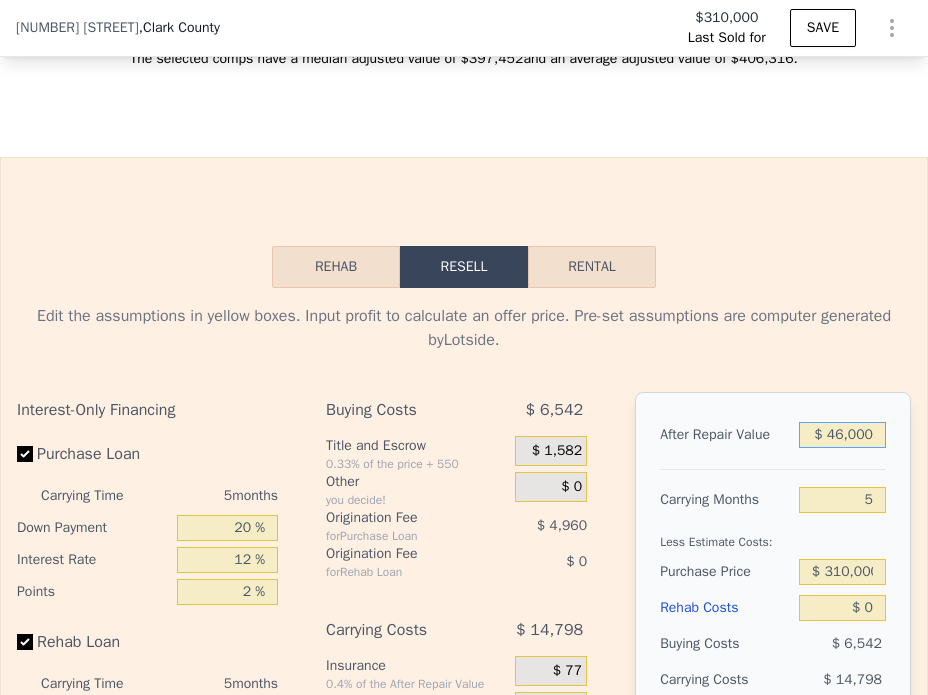type on "-$ 289,079" 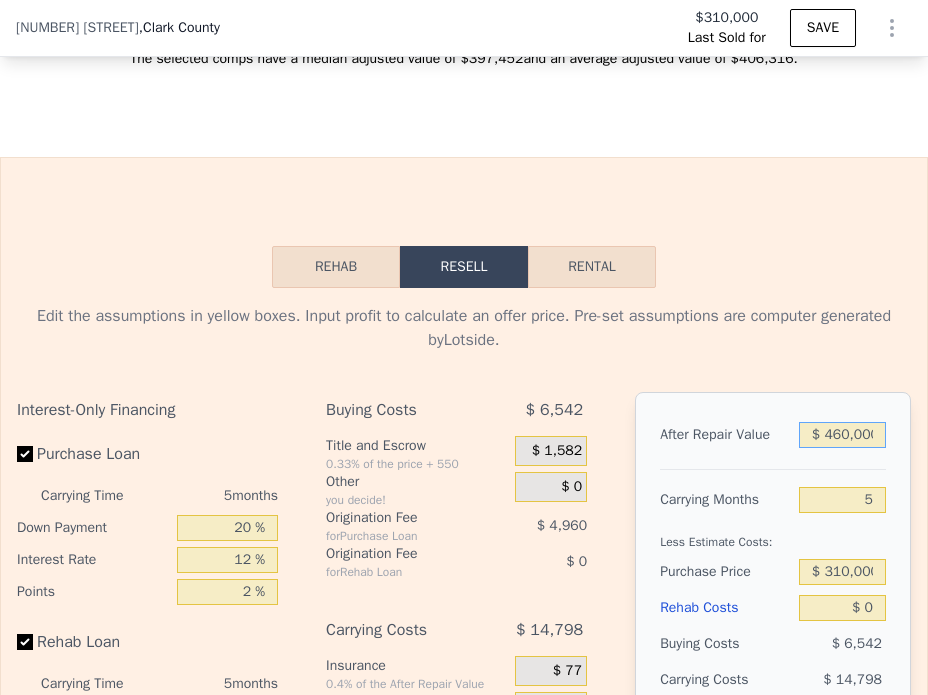 type on "$ 95,528" 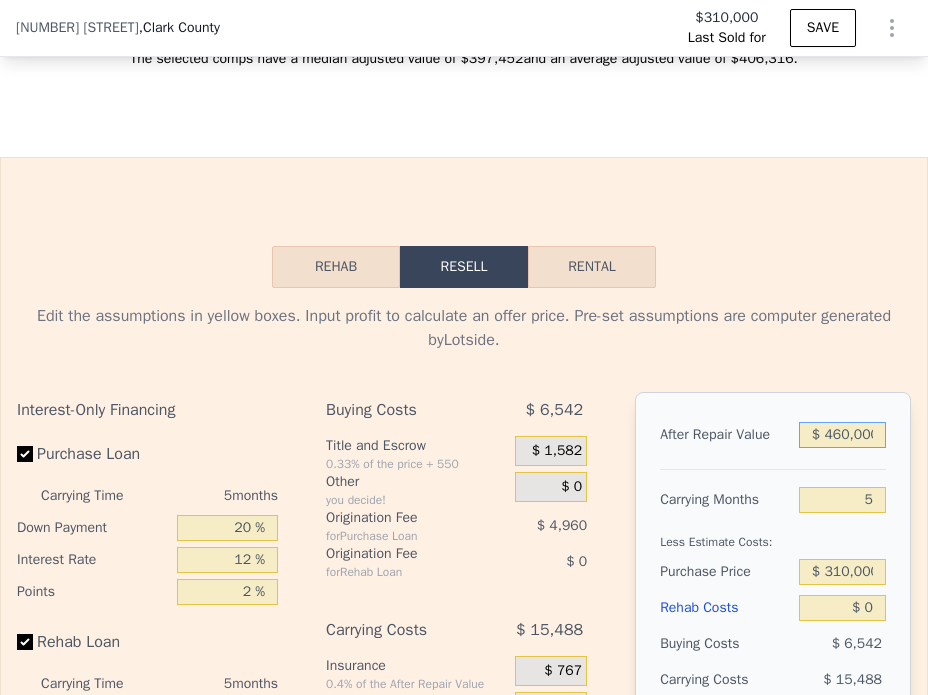 type on "$ 460,000" 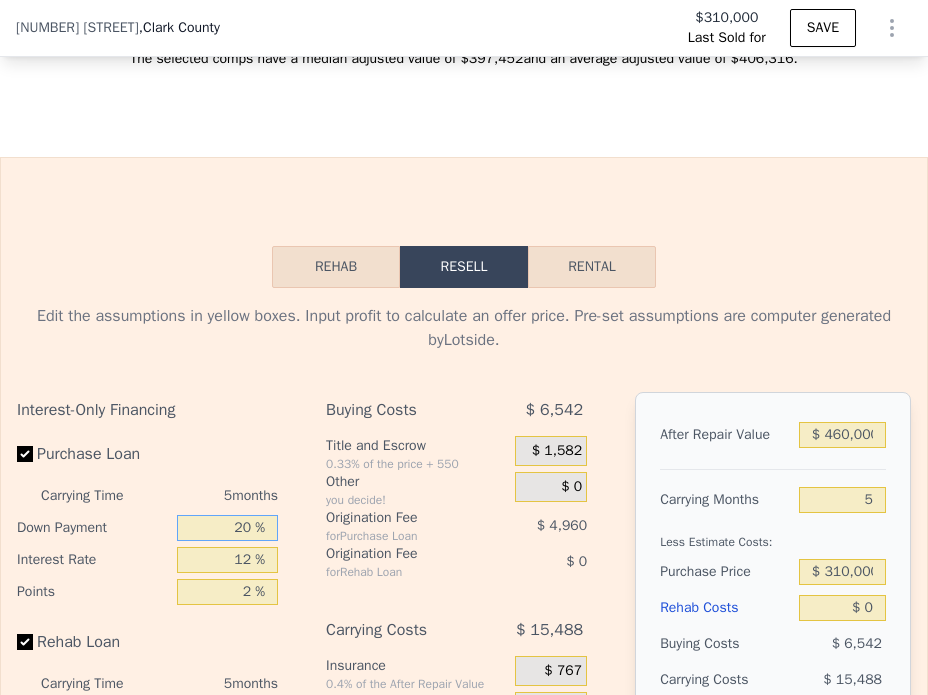 click on "20 %" at bounding box center (227, 528) 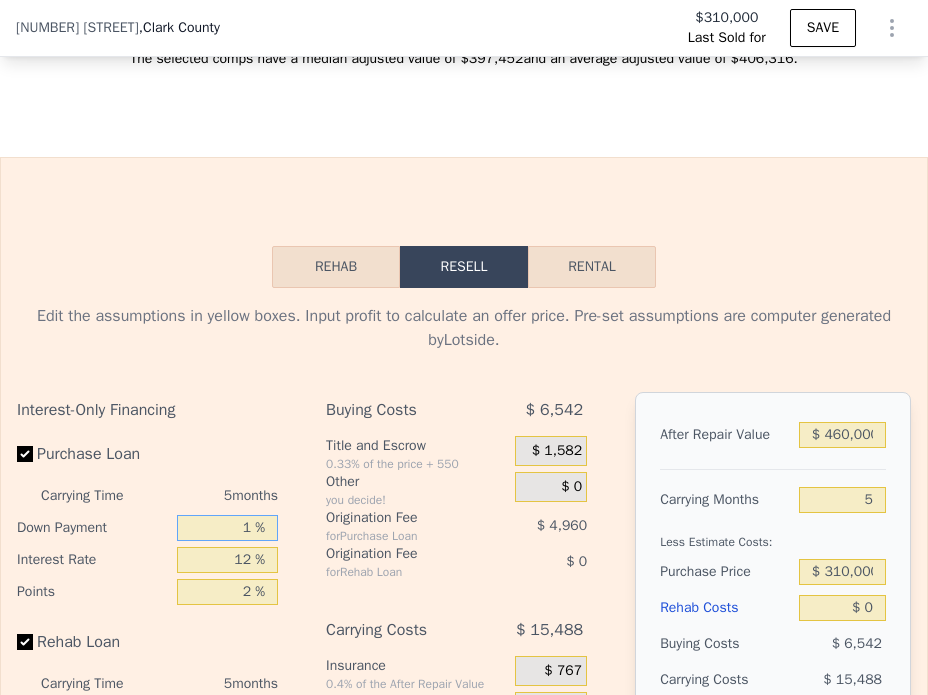 type on "$ 91,405" 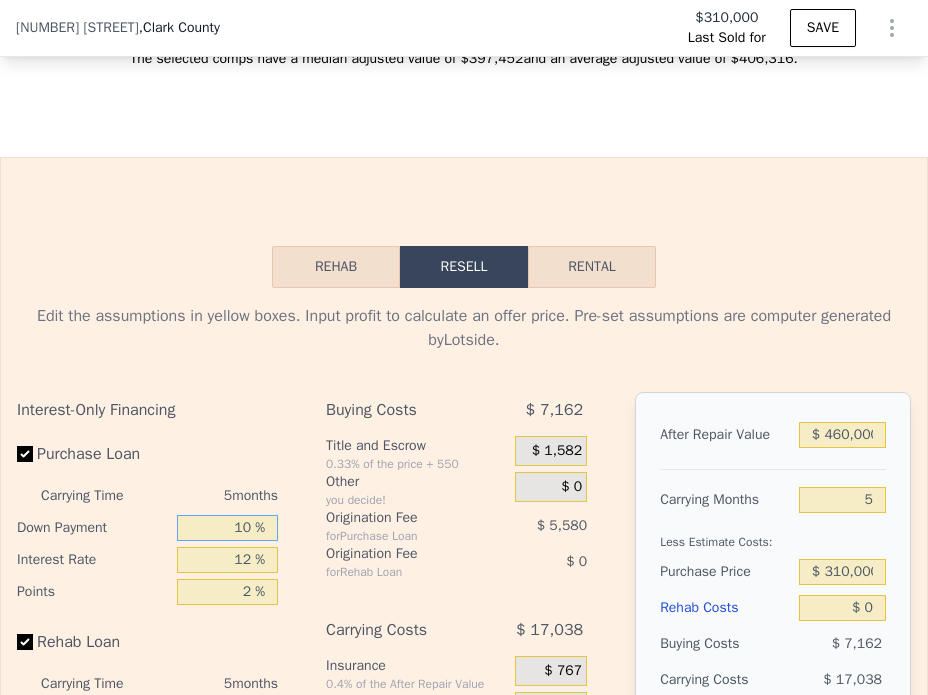 type on "$ 93,358" 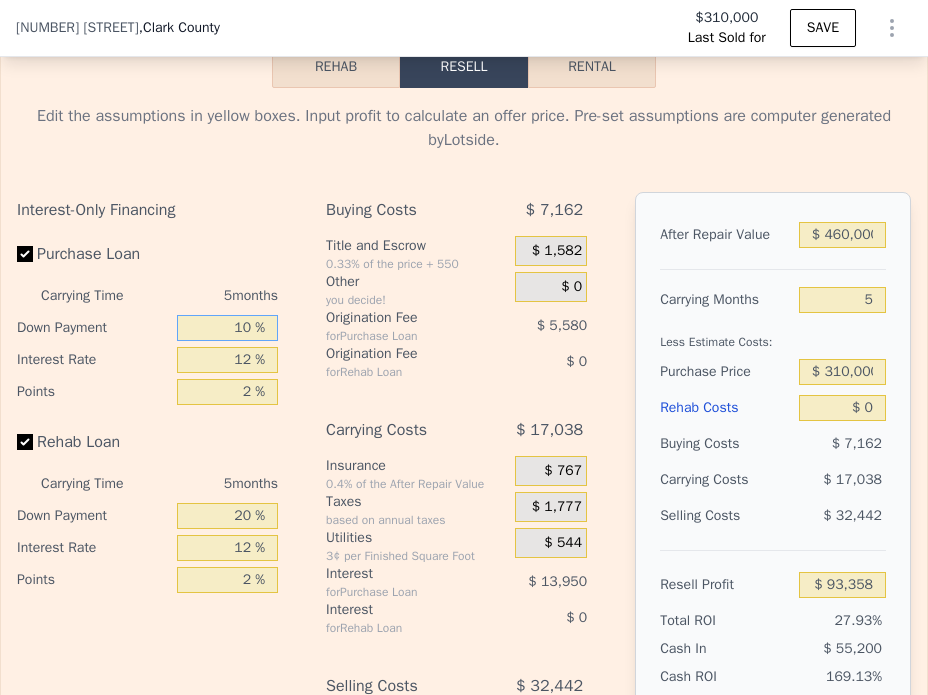 type on "10 %" 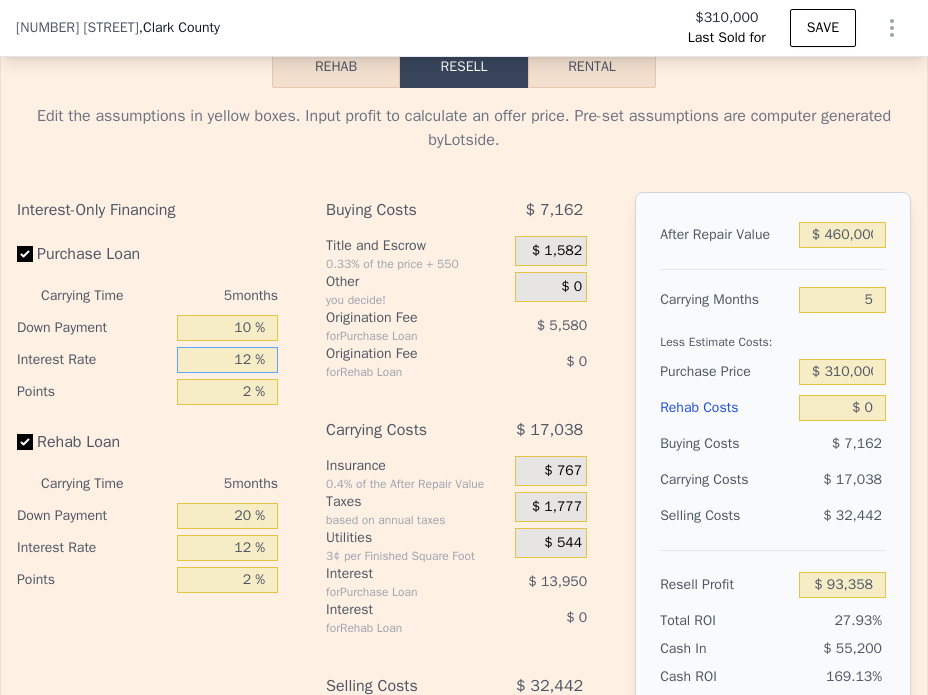 click on "12 %" at bounding box center (227, 360) 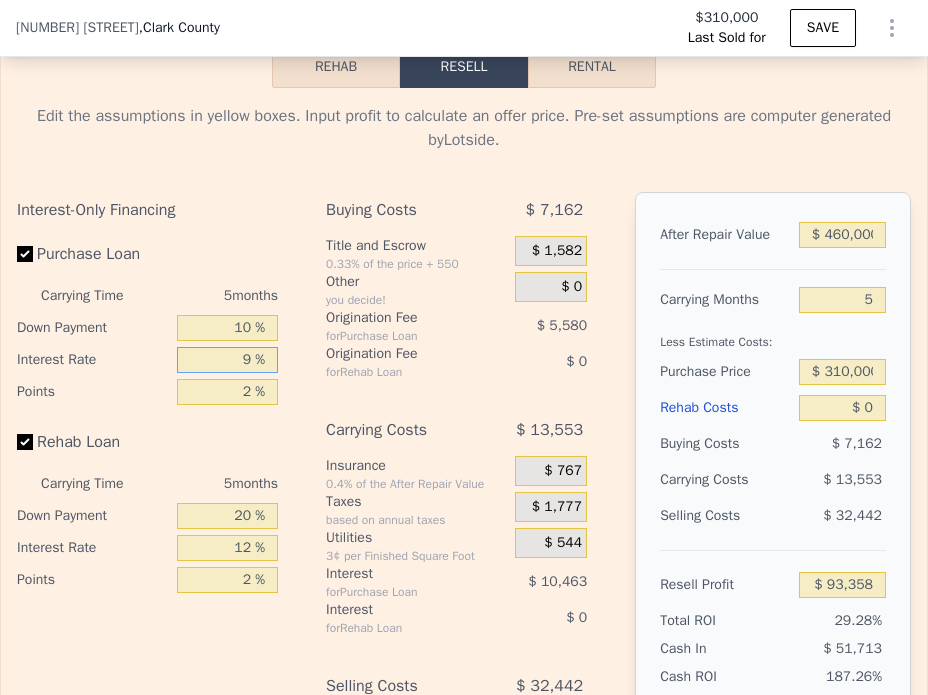 type on "$ 96,843" 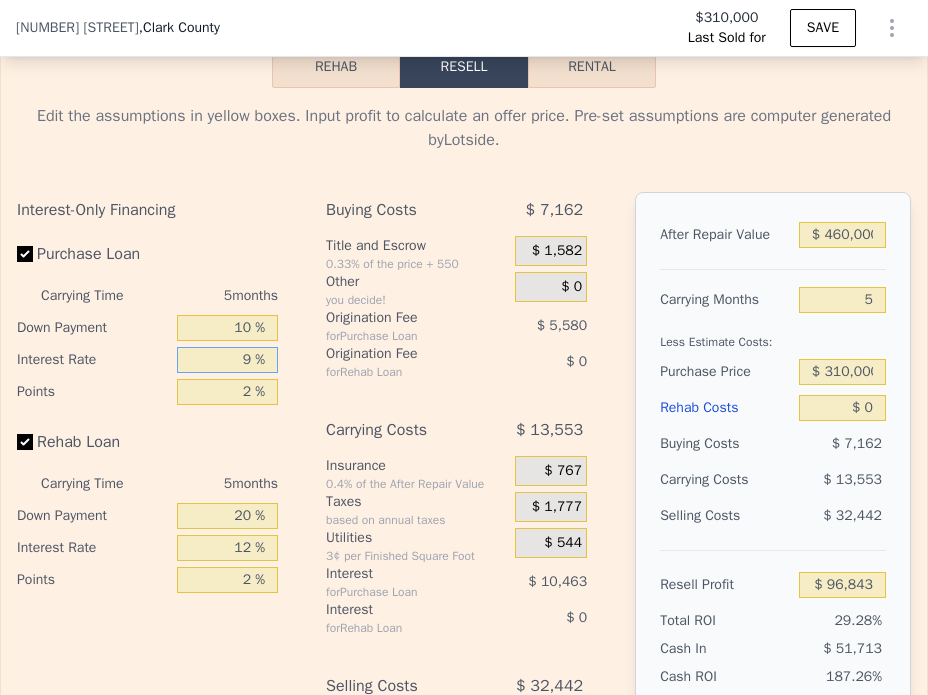 type on "9 %" 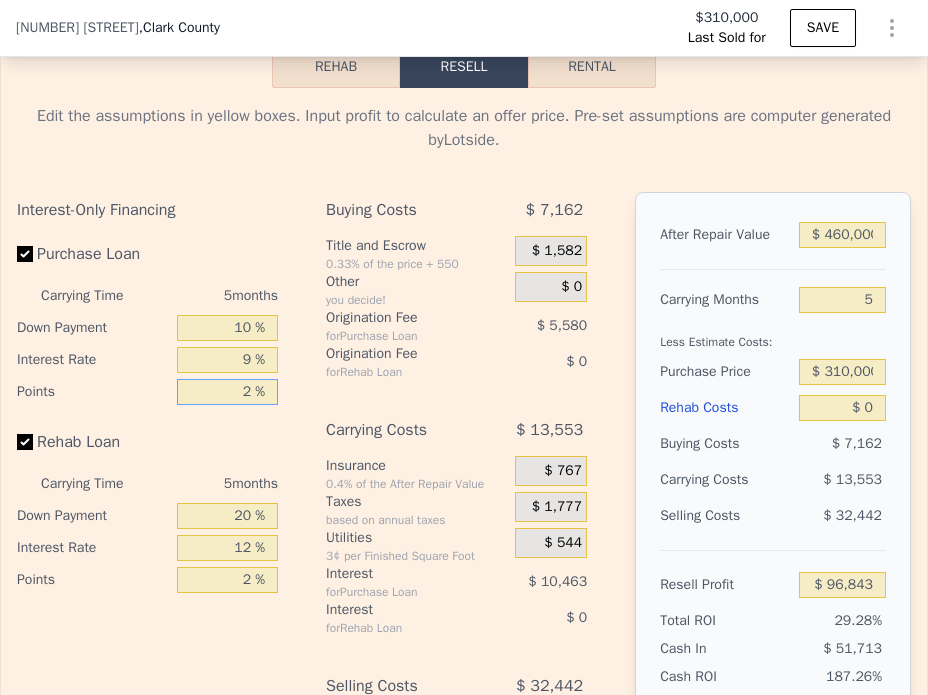 click on "2 %" at bounding box center (227, 392) 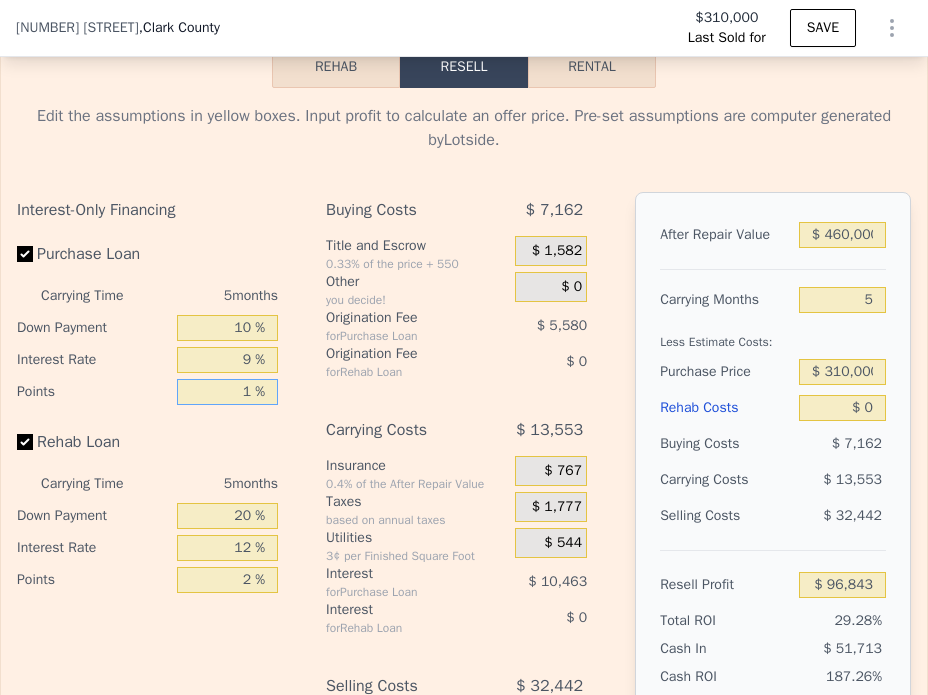 type on "$ 99,633" 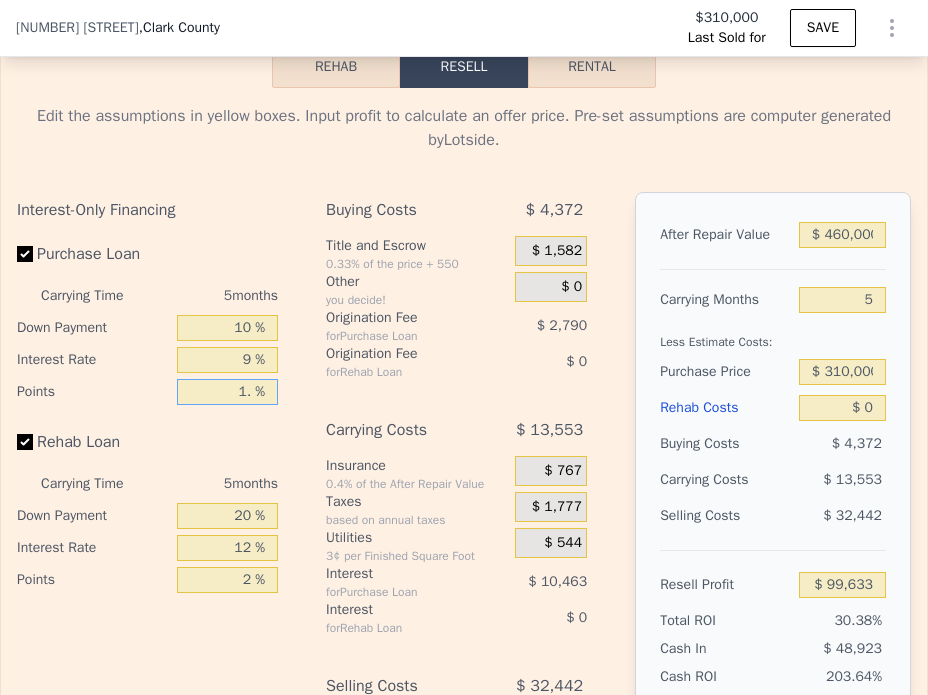 type on "1.5 %" 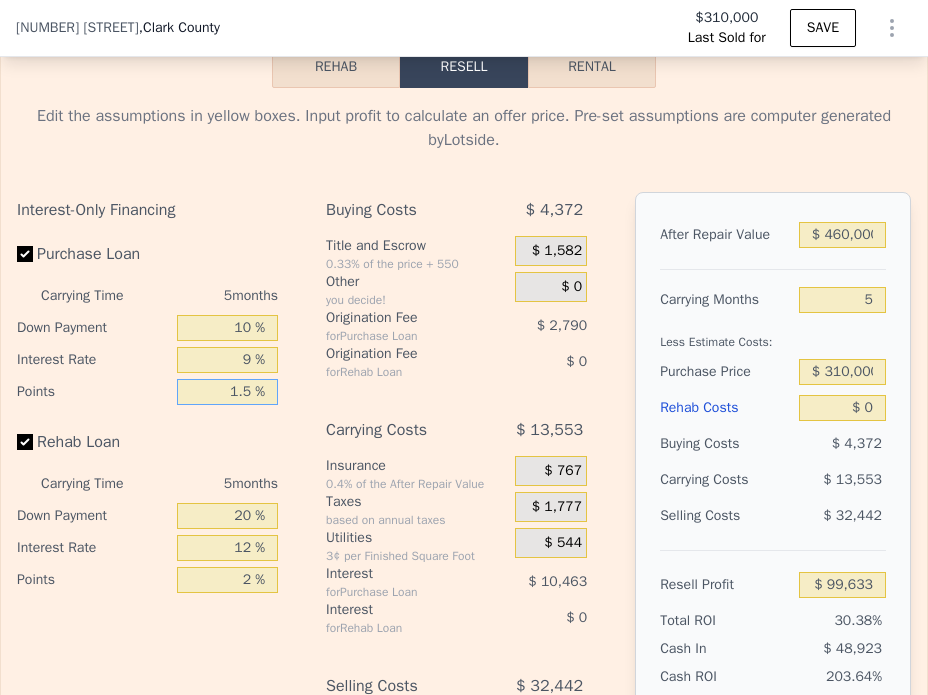 type on "$ 98,238" 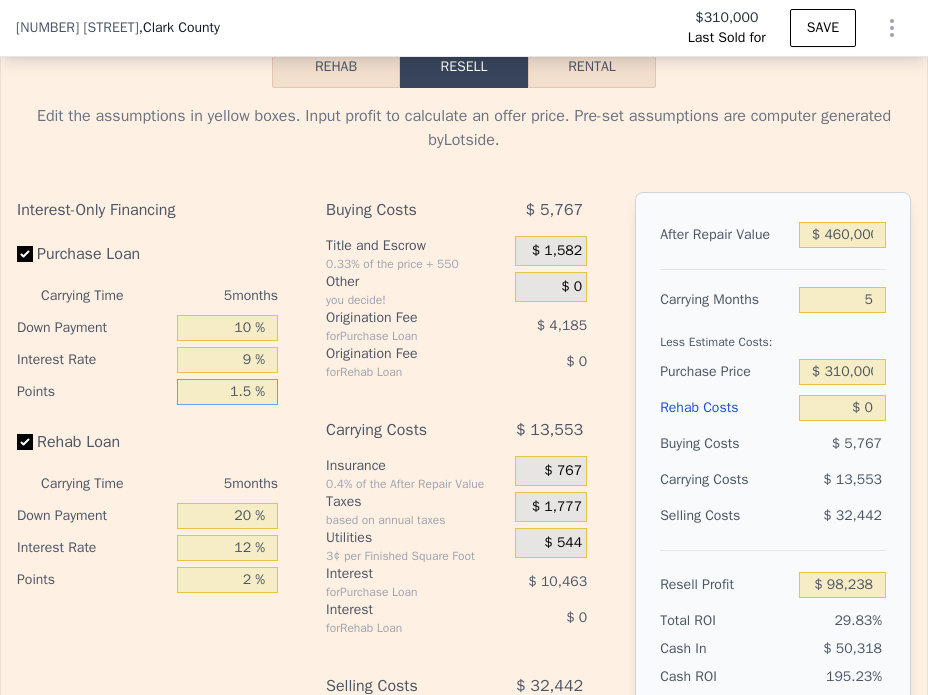 type on "1.5 %" 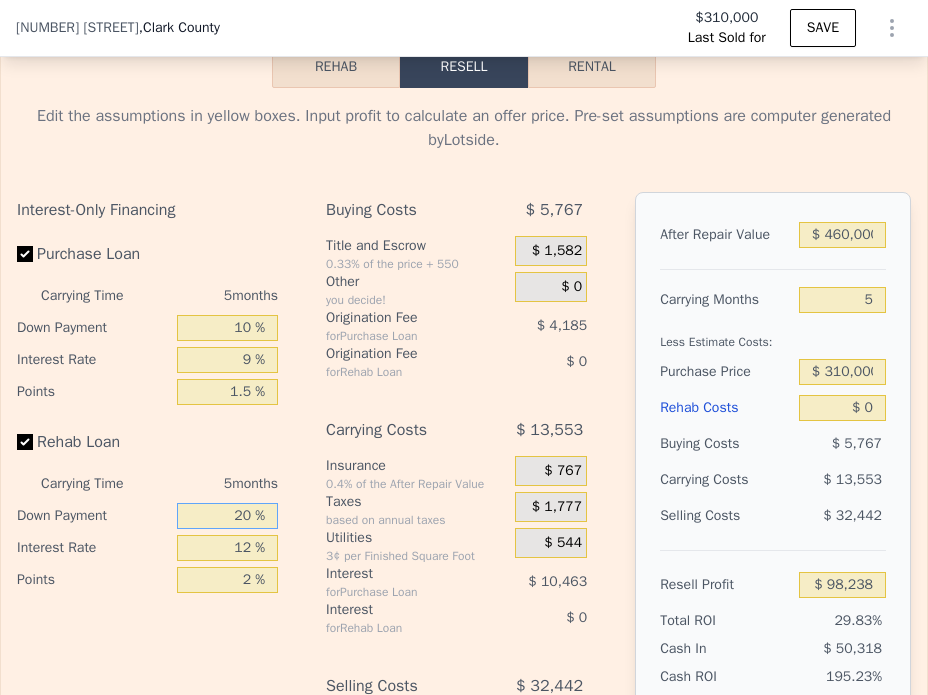 click on "20 %" at bounding box center (227, 516) 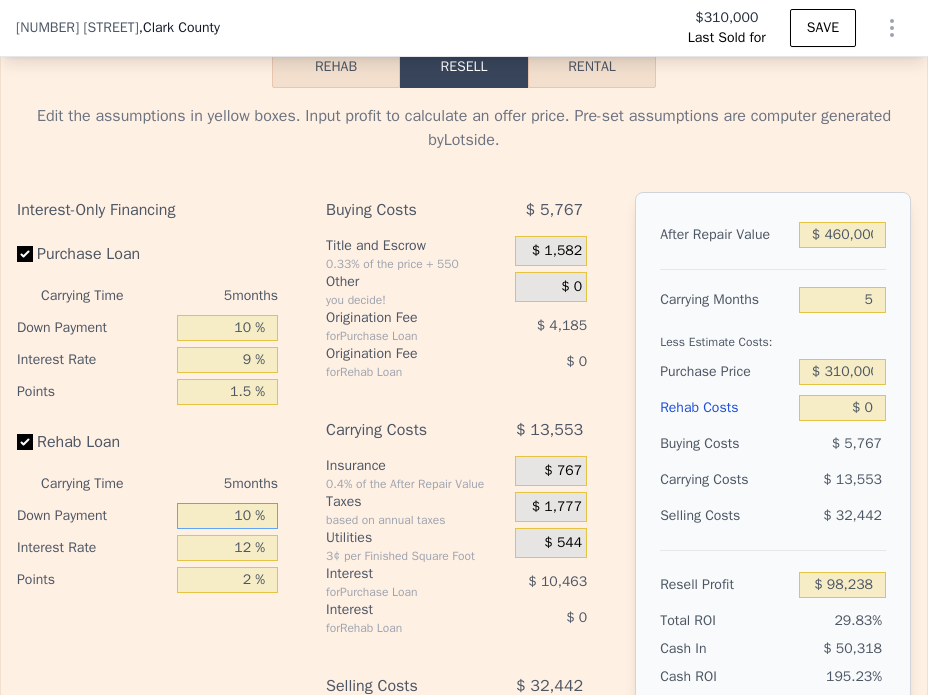 type on "10 %" 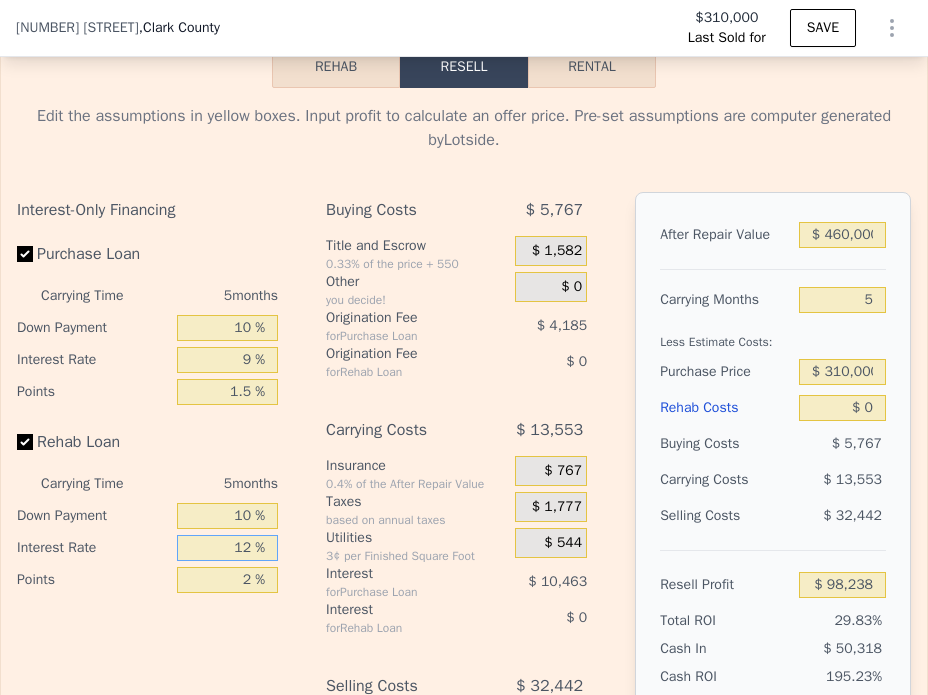 click on "12 %" at bounding box center (227, 548) 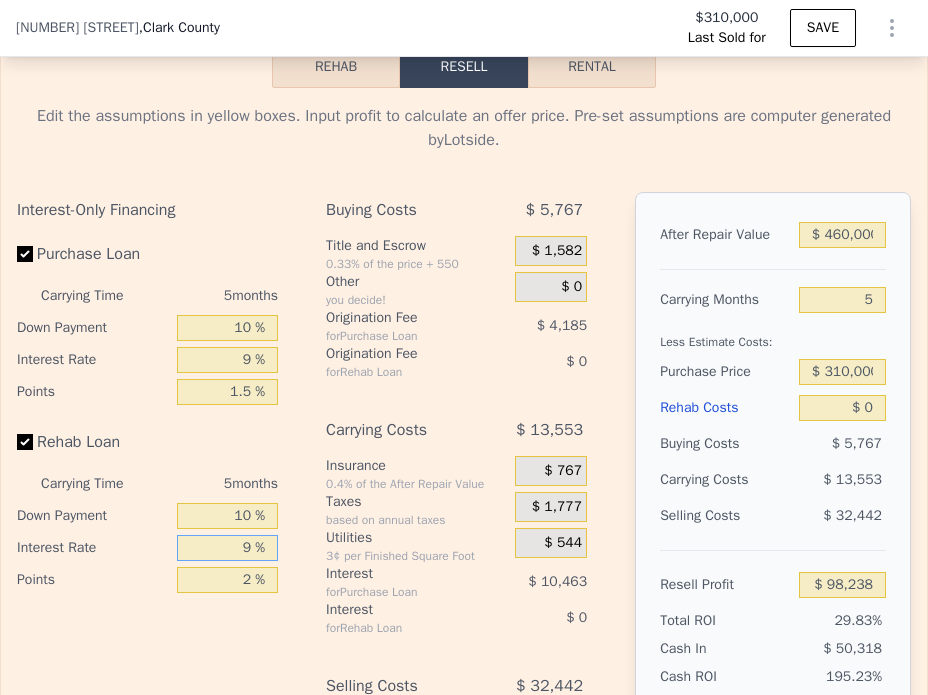 type on "9 %" 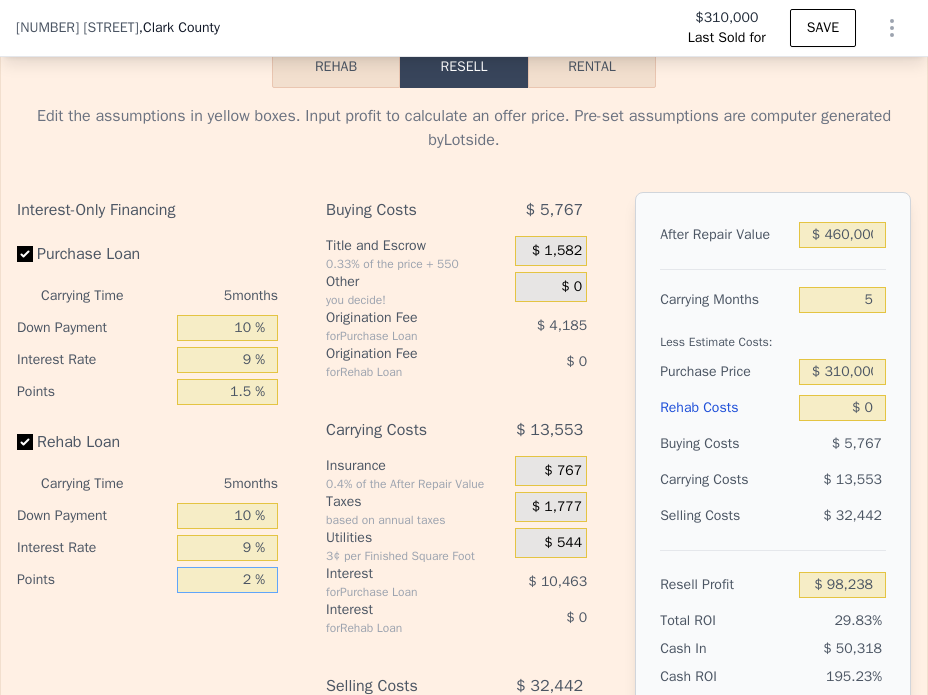 click on "2 %" at bounding box center [227, 580] 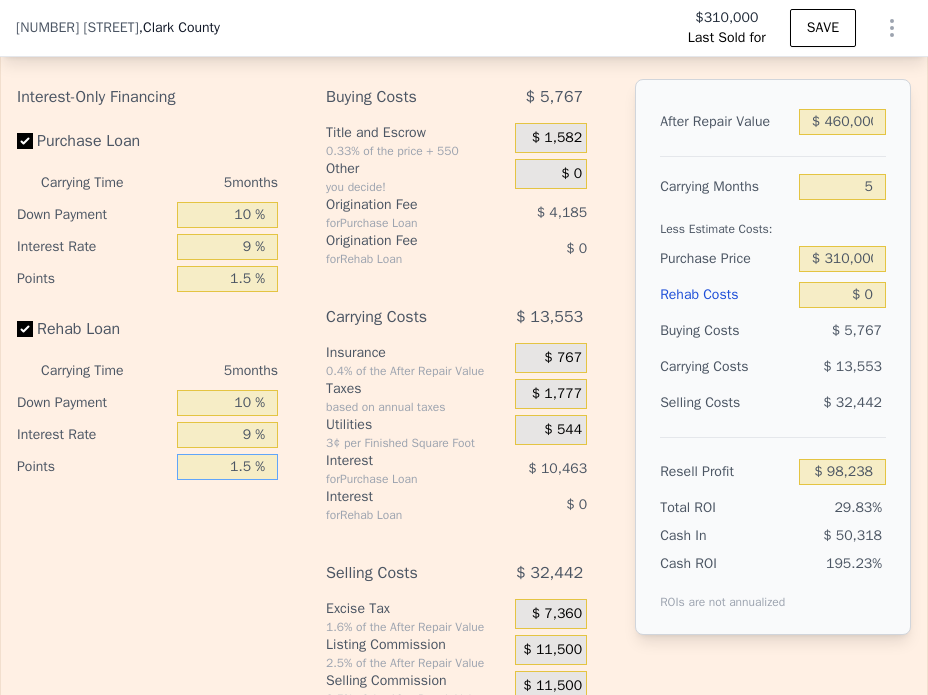 scroll, scrollTop: 3992, scrollLeft: 0, axis: vertical 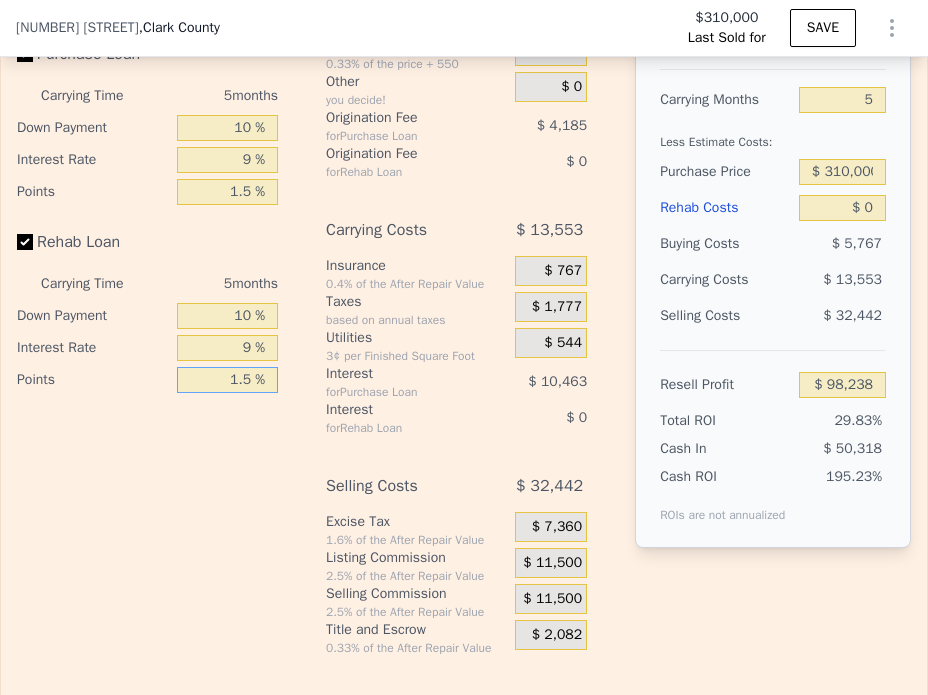 type on "1.5 %" 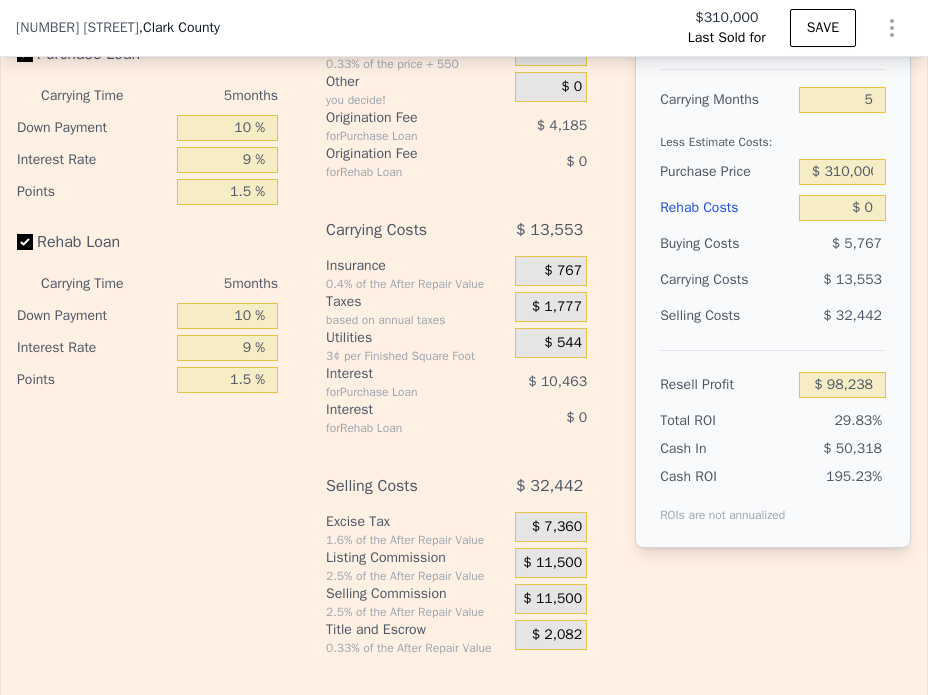 click on "$ 11,500" at bounding box center (552, 563) 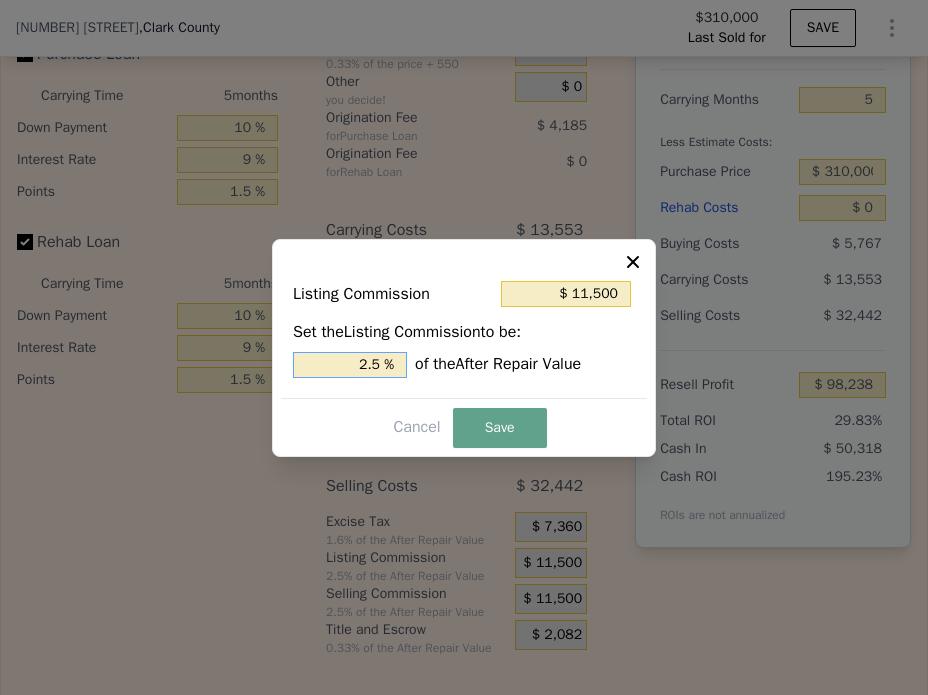 click on "2.5 %" at bounding box center [350, 365] 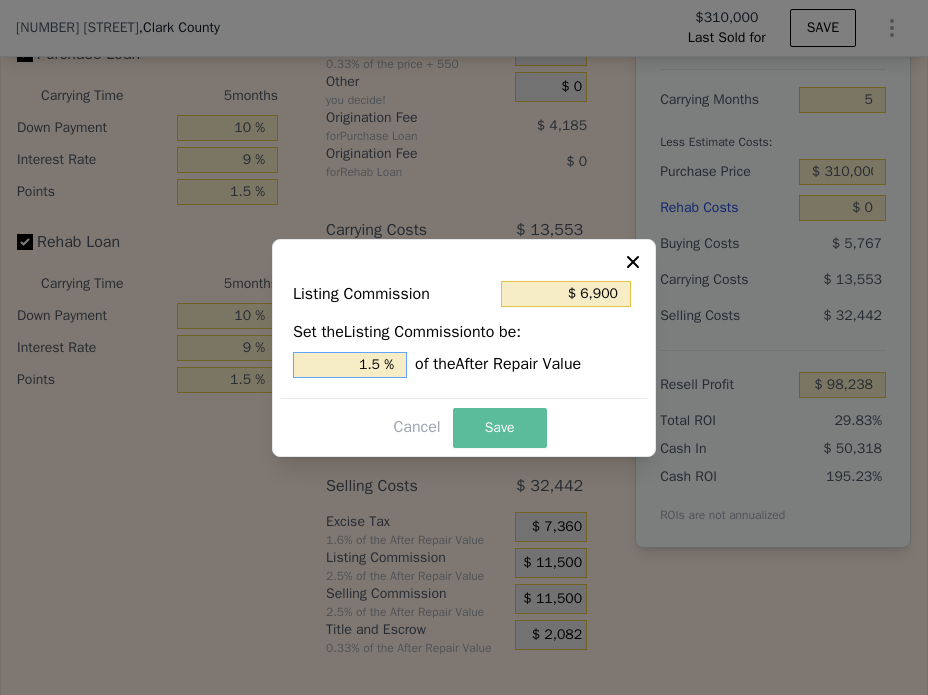 type on "1.5 %" 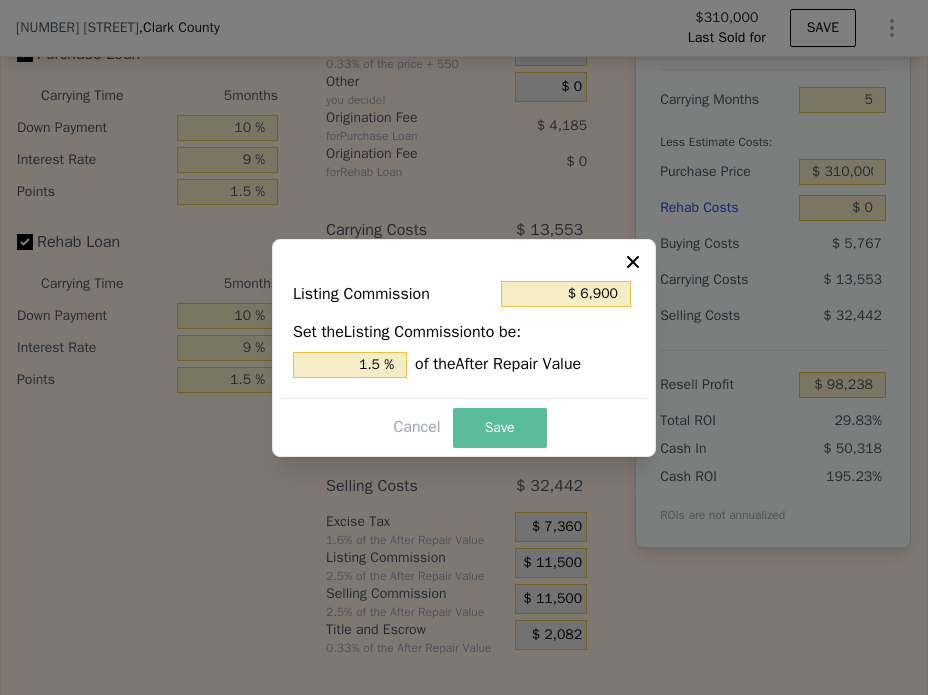 click on "Save" at bounding box center (500, 428) 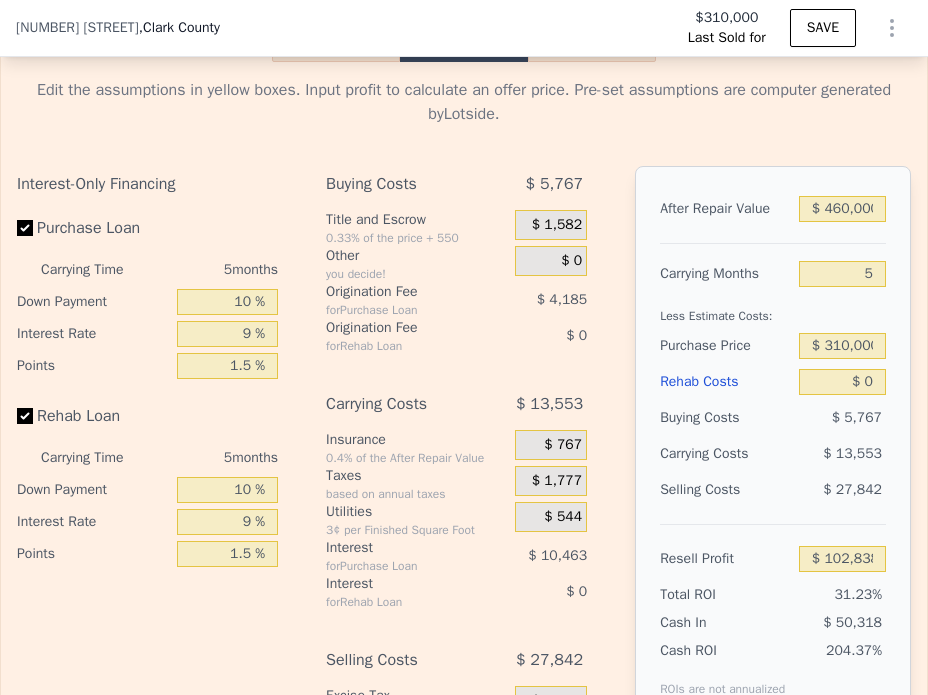 scroll, scrollTop: 3792, scrollLeft: 0, axis: vertical 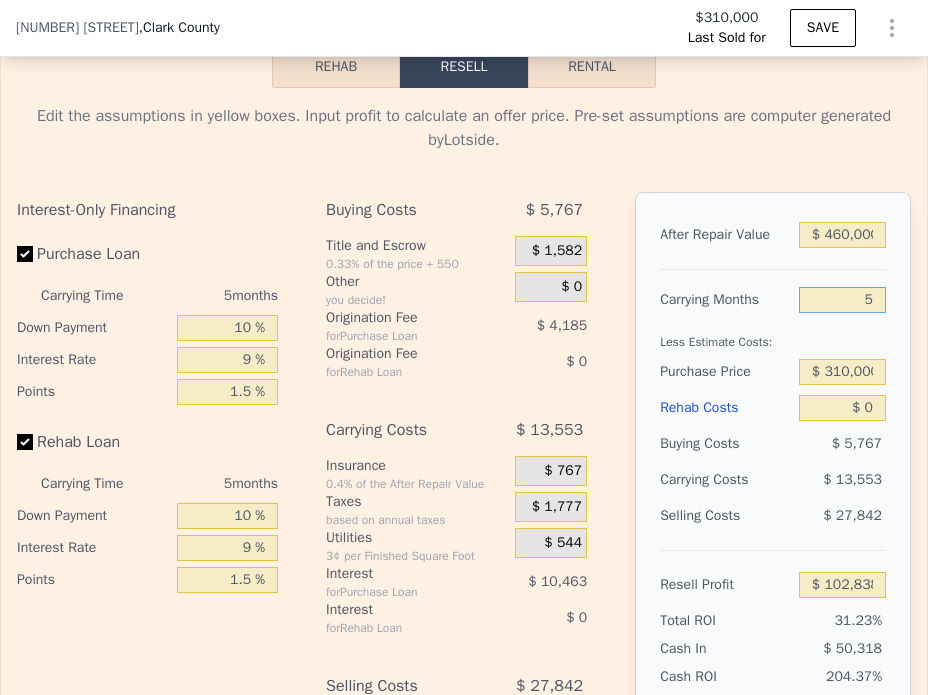 drag, startPoint x: 868, startPoint y: 315, endPoint x: 840, endPoint y: 316, distance: 28.01785 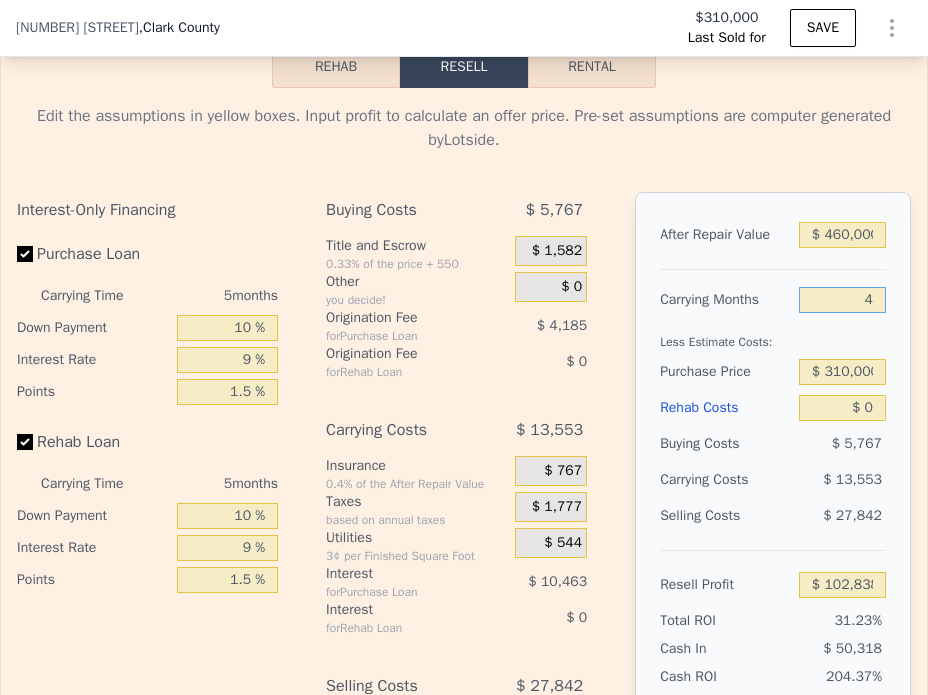 type on "$ 105,550" 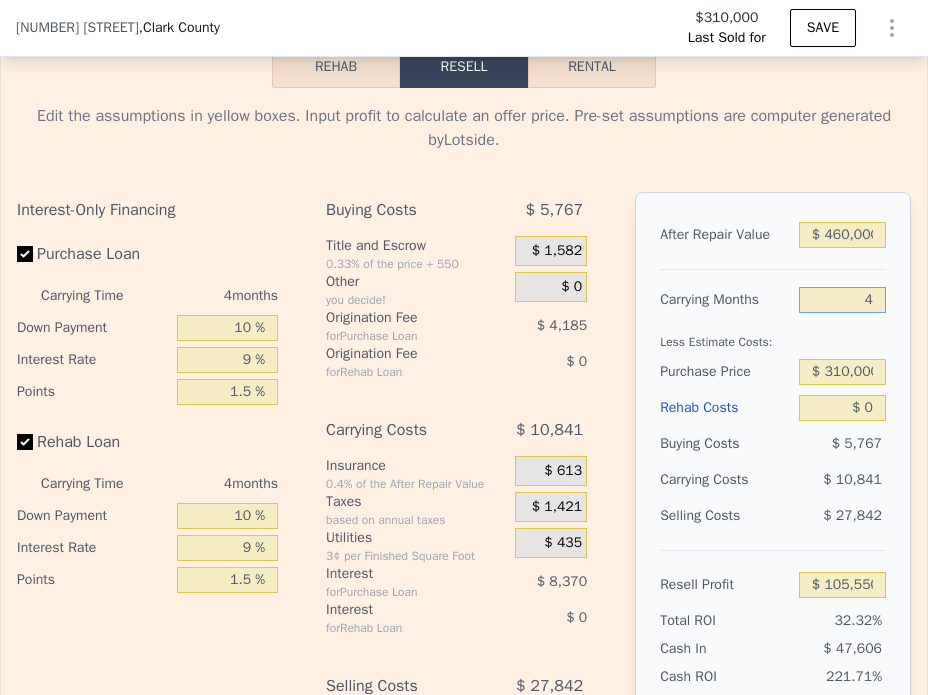 type on "4" 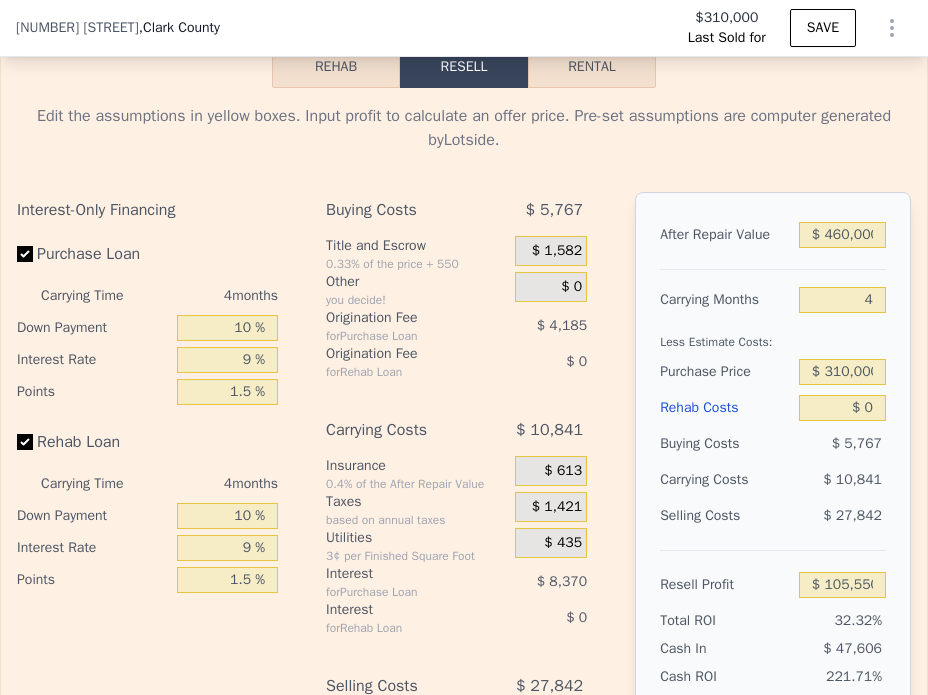 click on "Less Estimate Costs:" at bounding box center [773, 336] 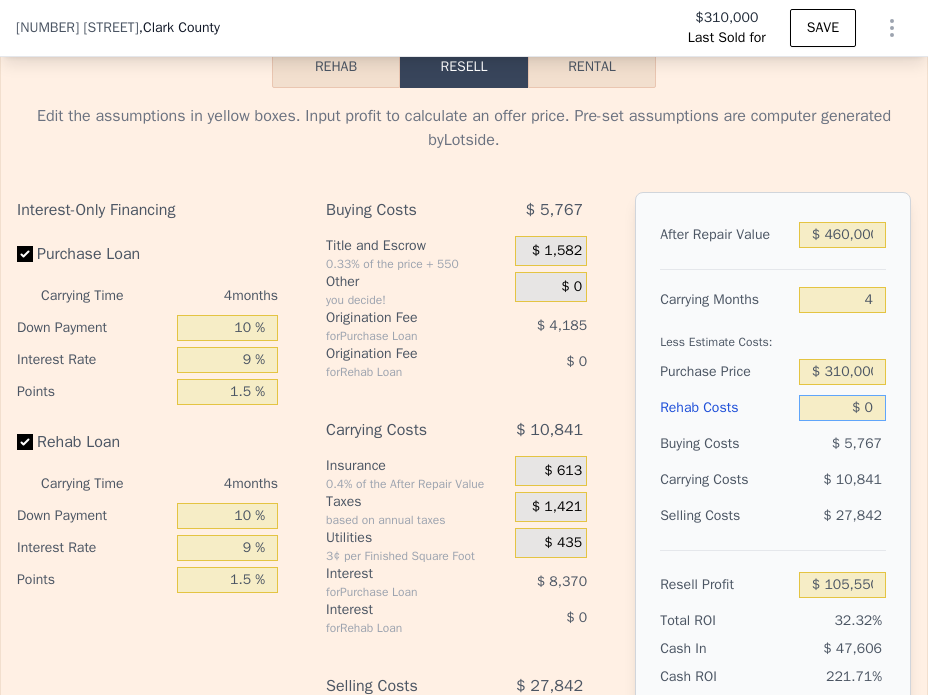 click on "$ 0" at bounding box center [842, 408] 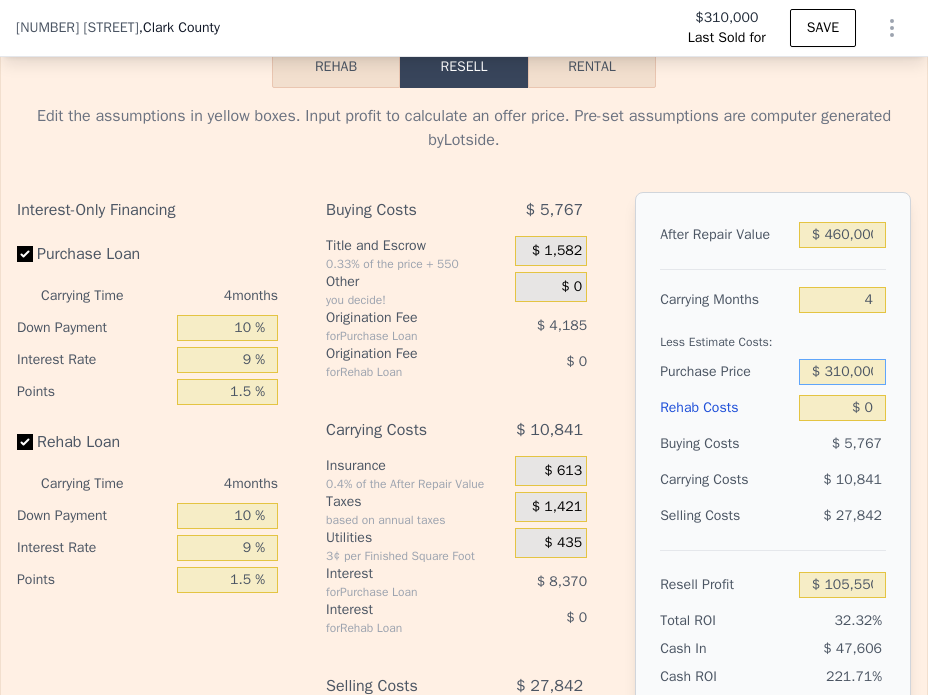 drag, startPoint x: 860, startPoint y: 401, endPoint x: 803, endPoint y: 396, distance: 57.21888 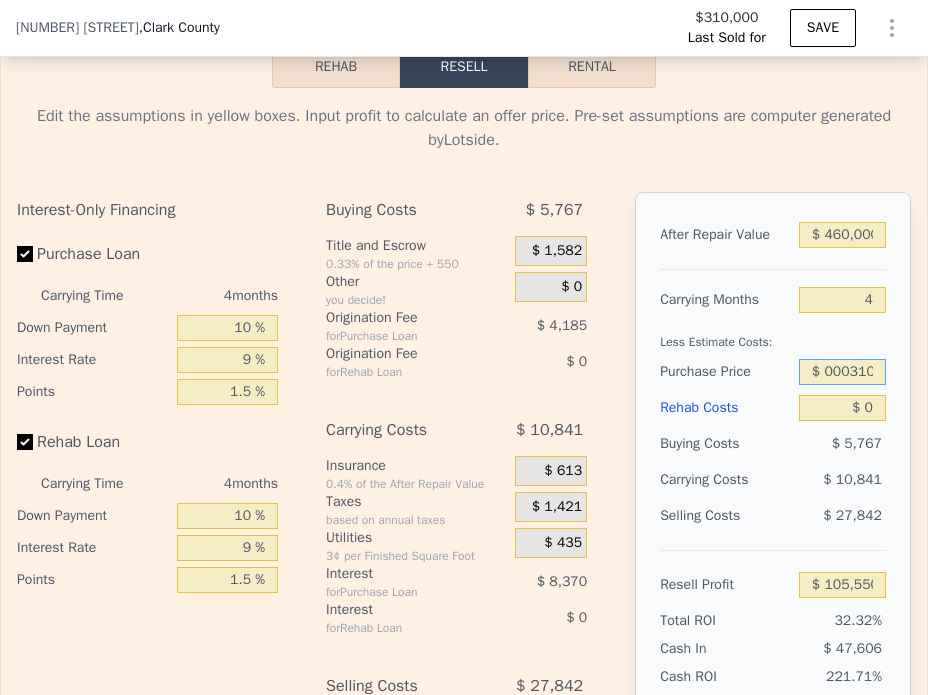 click on "$ 000310,000" at bounding box center (842, 372) 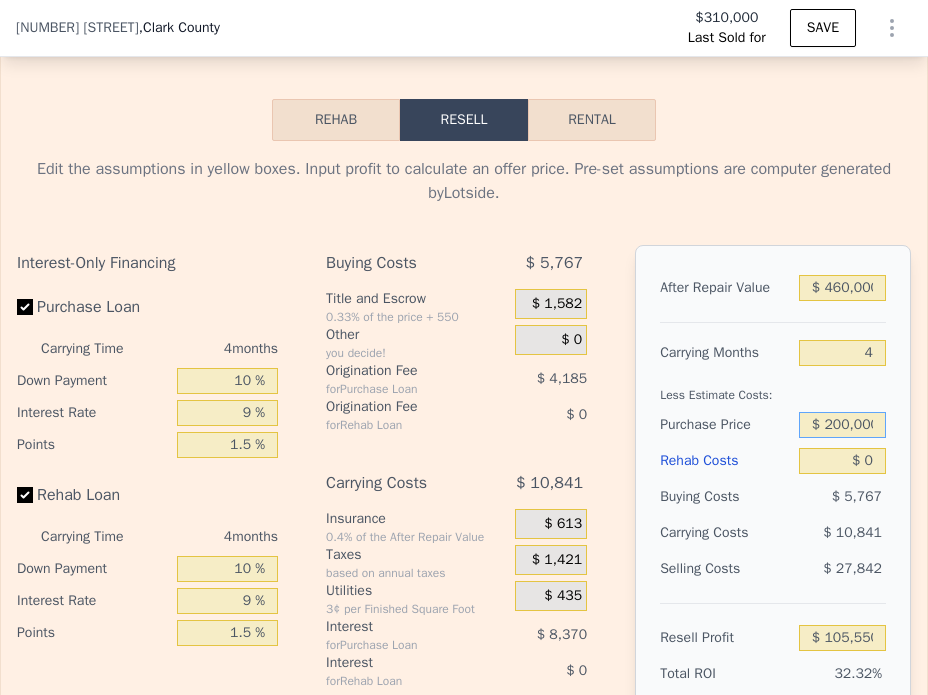 scroll, scrollTop: 3992, scrollLeft: 0, axis: vertical 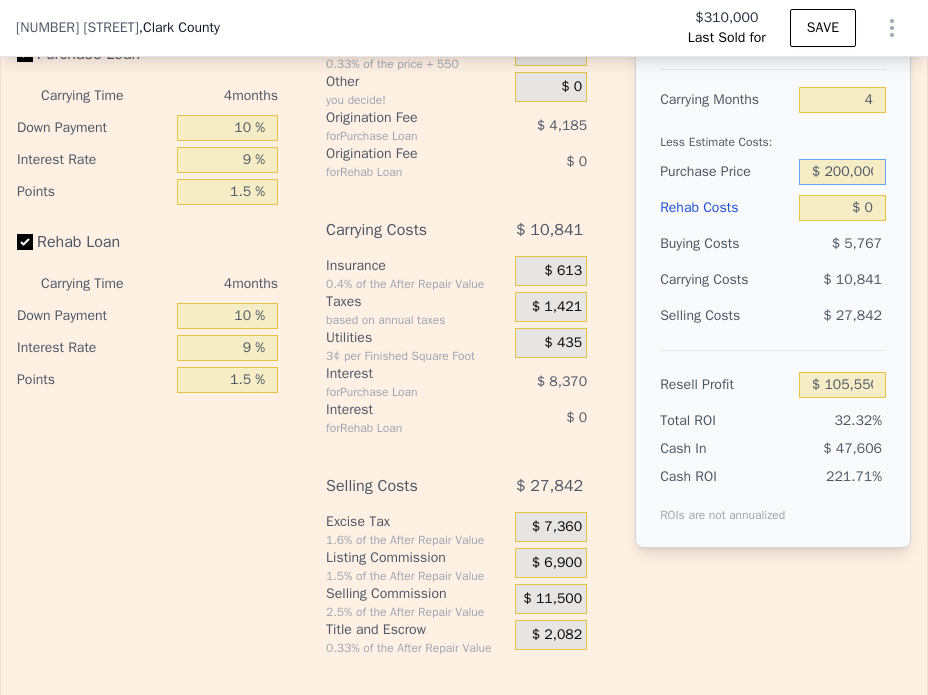 type on "$ 200,000" 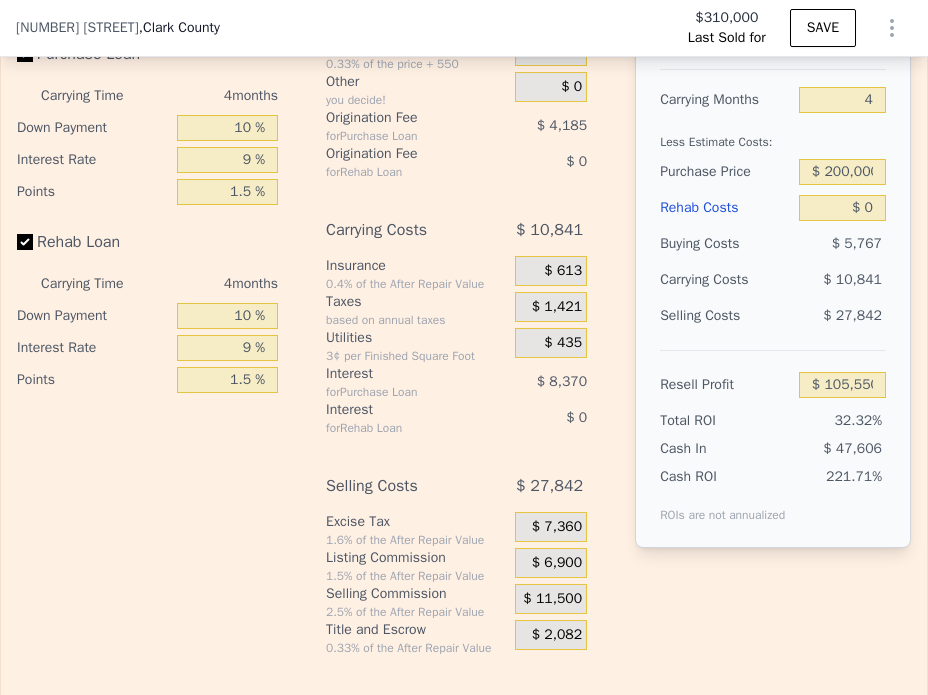 click on "$ 27,842" at bounding box center (842, 316) 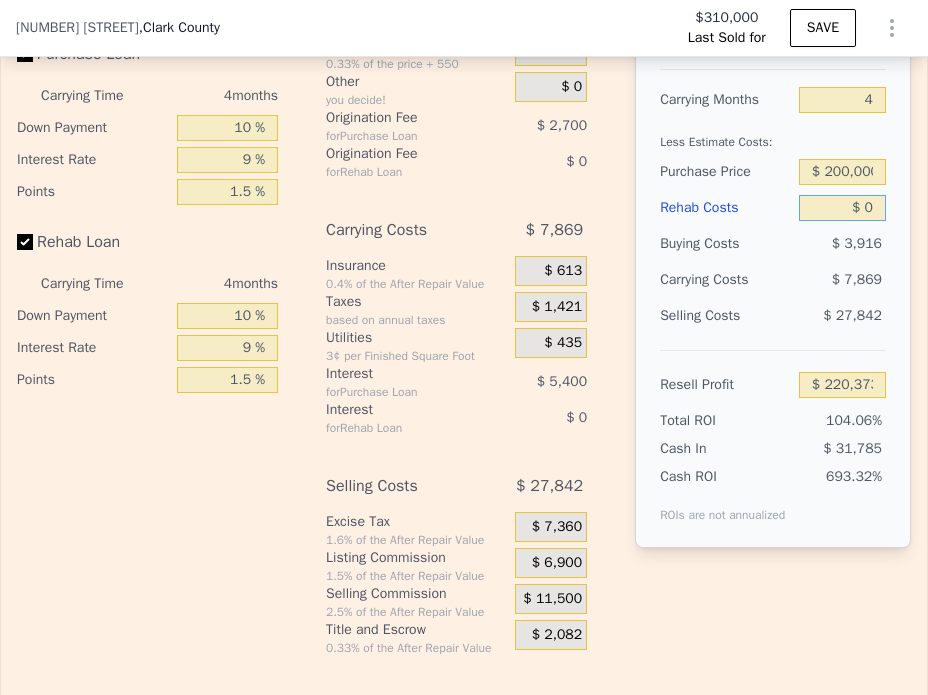 drag, startPoint x: 864, startPoint y: 230, endPoint x: 826, endPoint y: 227, distance: 38.118237 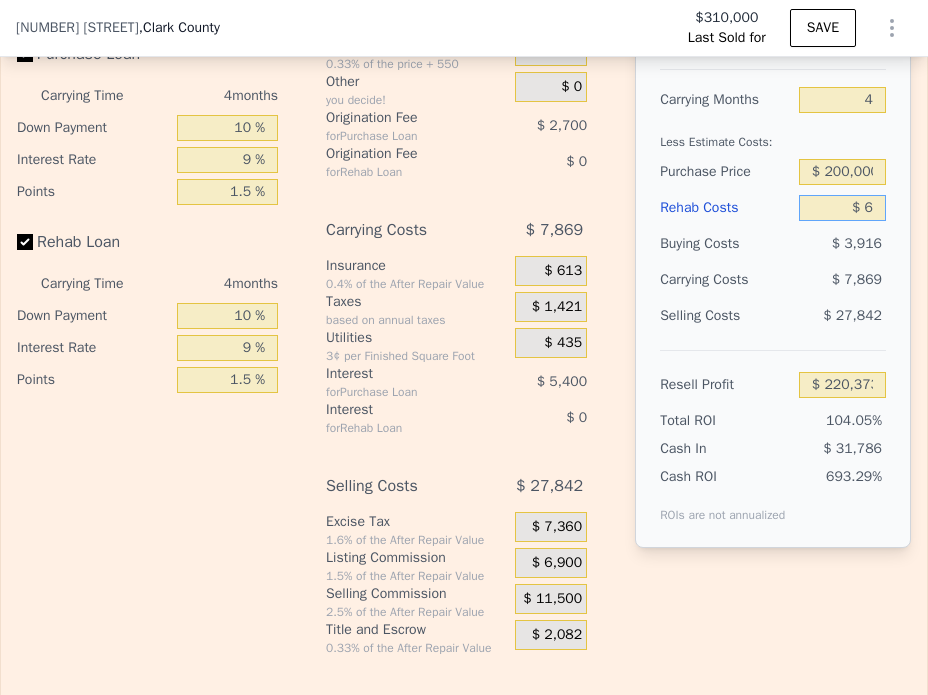 type on "$ 220,367" 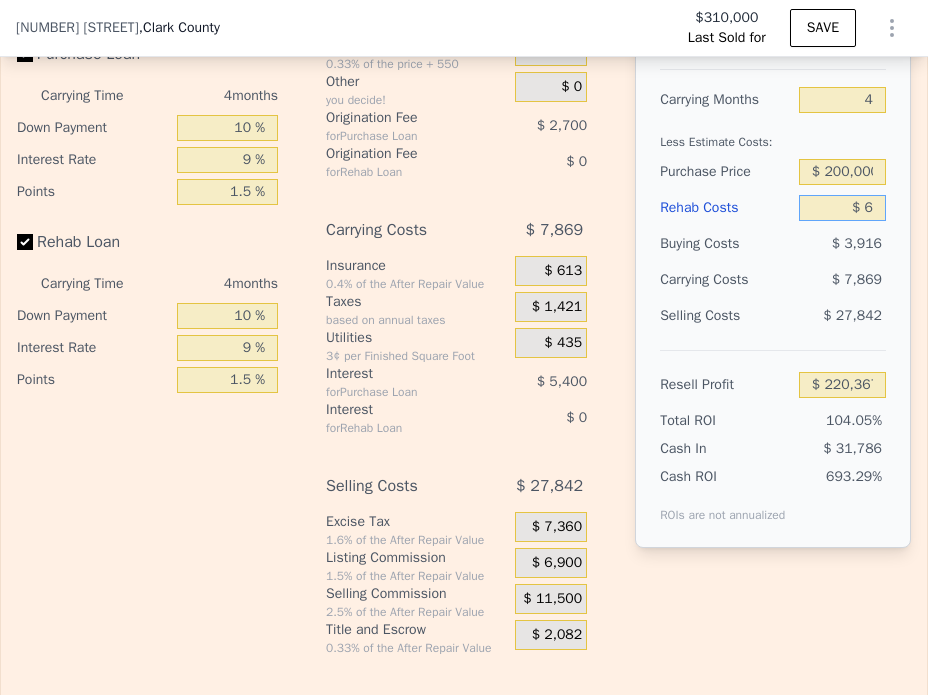 type on "$ 60" 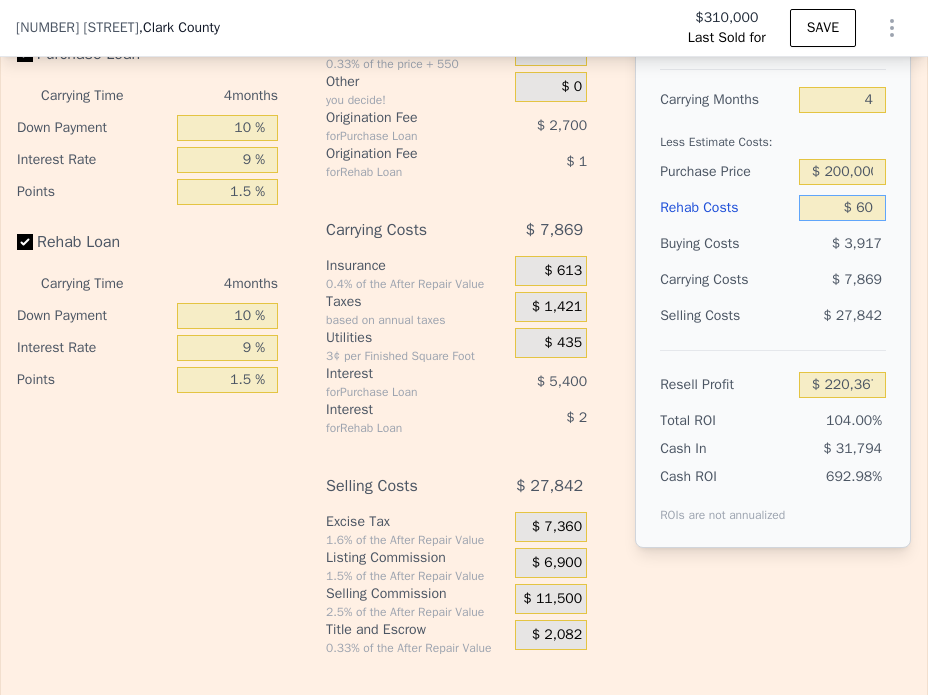 type on "$ 220,312" 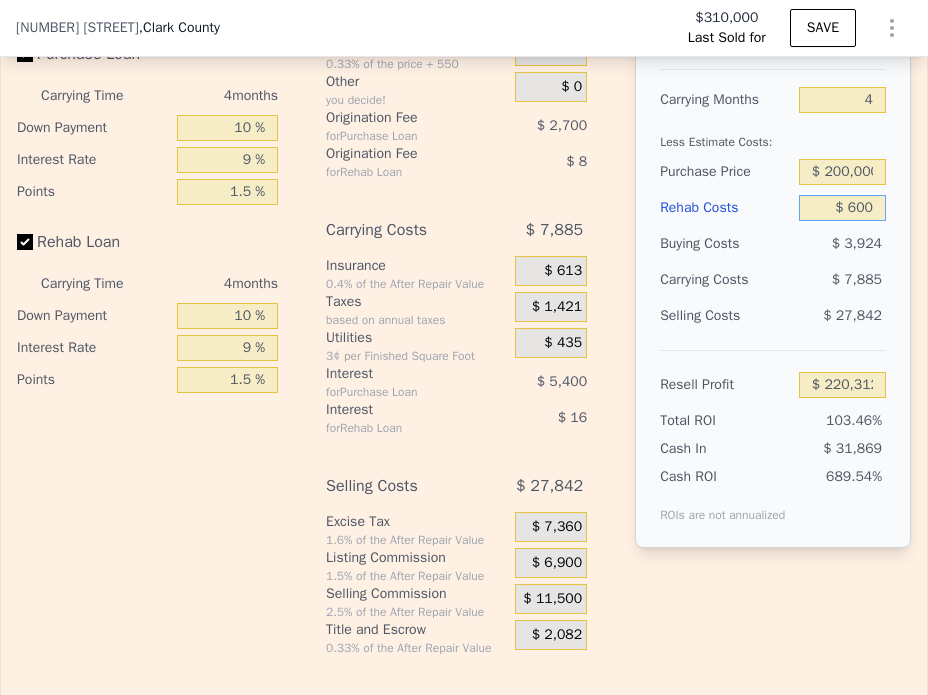 type on "$ 6,000" 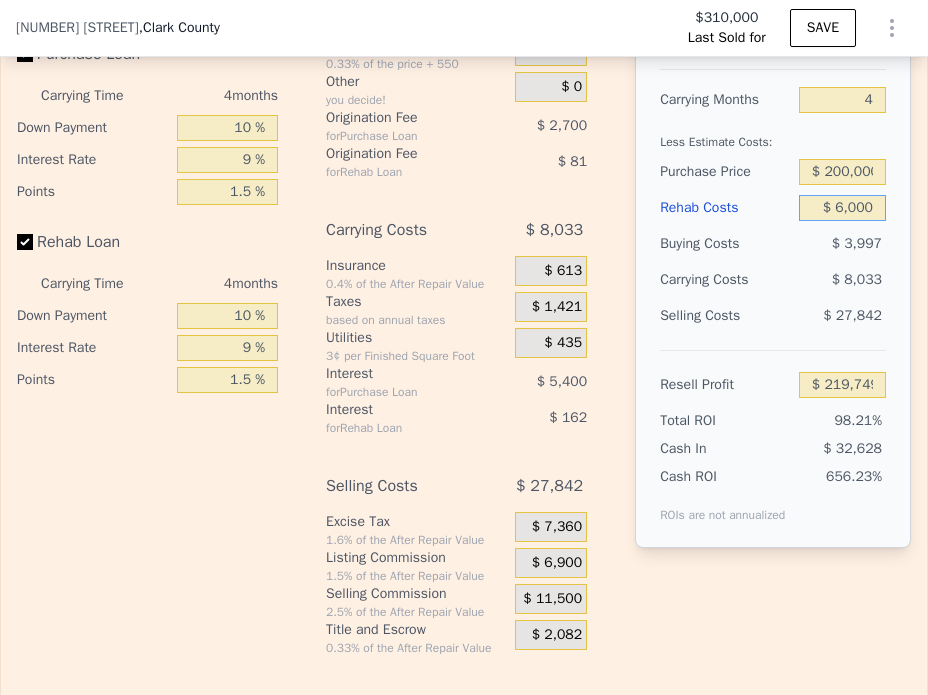 type on "$ 214,128" 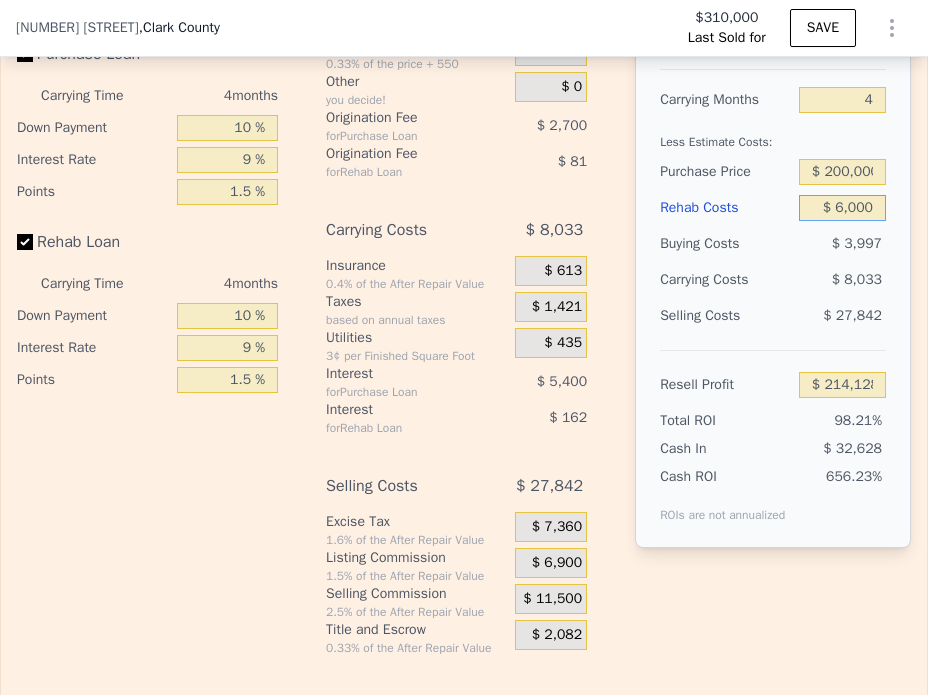 type on "$ 60,000" 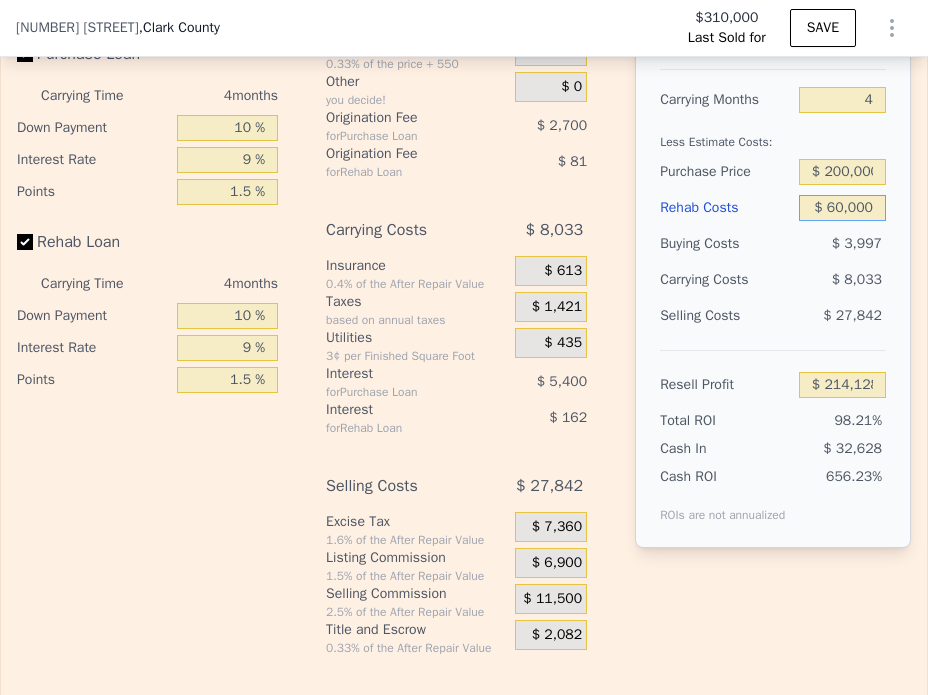 type on "$ 157,943" 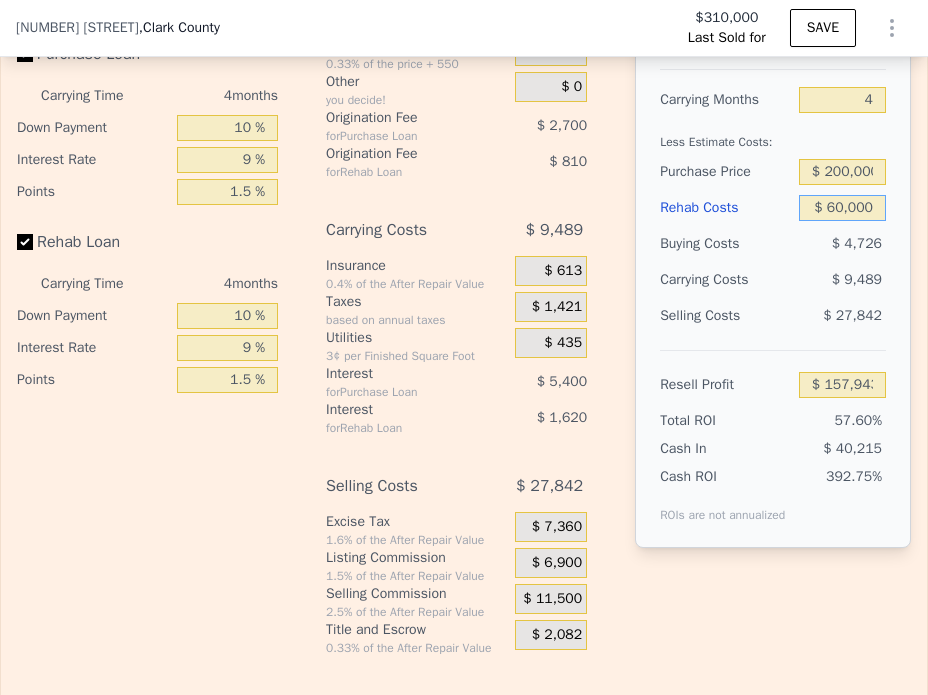 type on "$ 60,000" 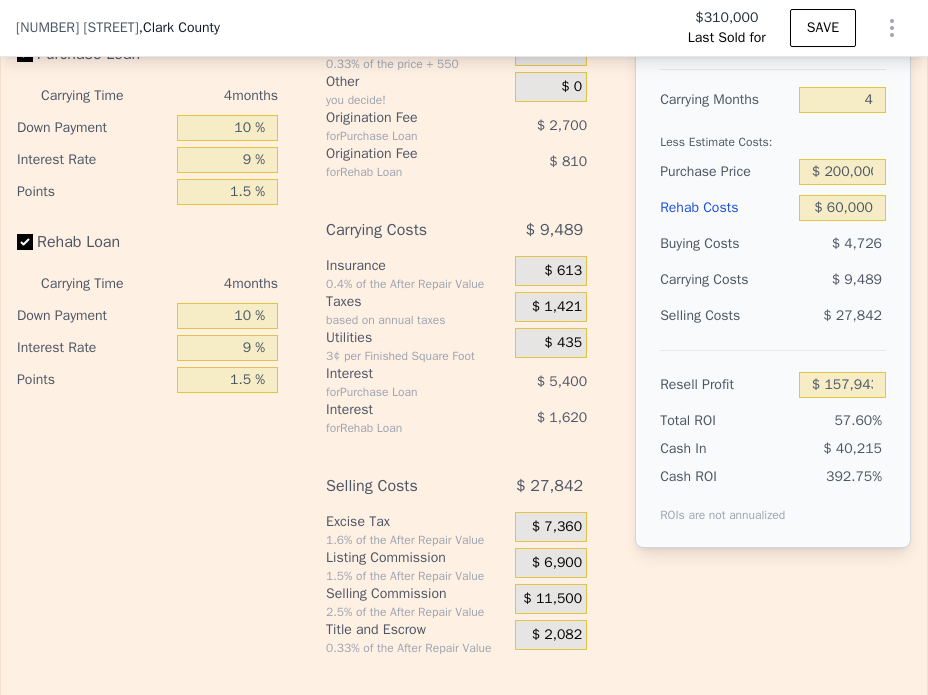 click on "Selling Costs $ 27,842" at bounding box center [773, 324] 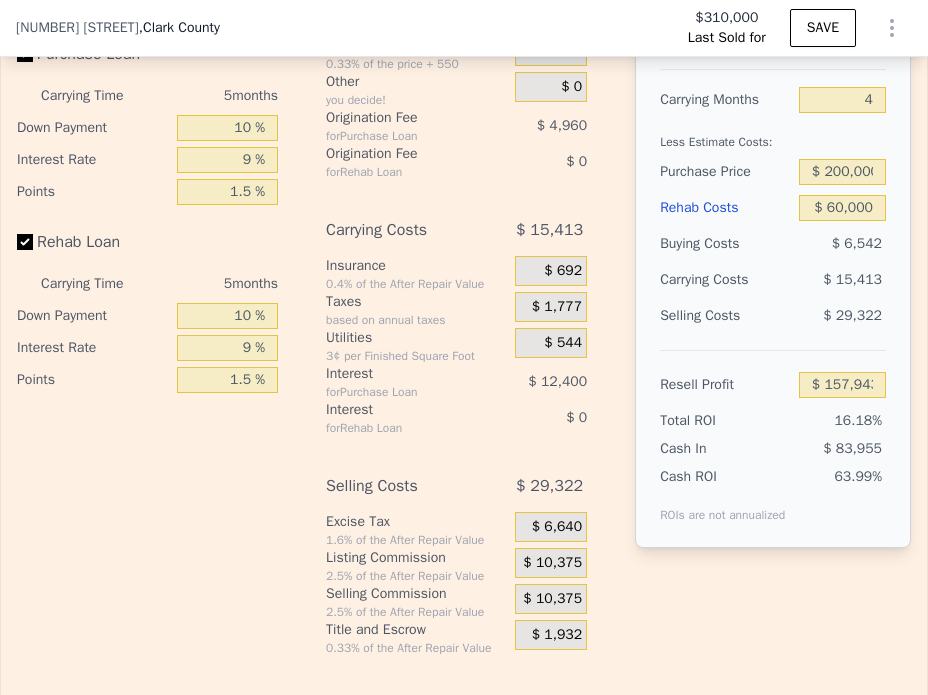 type on "$ 415,000" 